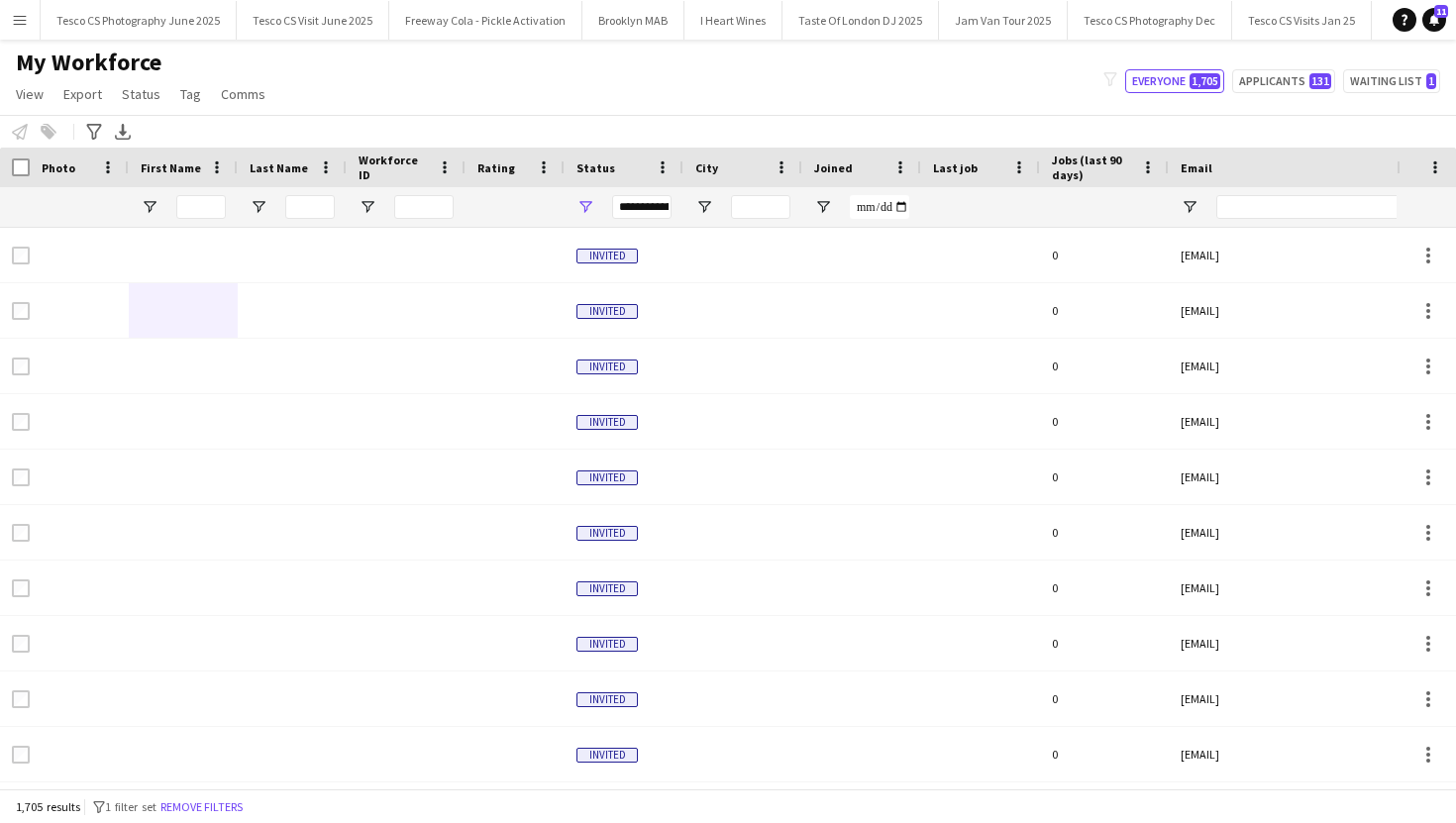 scroll, scrollTop: 0, scrollLeft: 0, axis: both 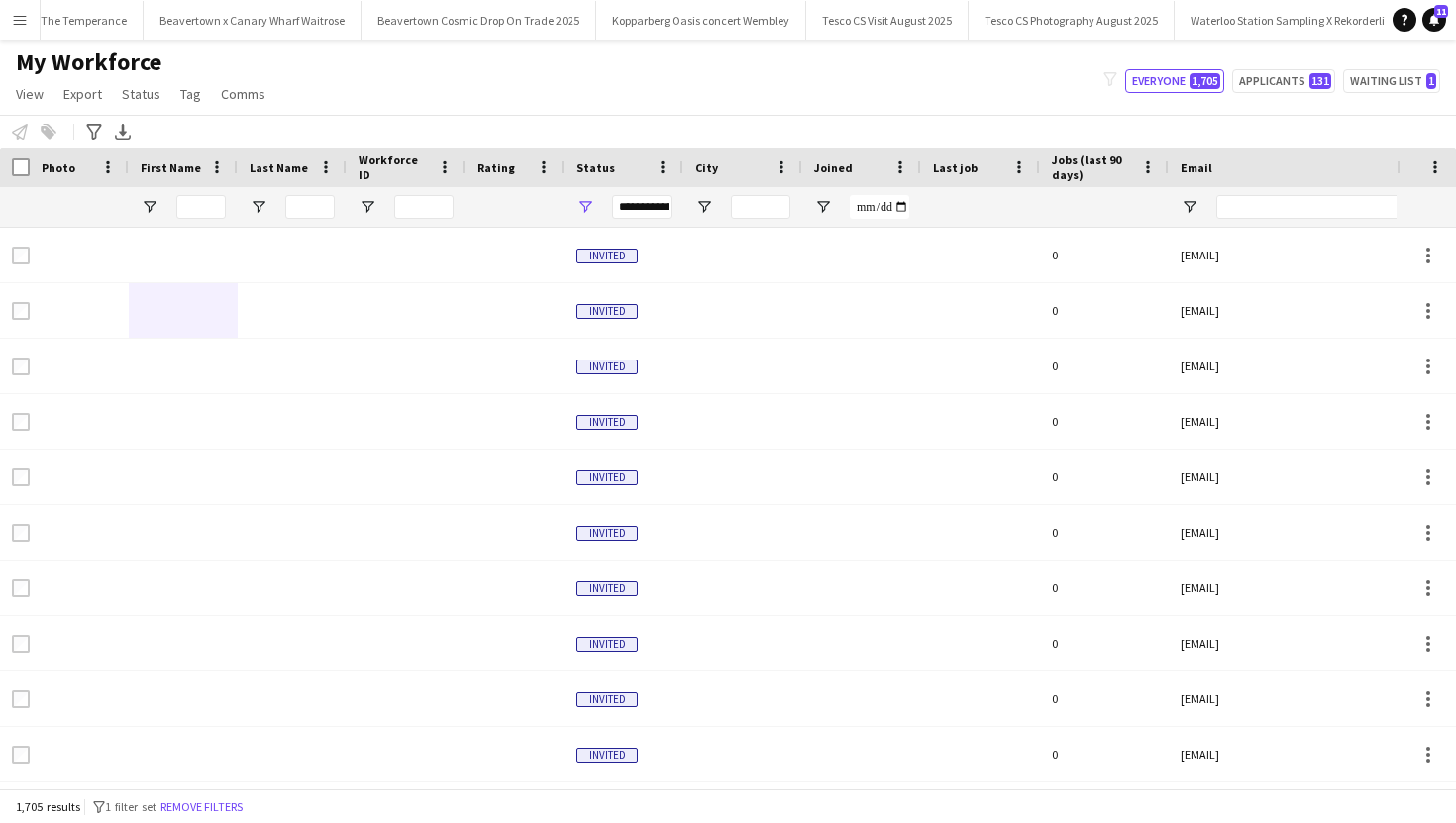 click on "Menu" at bounding box center (20, 20) 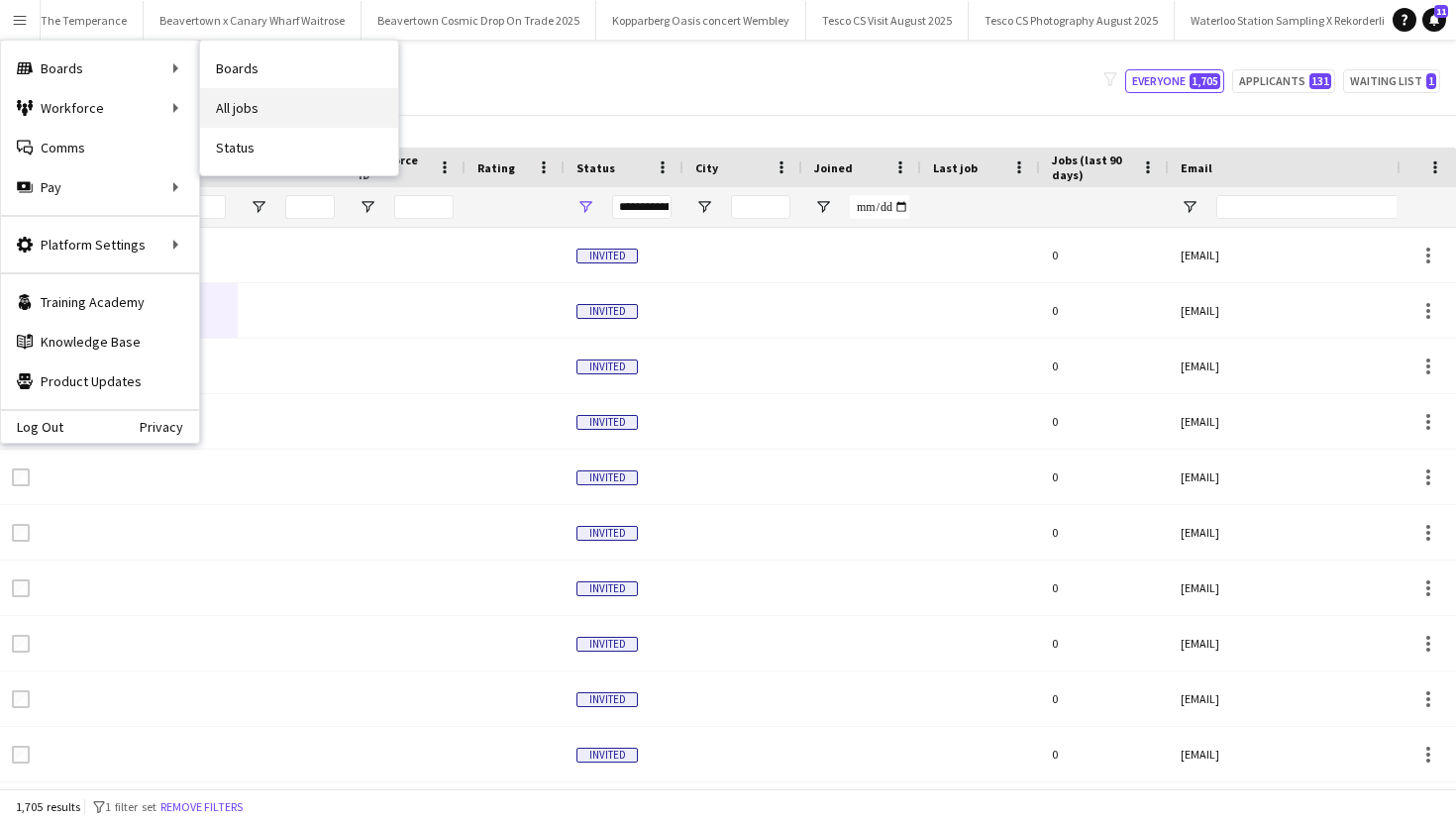 click on "All jobs" at bounding box center [299, 108] 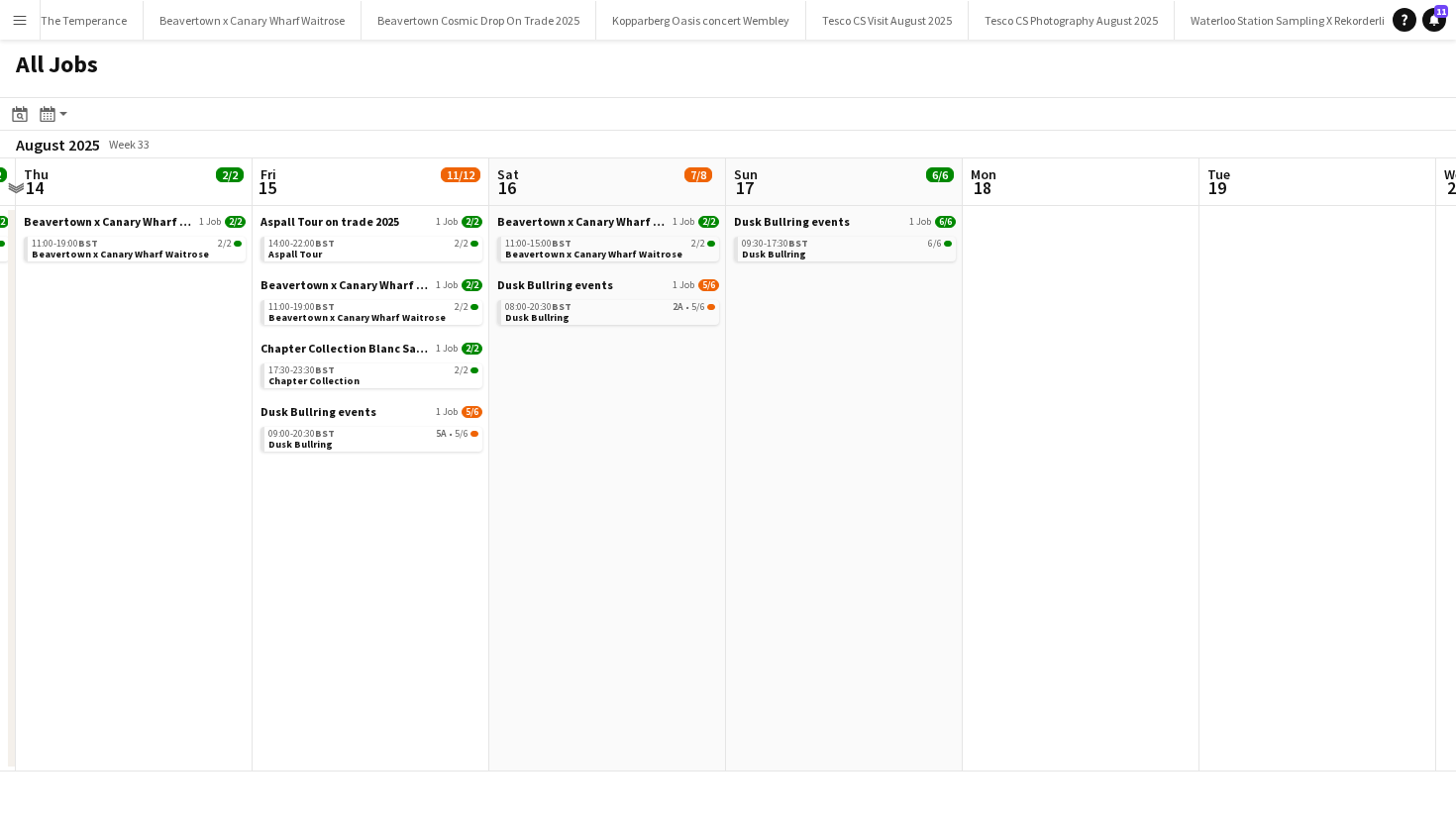 scroll, scrollTop: 0, scrollLeft: 974, axis: horizontal 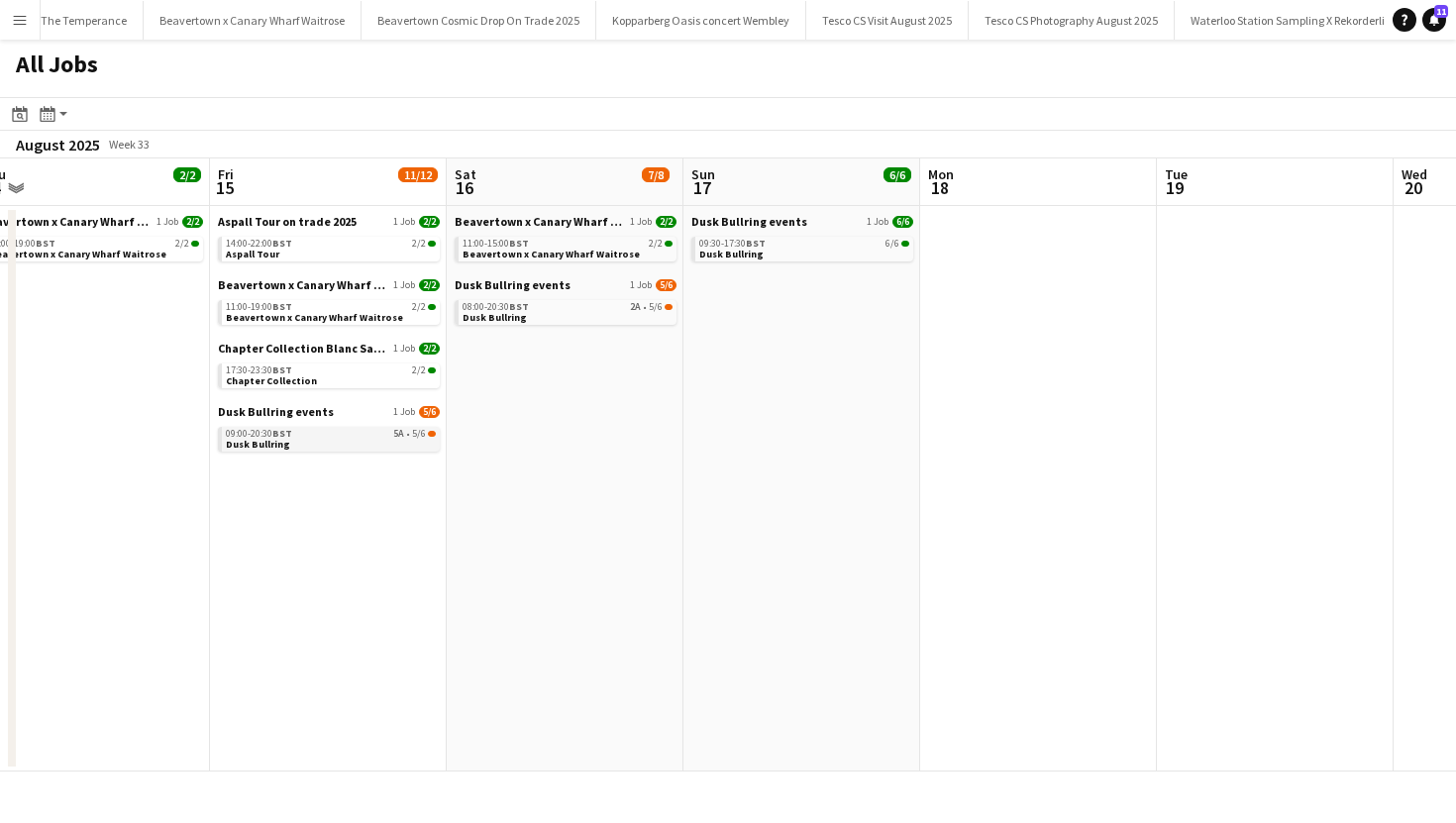 click on "09:00-20:30    BST   5A   •   5/6" at bounding box center (331, 434) 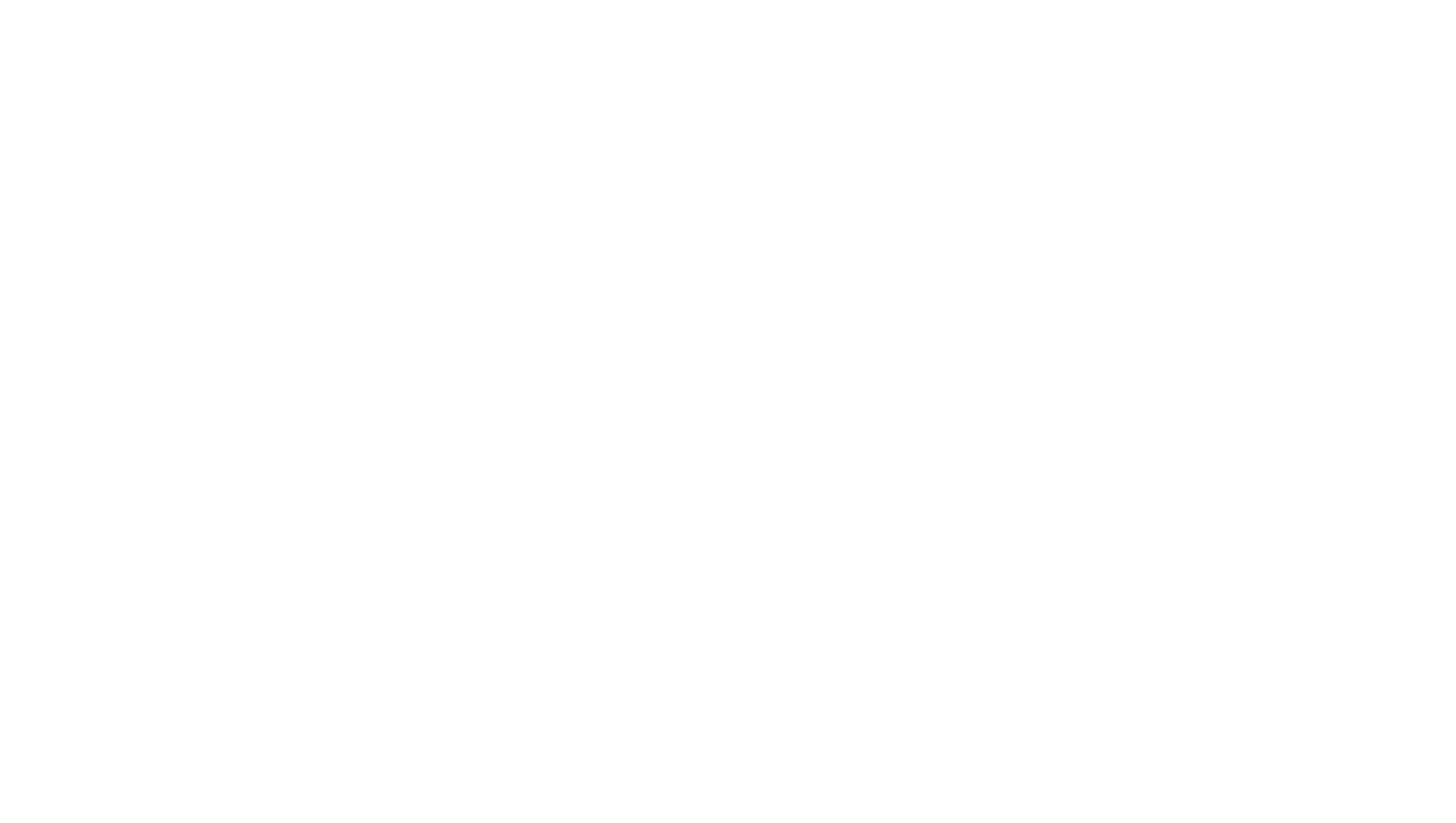 scroll, scrollTop: 0, scrollLeft: 0, axis: both 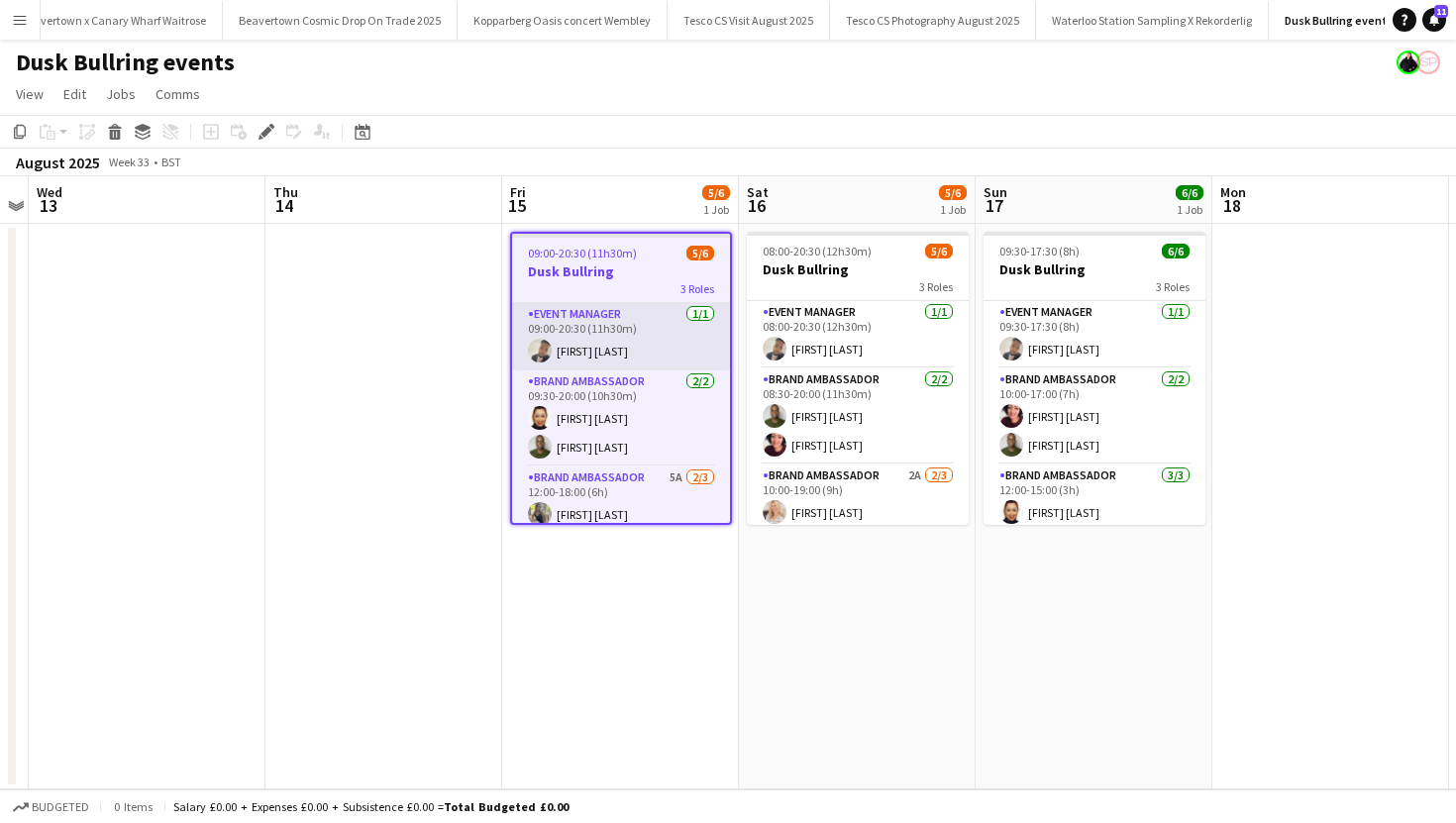 click on "Event Manager   1/1   09:00-20:30 (11h30m)
[FIRST] [LAST]" at bounding box center (621, 337) 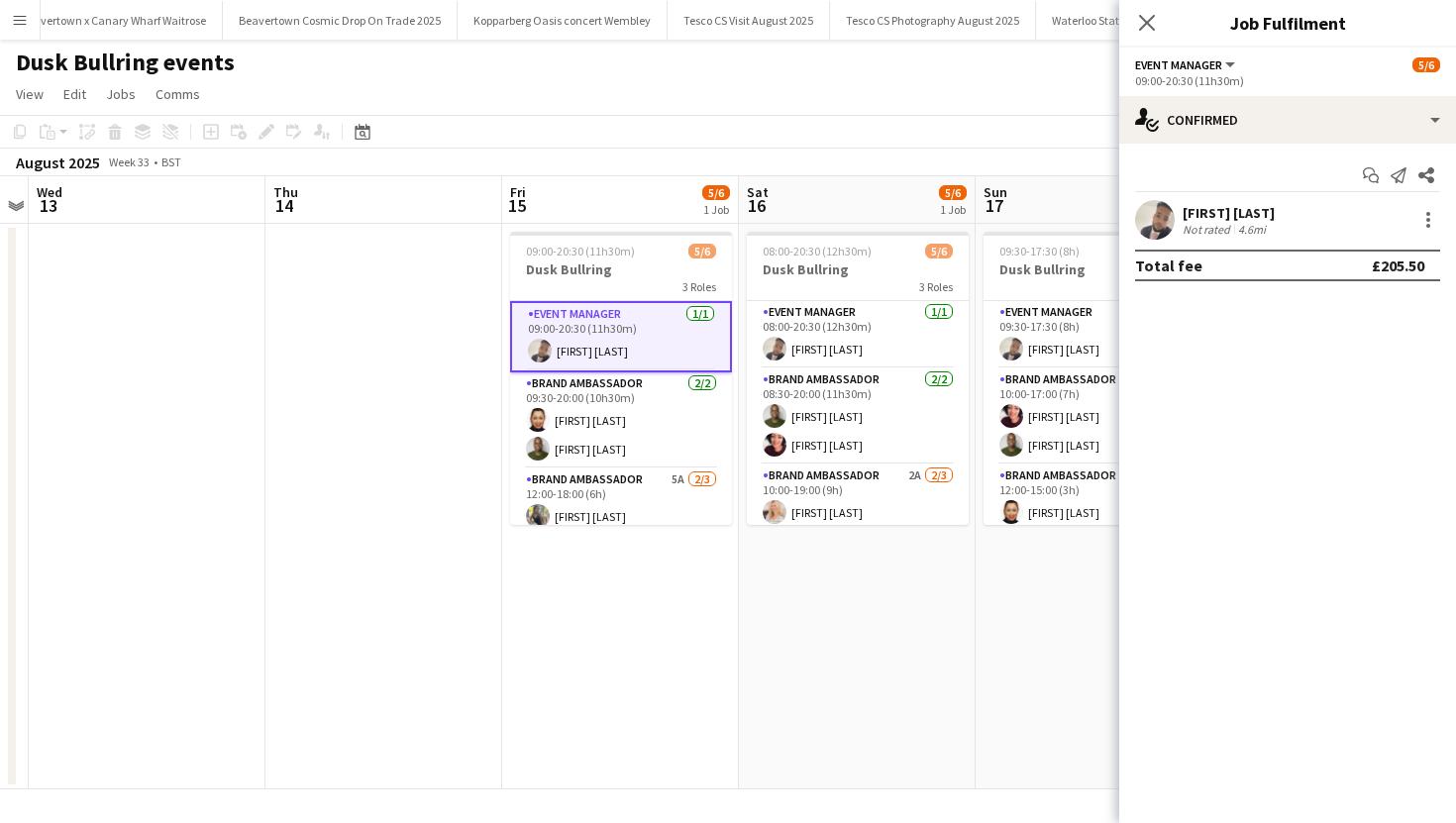 click on "[FIRST] [LAST]" at bounding box center (1228, 213) 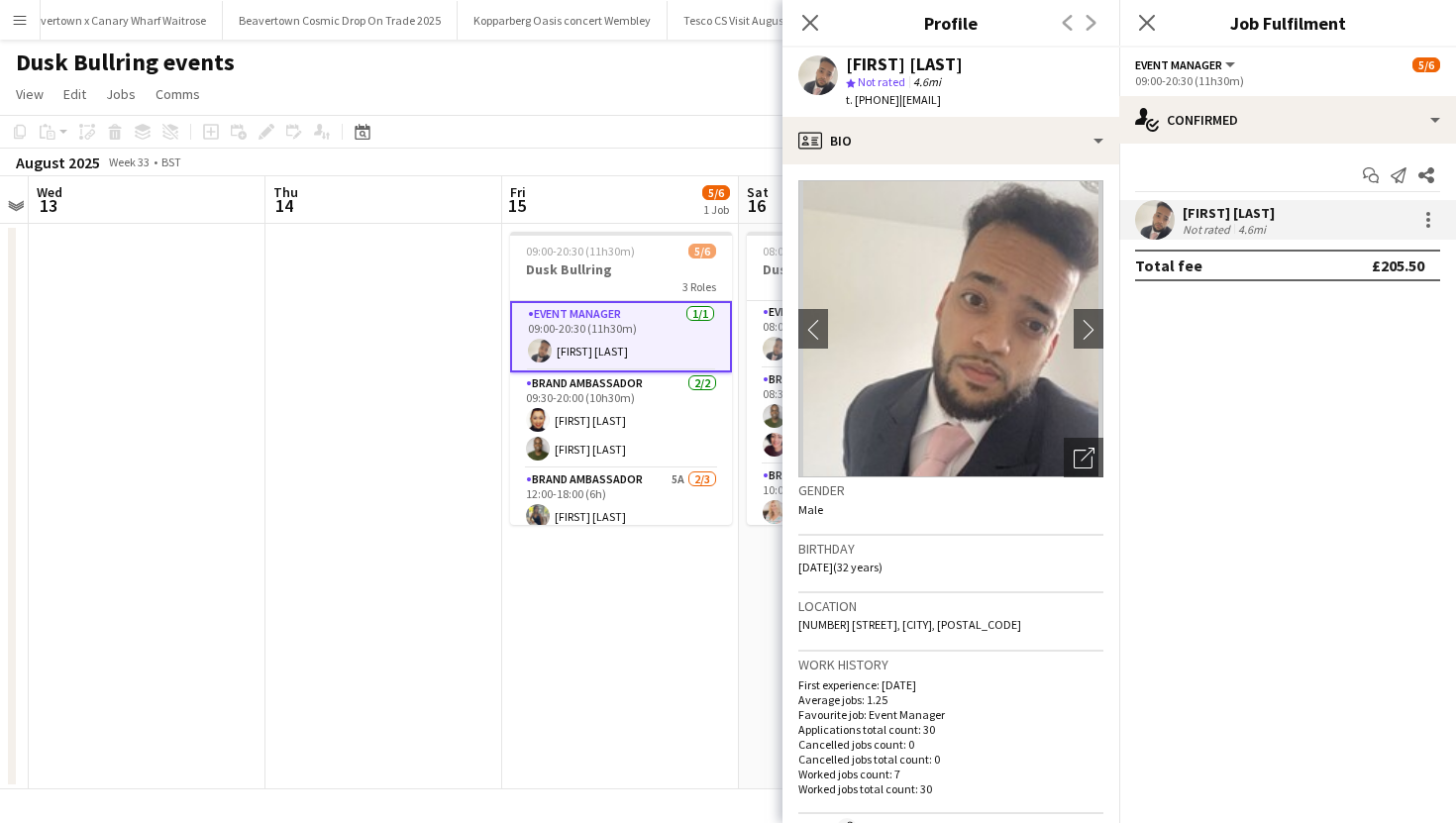 drag, startPoint x: 857, startPoint y: 103, endPoint x: 930, endPoint y: 108, distance: 73.171033 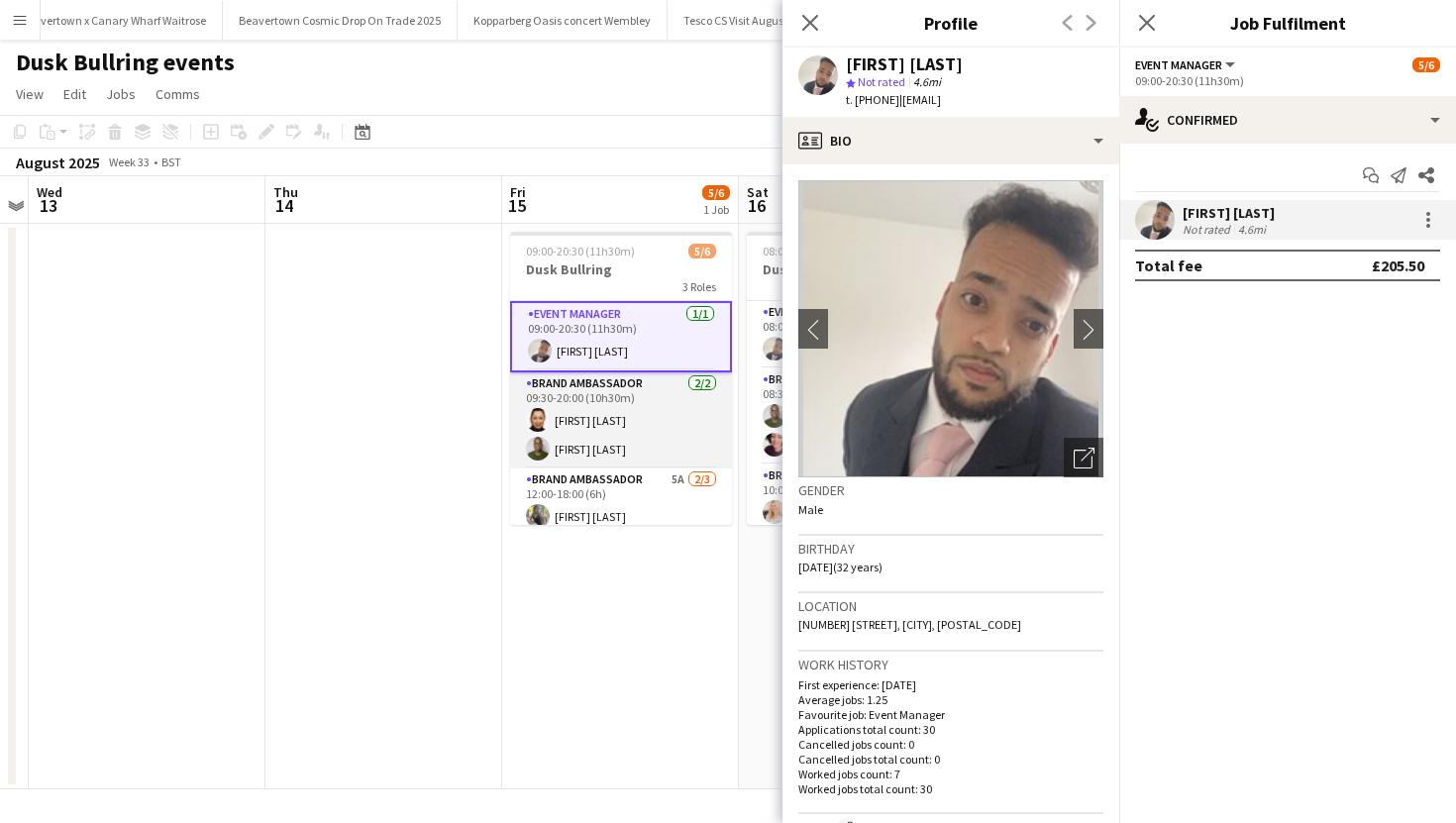 click on "Brand Ambassador   2/2   09:30-20:00 (10h30m)
[FIRST] [LAST] [FIRST] [LAST]" at bounding box center [621, 420] 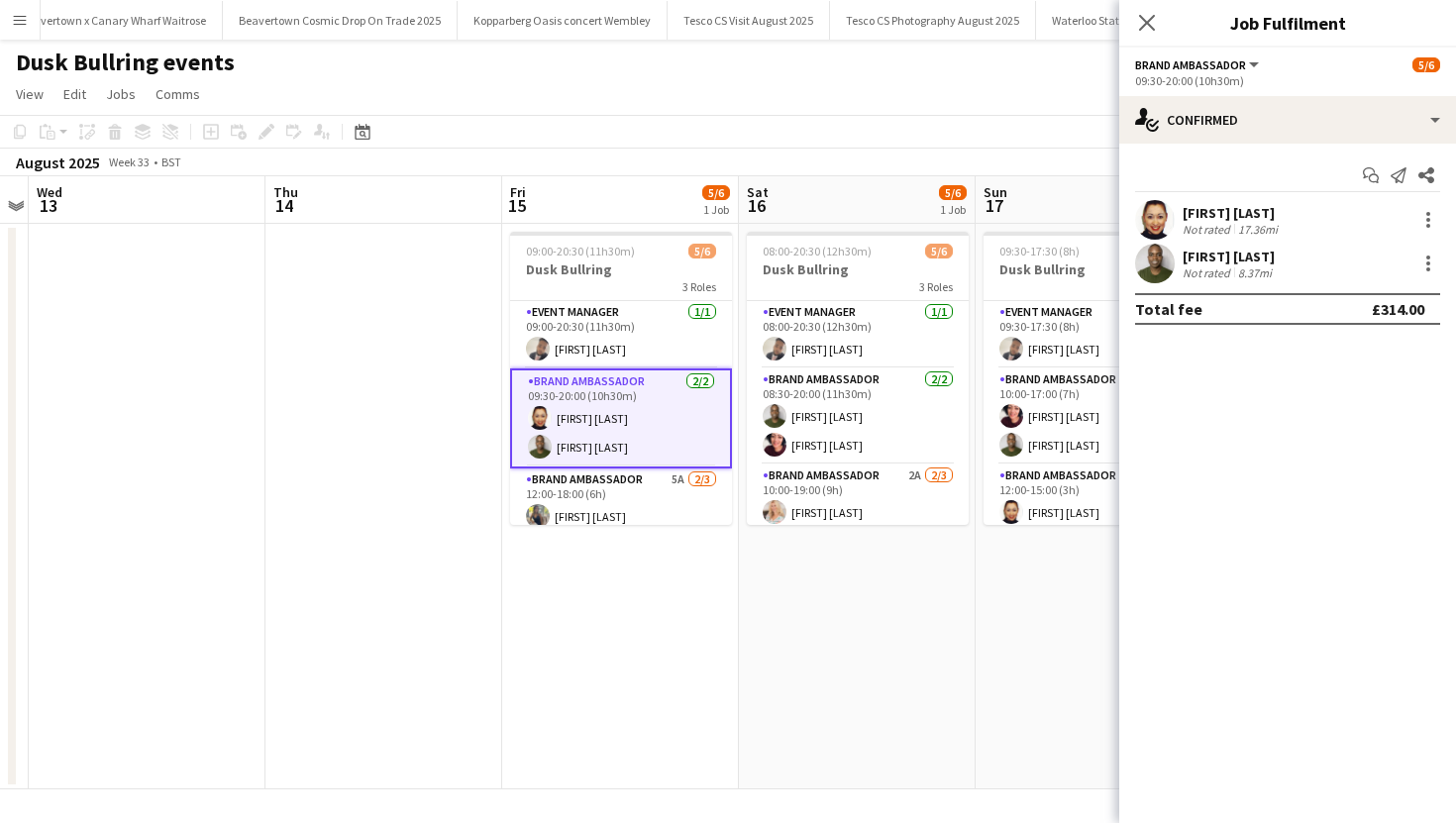 click at bounding box center [1155, 220] 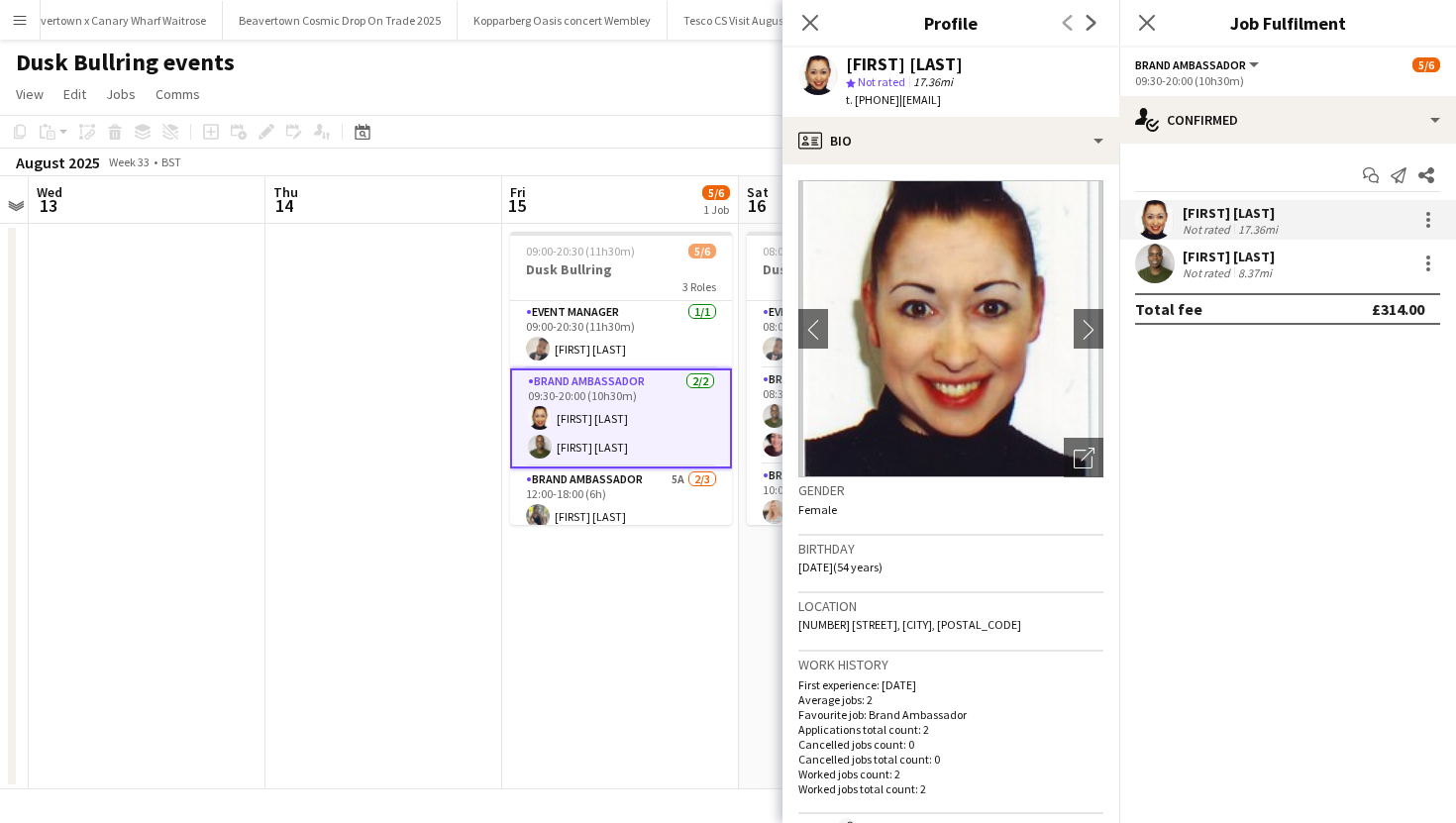 drag, startPoint x: 857, startPoint y: 100, endPoint x: 931, endPoint y: 105, distance: 74.16873 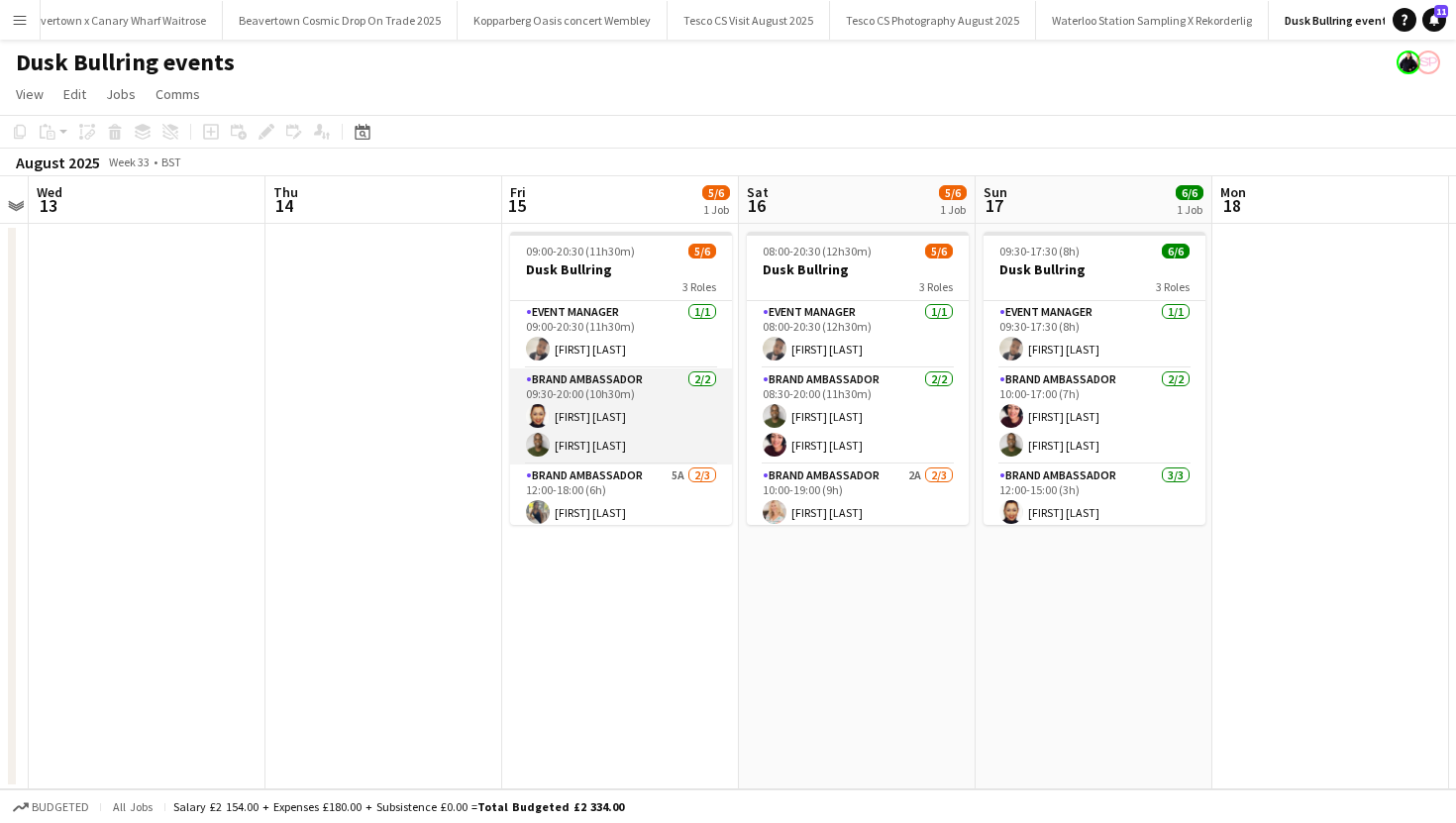 click at bounding box center [538, 445] 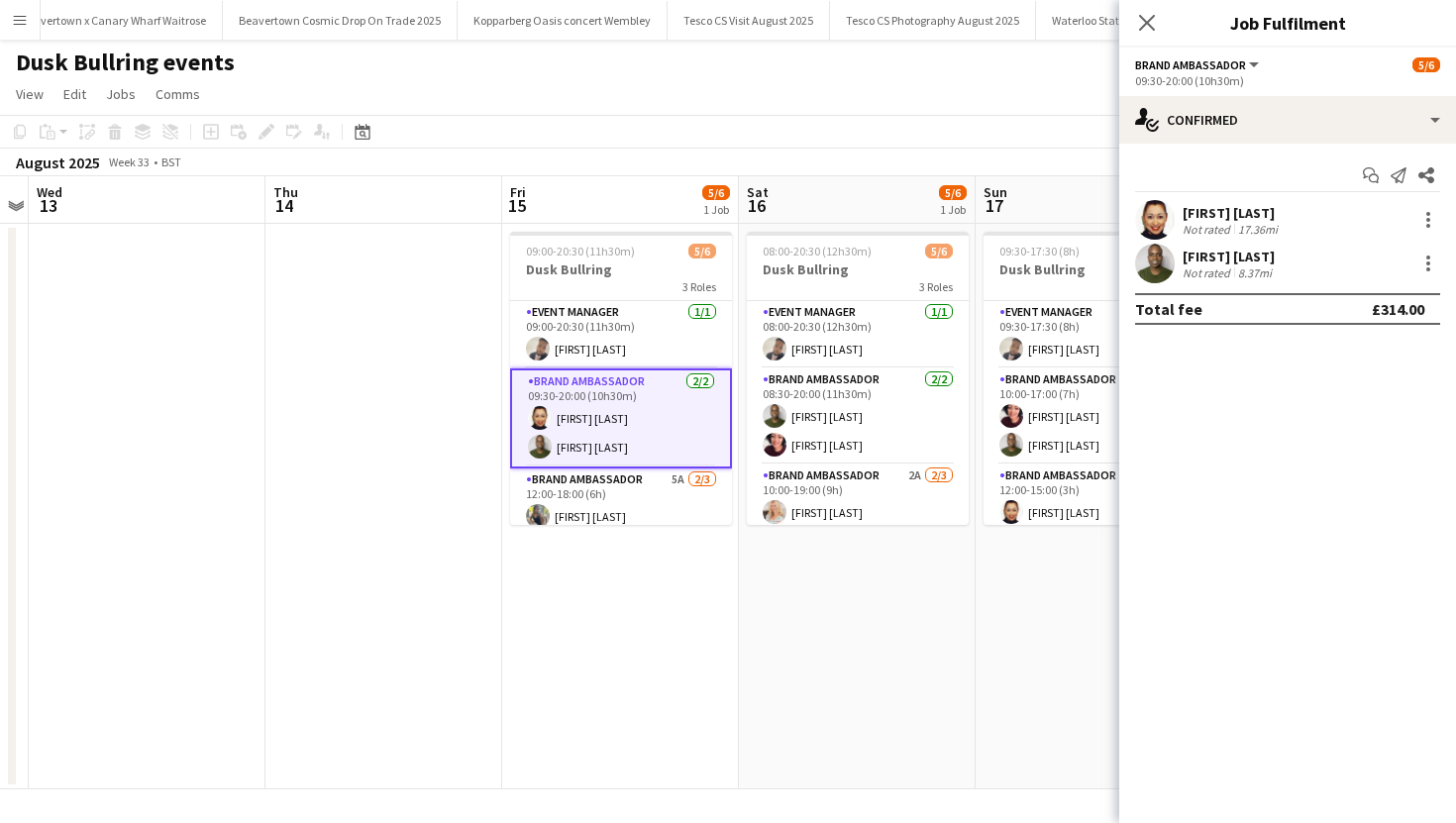 click at bounding box center [1155, 263] 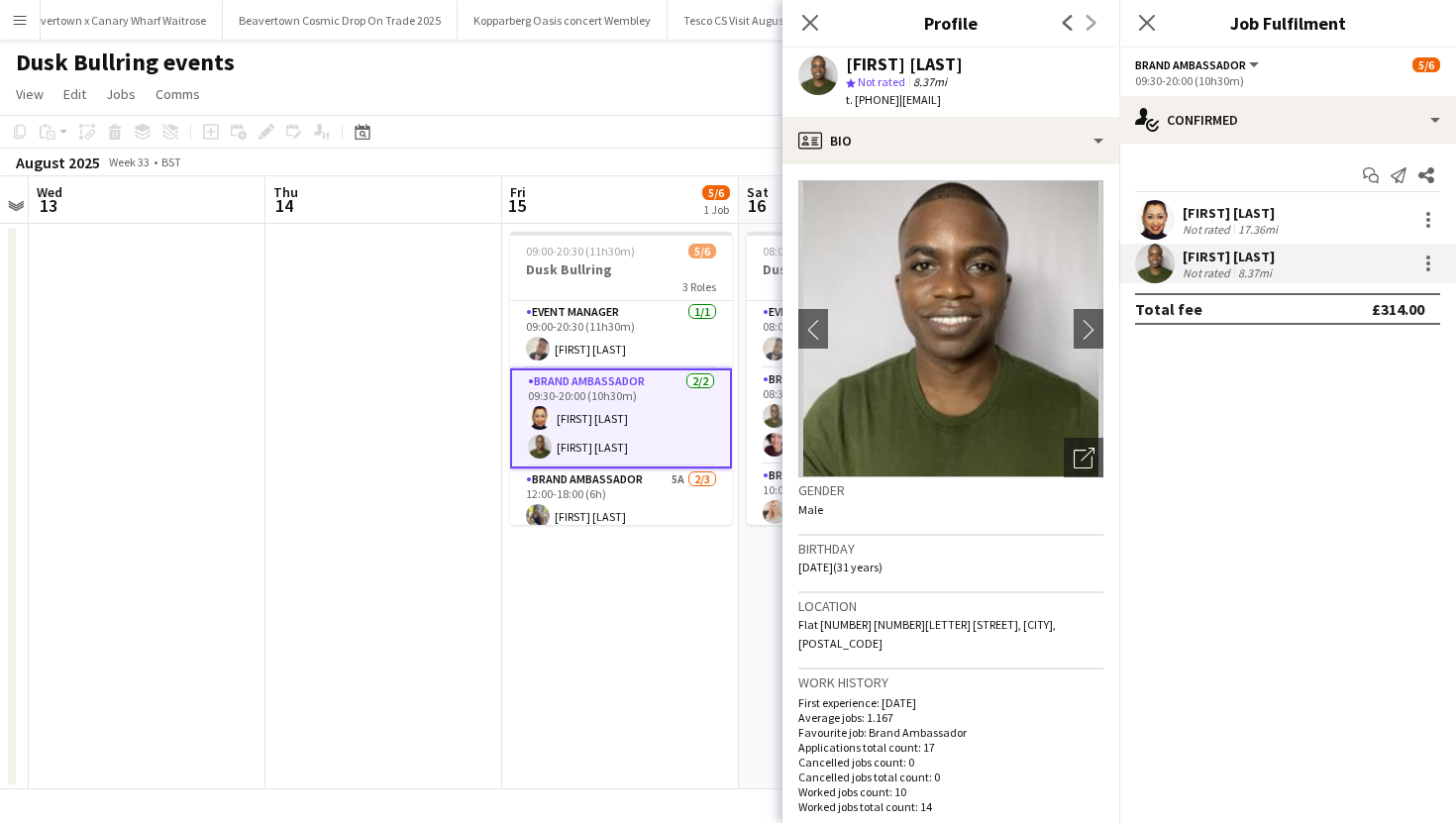drag, startPoint x: 857, startPoint y: 99, endPoint x: 932, endPoint y: 100, distance: 75.00667 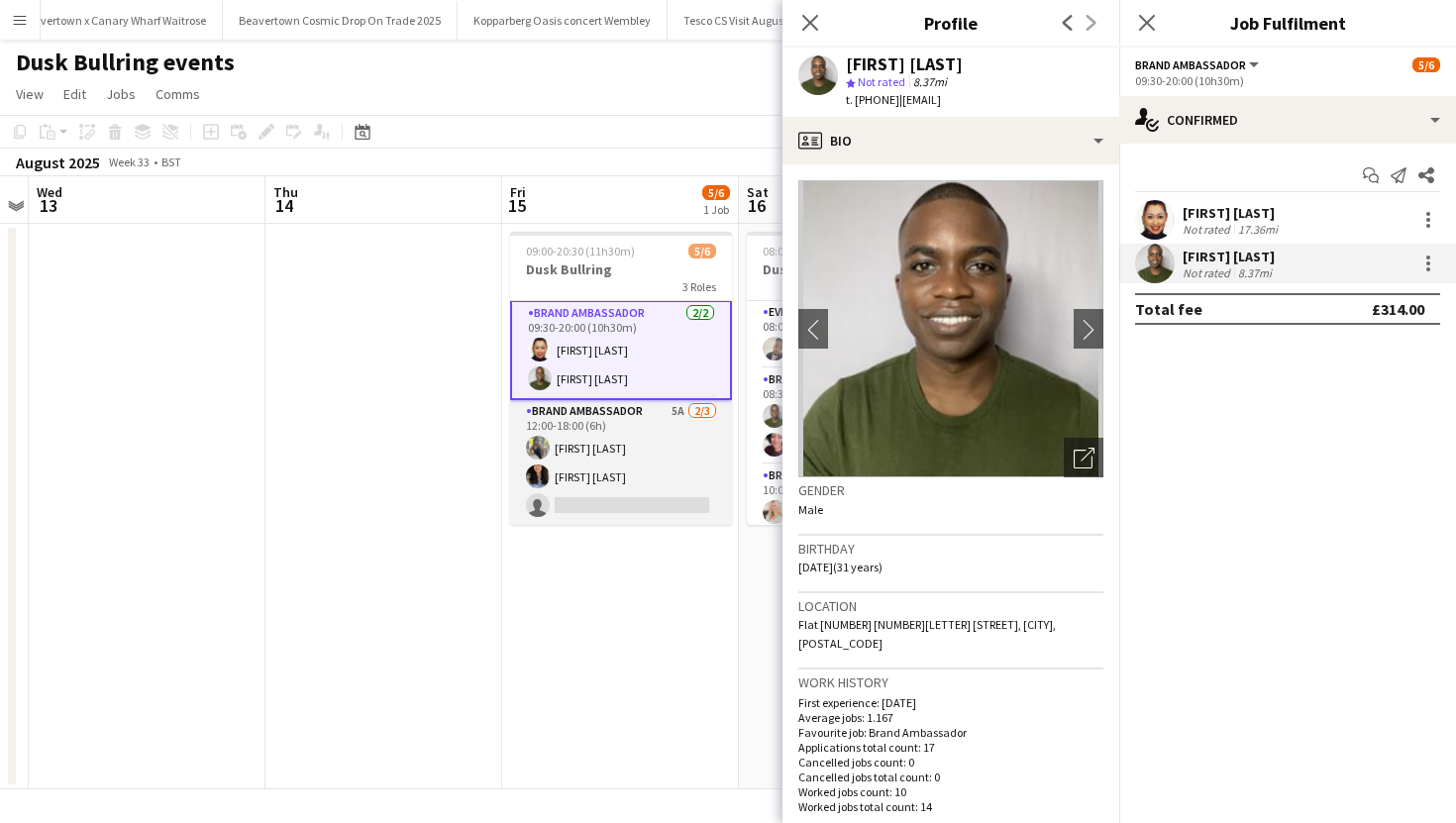 click on "Brand Ambassador   5A   2/3   12:00-18:00 (6h)
Bethany Cogley Christine Mak
single-neutral-actions" at bounding box center (621, 463) 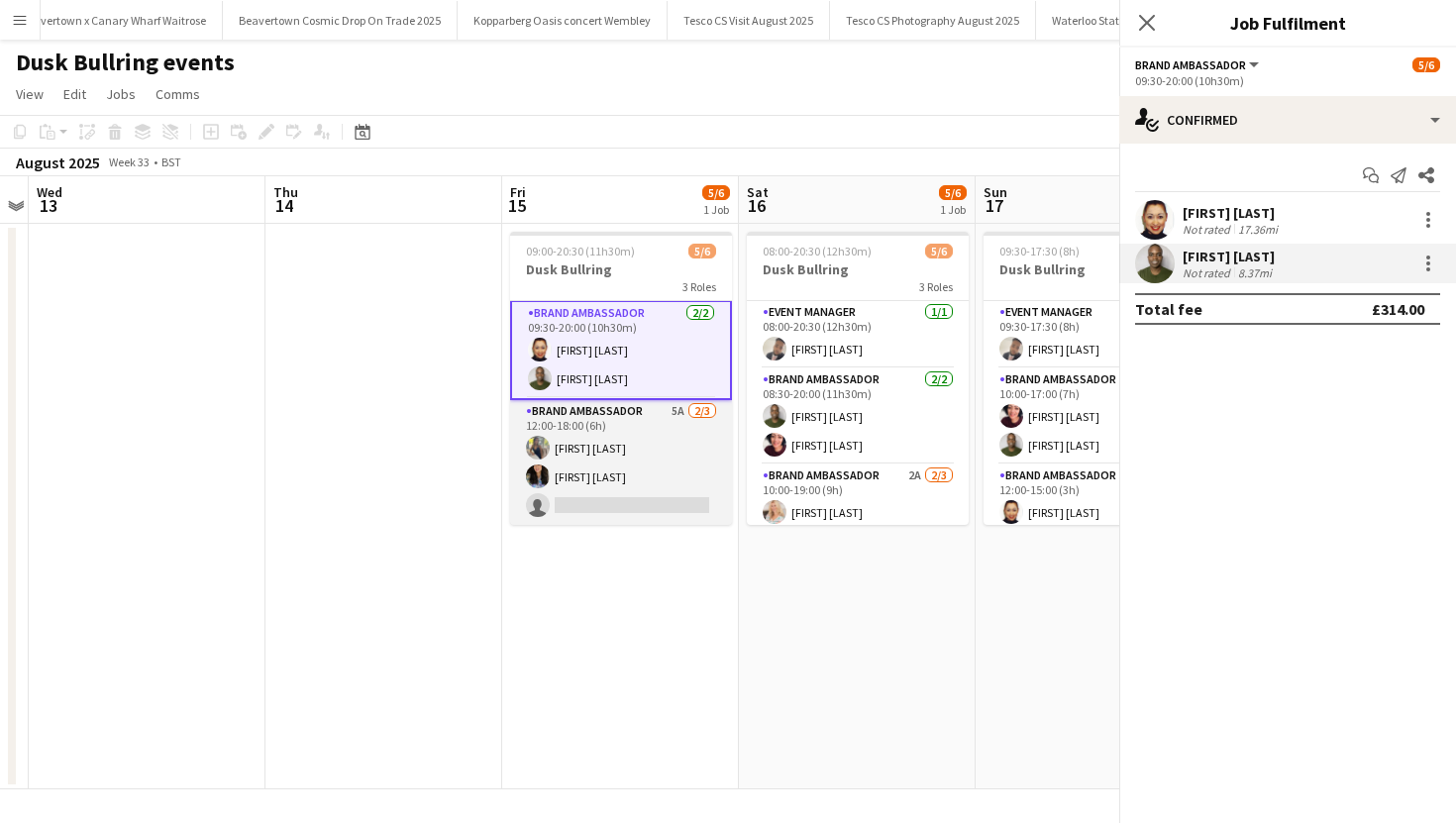 scroll, scrollTop: 66, scrollLeft: 0, axis: vertical 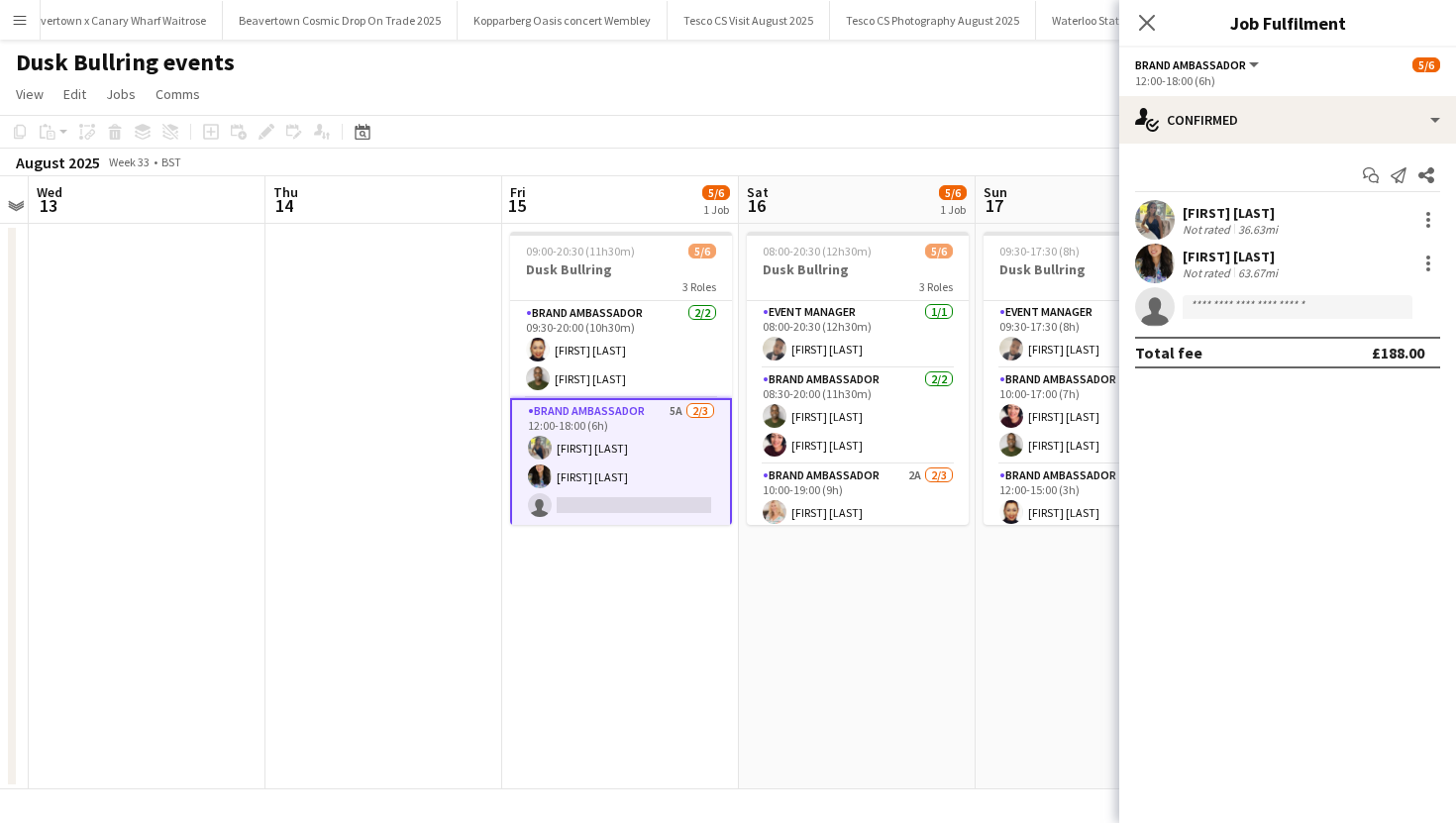 click on "Bethany Cogley" at bounding box center (1232, 213) 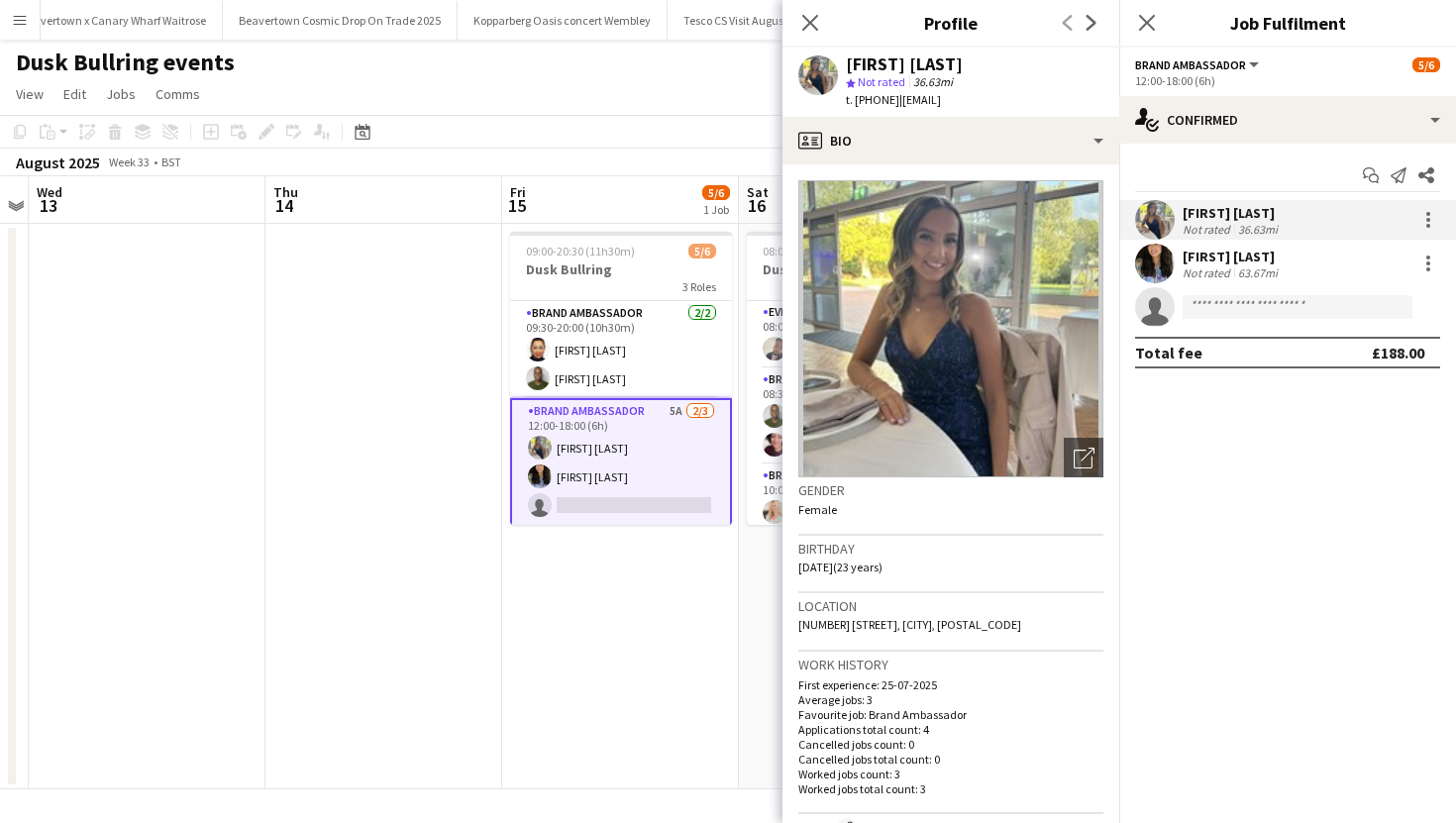 drag, startPoint x: 856, startPoint y: 97, endPoint x: 931, endPoint y: 104, distance: 75.325958 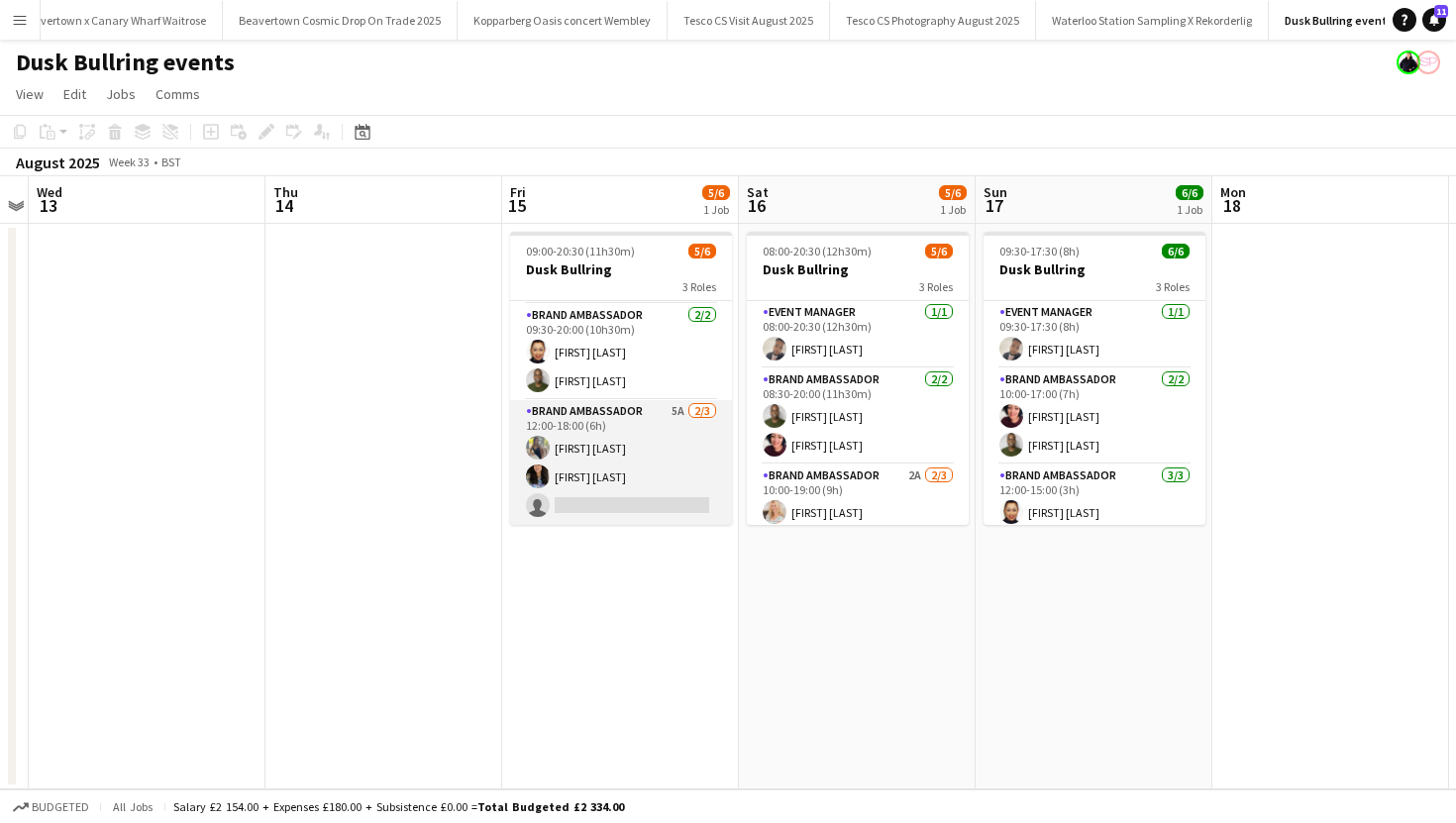 click on "Brand Ambassador   5A   2/3   12:00-18:00 (6h)
Bethany Cogley Christine Mak
single-neutral-actions" at bounding box center (621, 463) 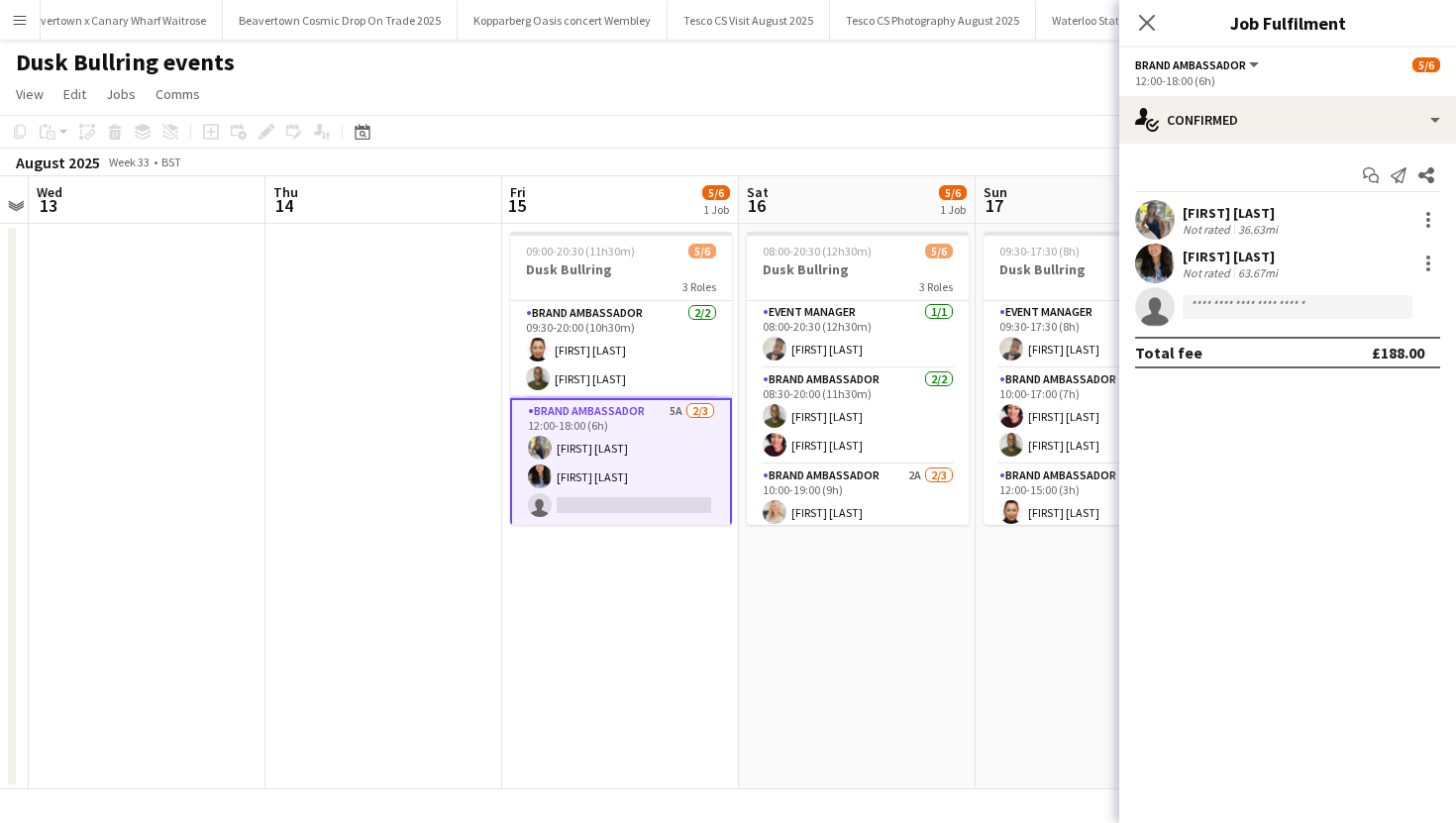 click at bounding box center (1155, 263) 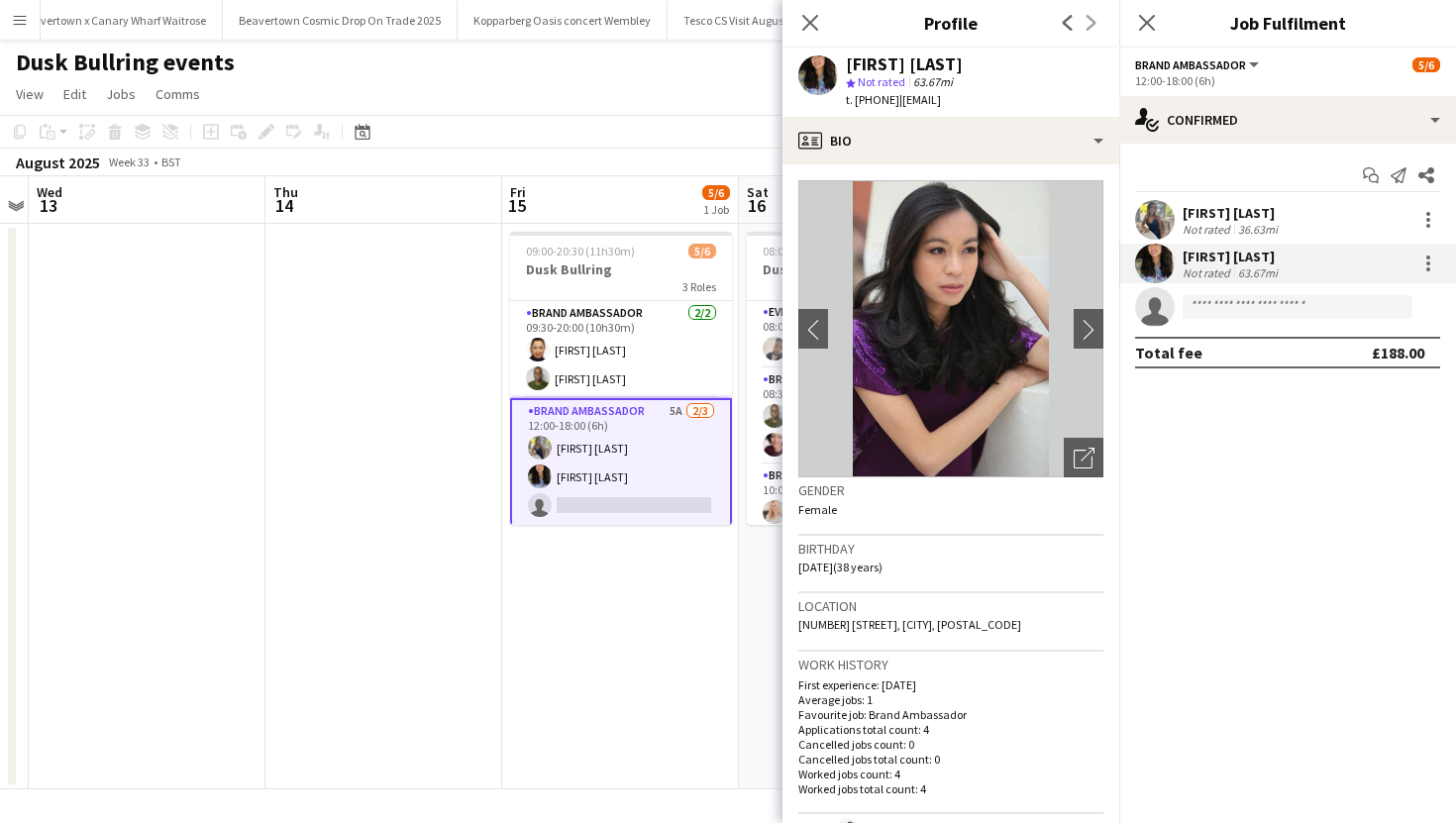 drag, startPoint x: 940, startPoint y: 100, endPoint x: 1084, endPoint y: 103, distance: 144.03125 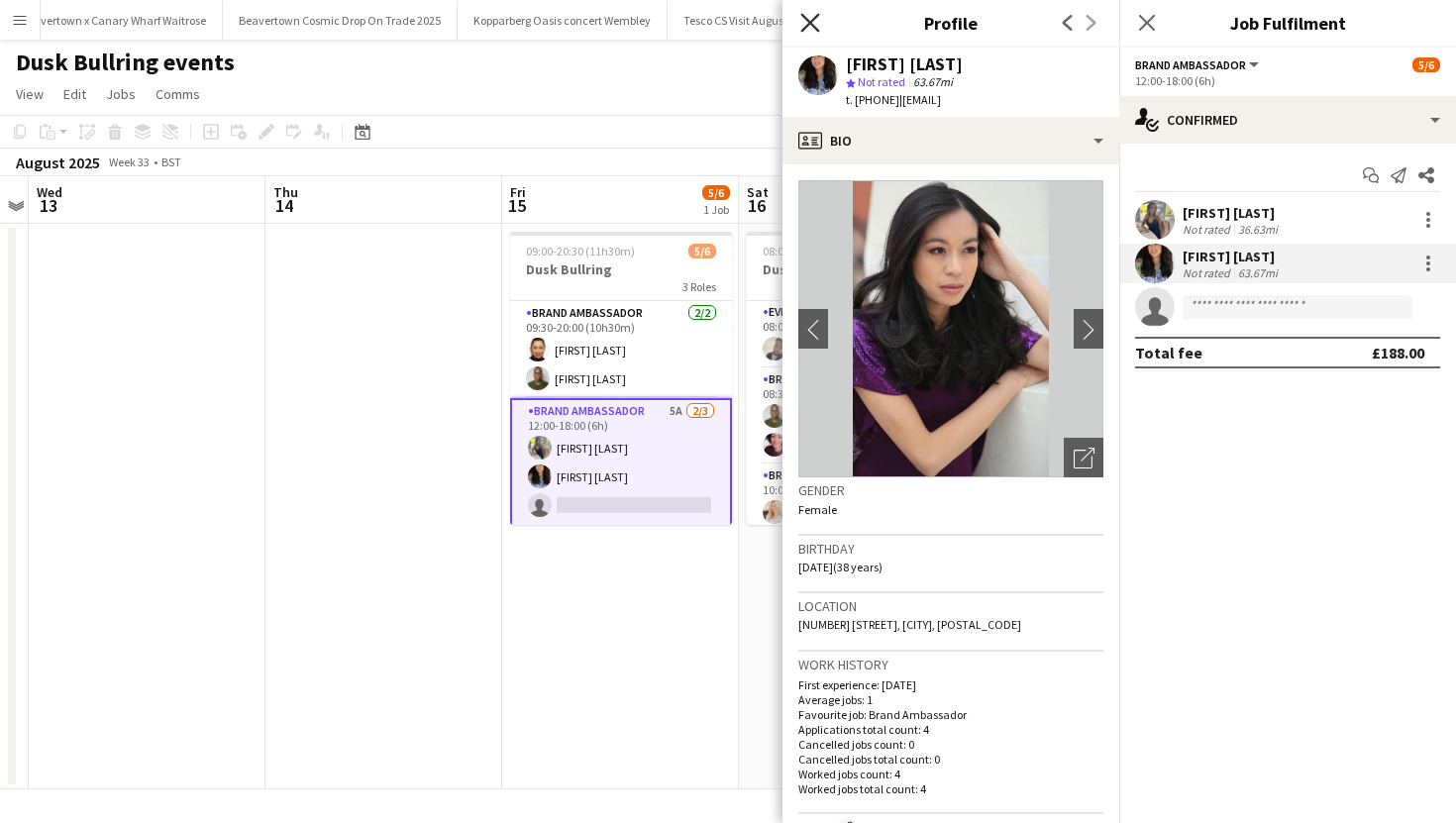 click 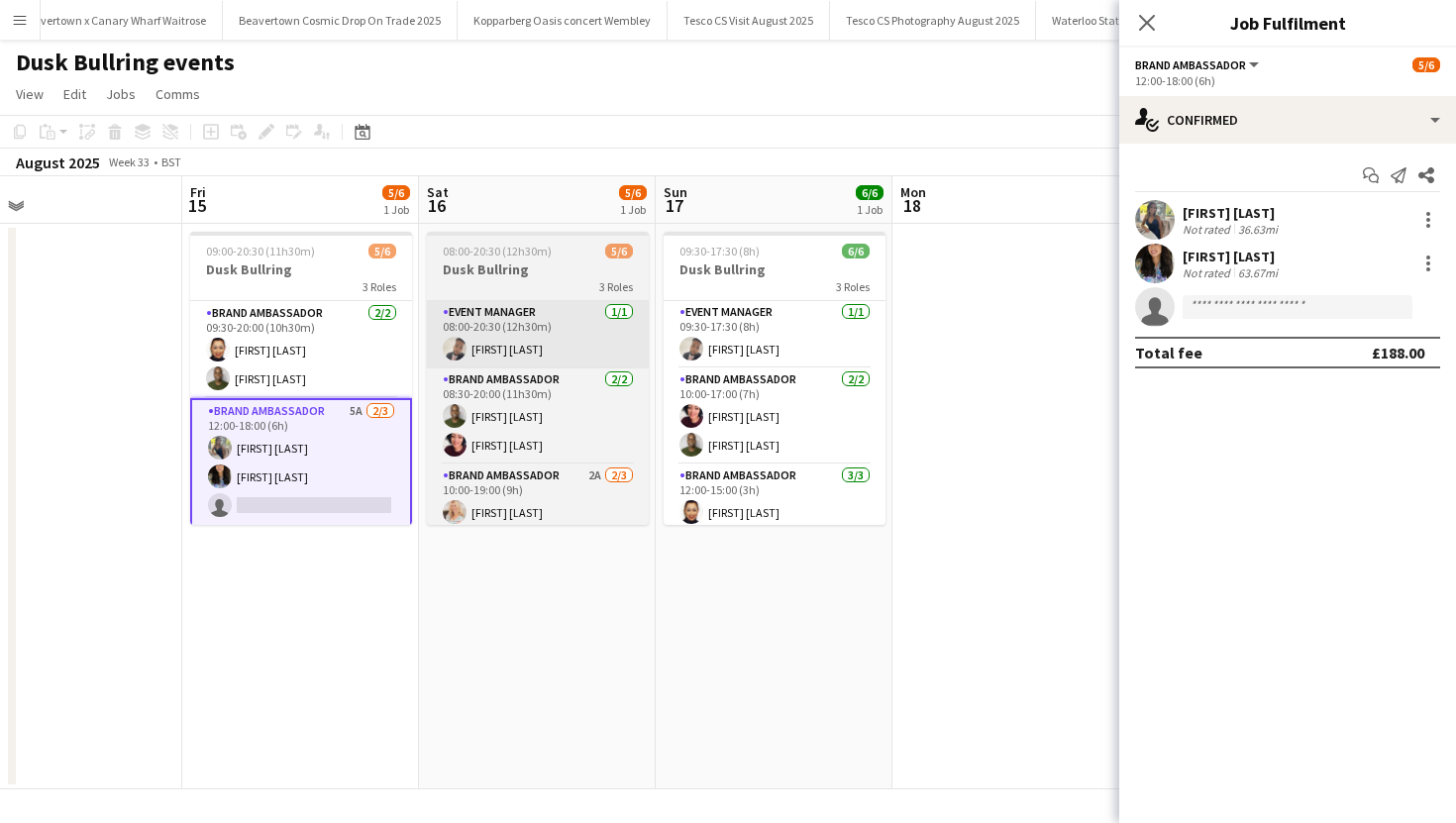 scroll, scrollTop: 0, scrollLeft: 508, axis: horizontal 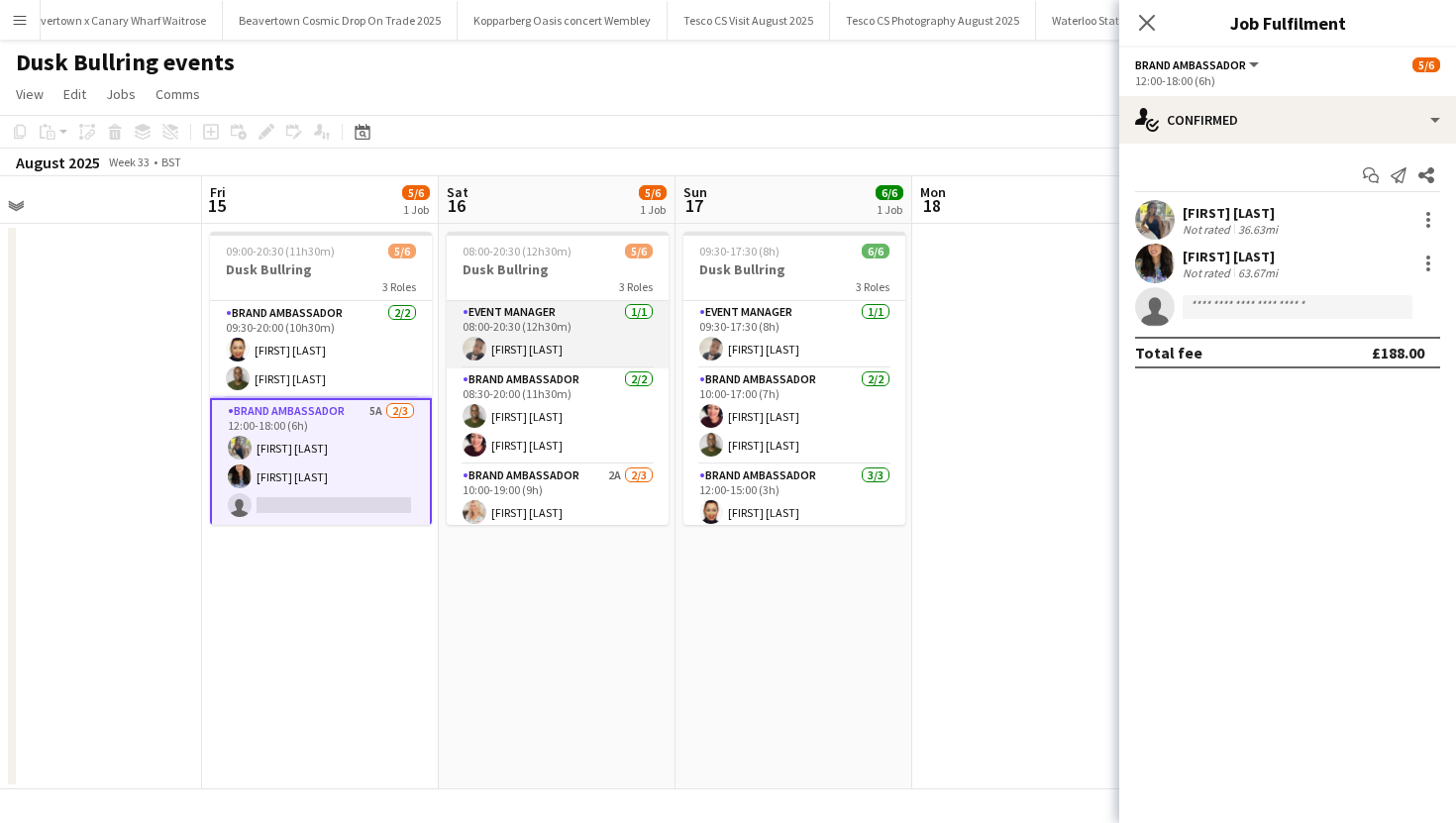 click on "Event Manager   1/1   08:00-20:30 (12h30m)
Umar Bhayat" at bounding box center (558, 335) 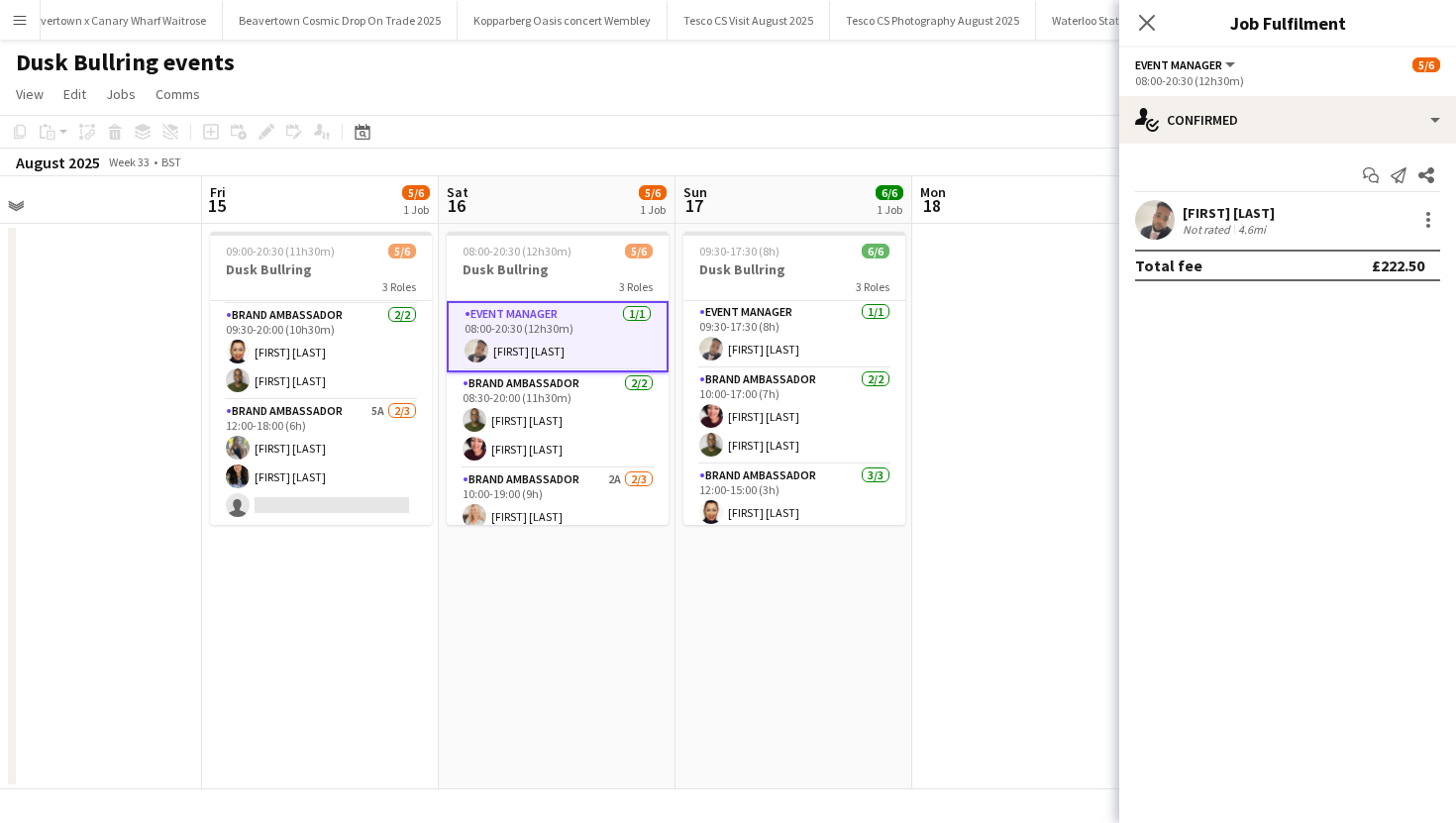 click at bounding box center [1155, 220] 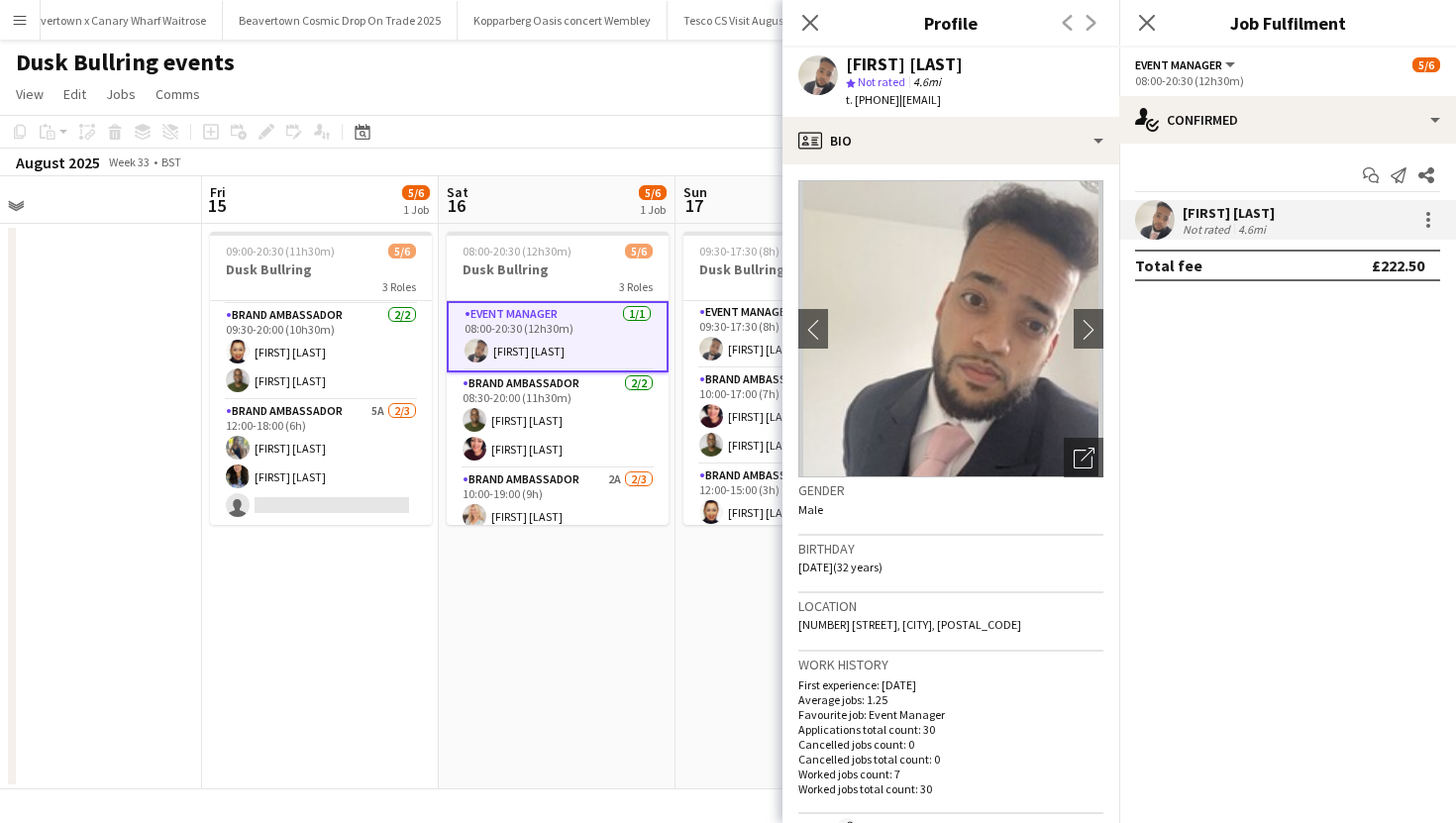 drag, startPoint x: 857, startPoint y: 98, endPoint x: 931, endPoint y: 106, distance: 74.43118 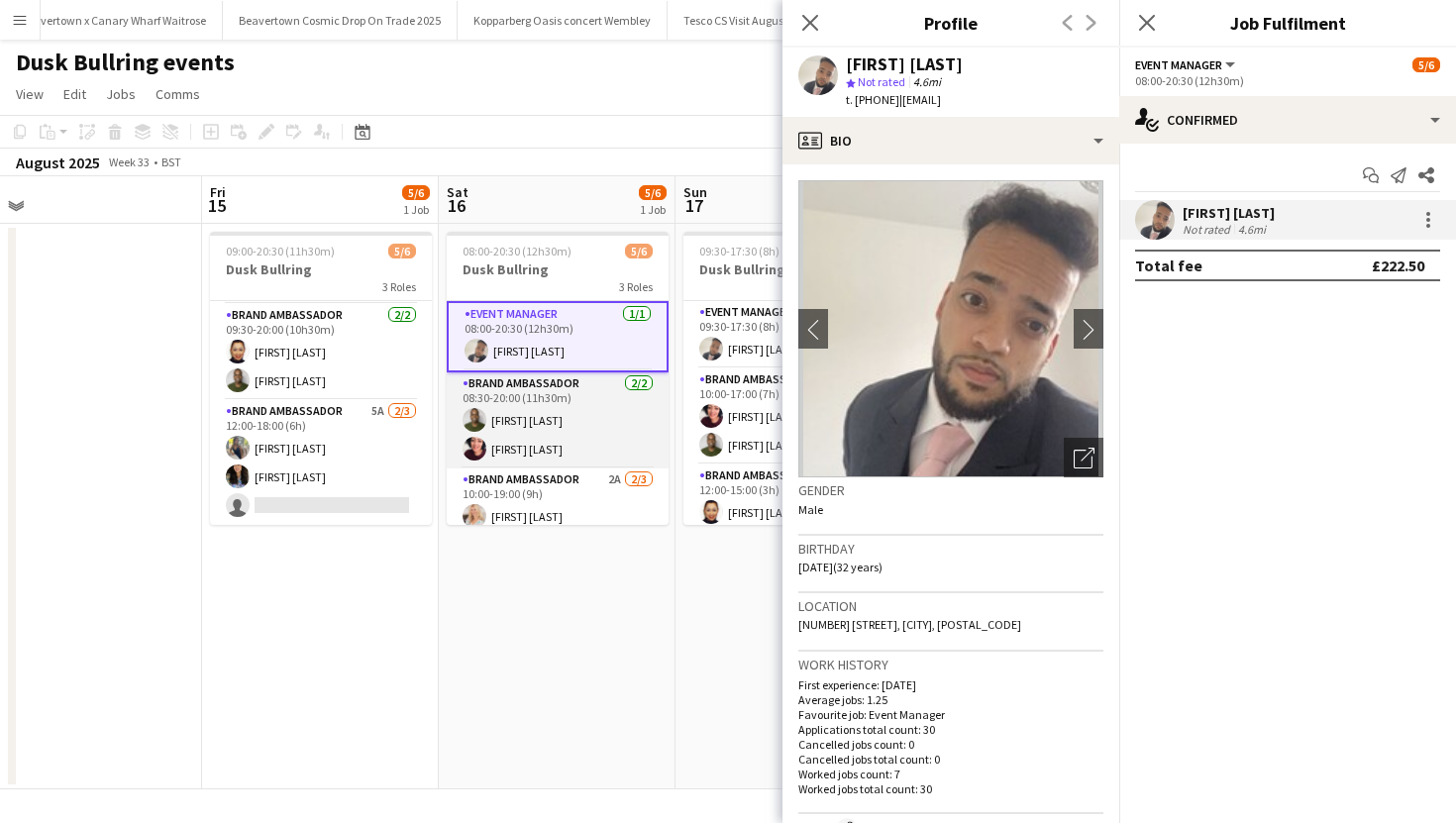 click on "Brand Ambassador   2/2   08:30-20:00 (11h30m)
Paulo Andre Aragao Gemma Gates" at bounding box center (558, 420) 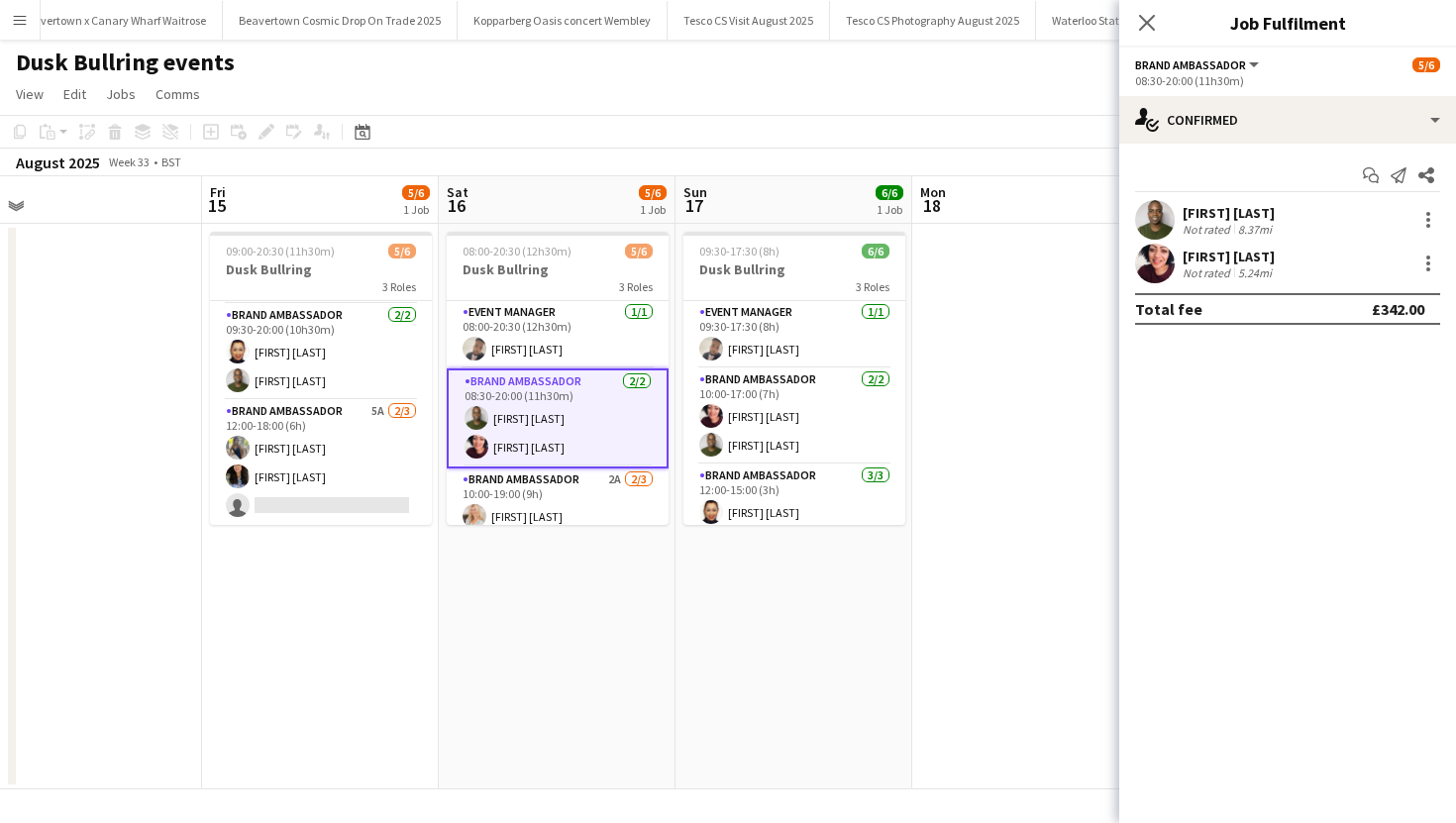 click at bounding box center [1155, 220] 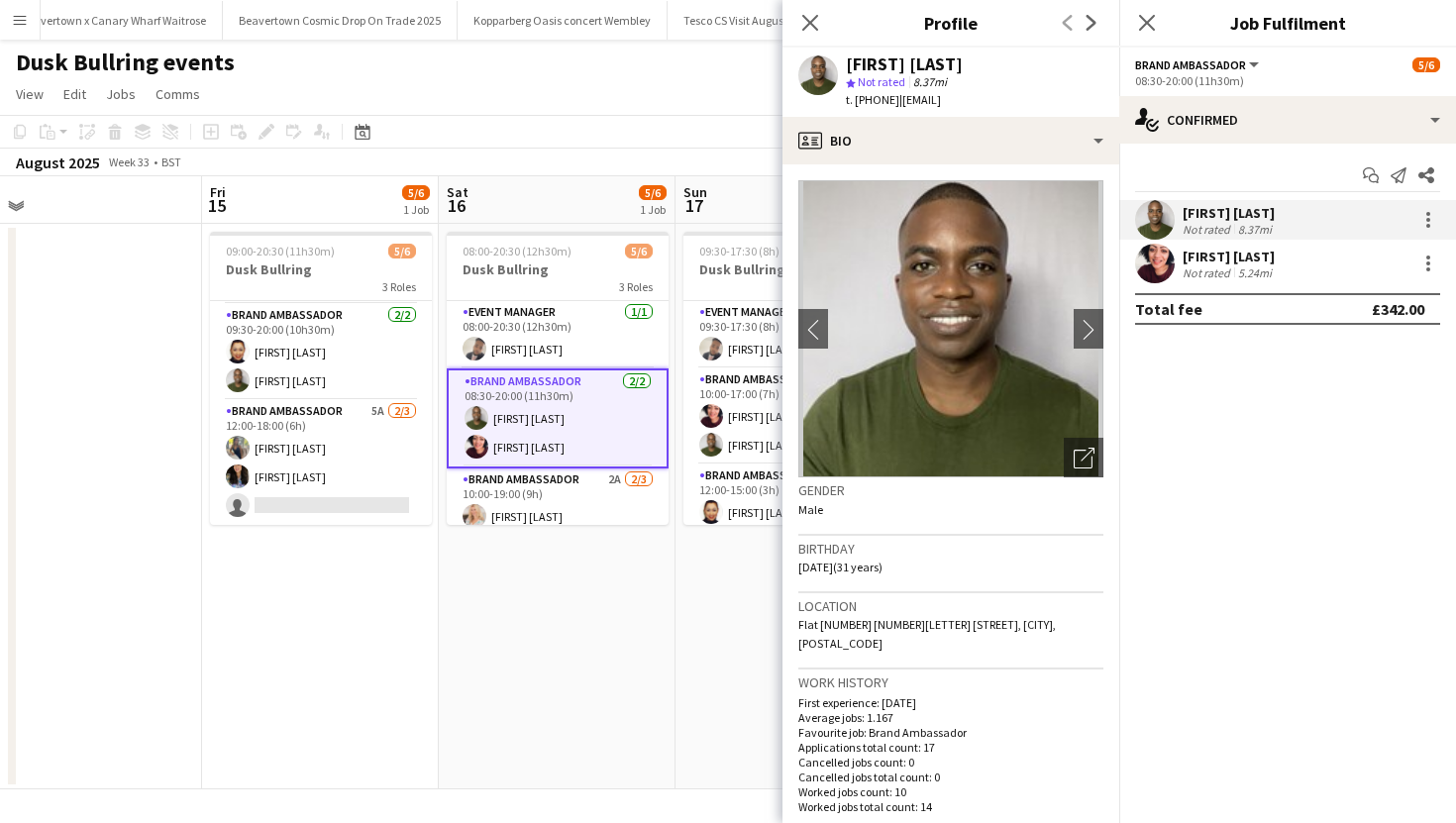 drag, startPoint x: 857, startPoint y: 102, endPoint x: 932, endPoint y: 109, distance: 75.325958 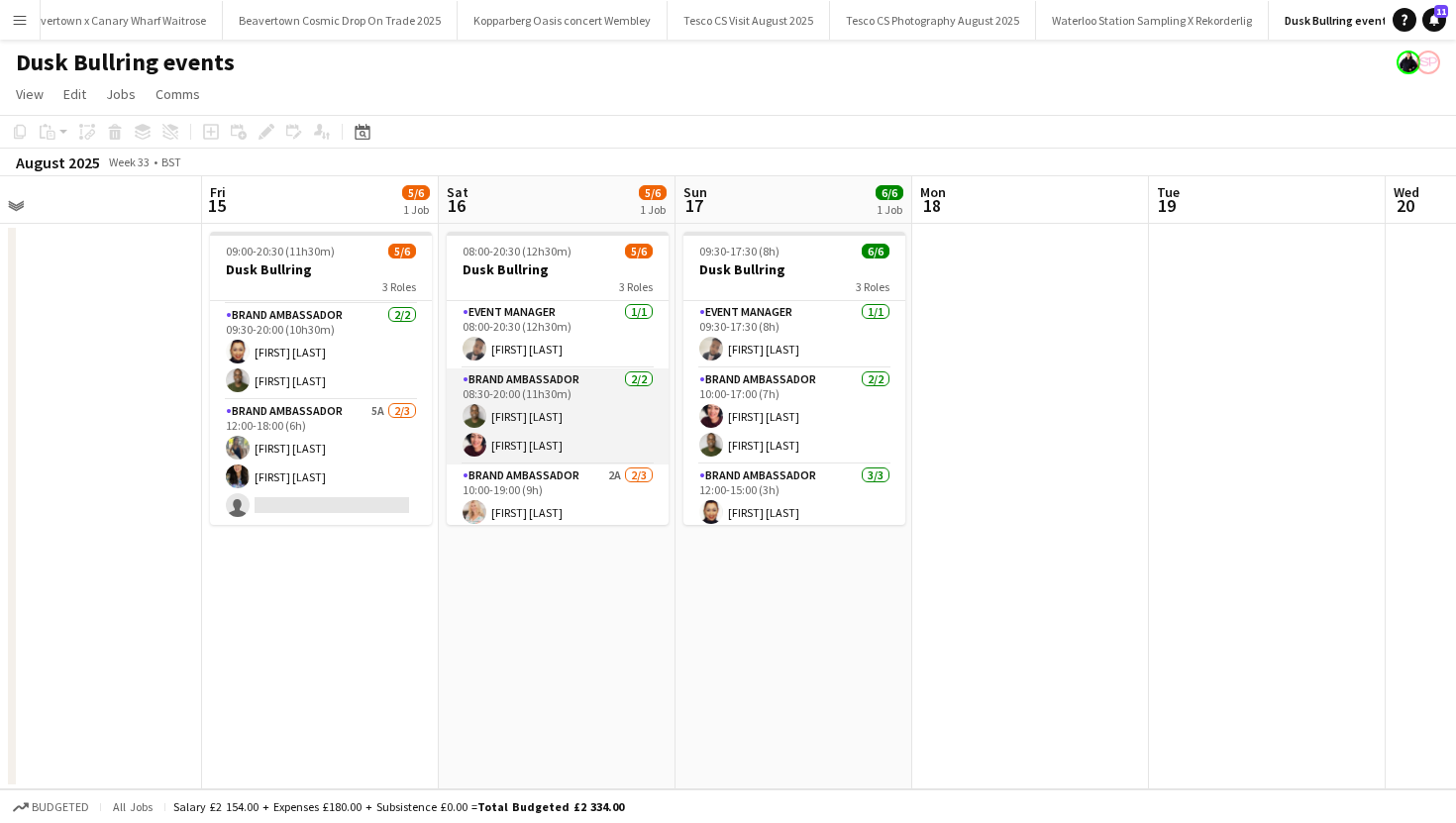 click at bounding box center (474, 445) 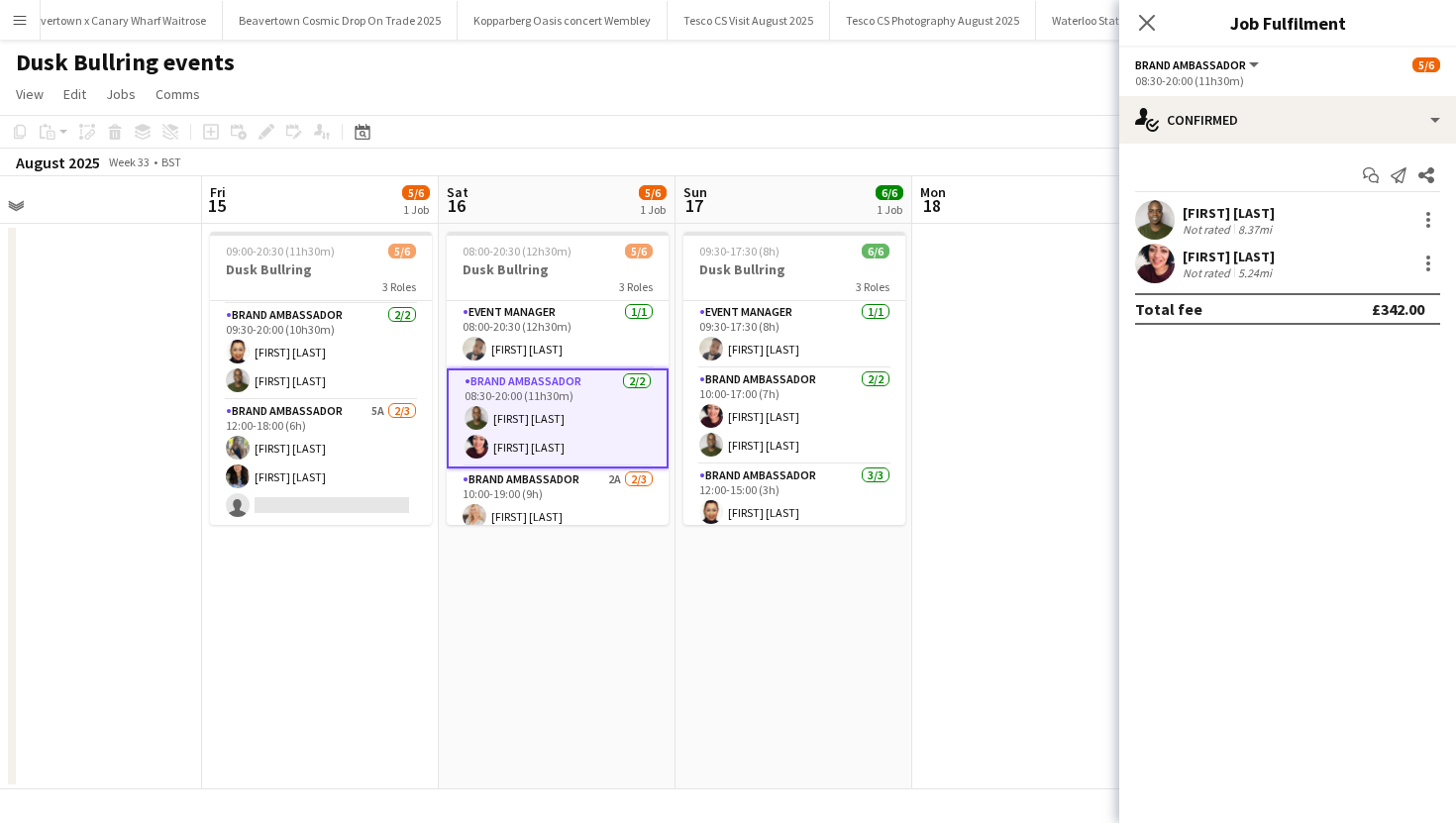 click at bounding box center [1155, 263] 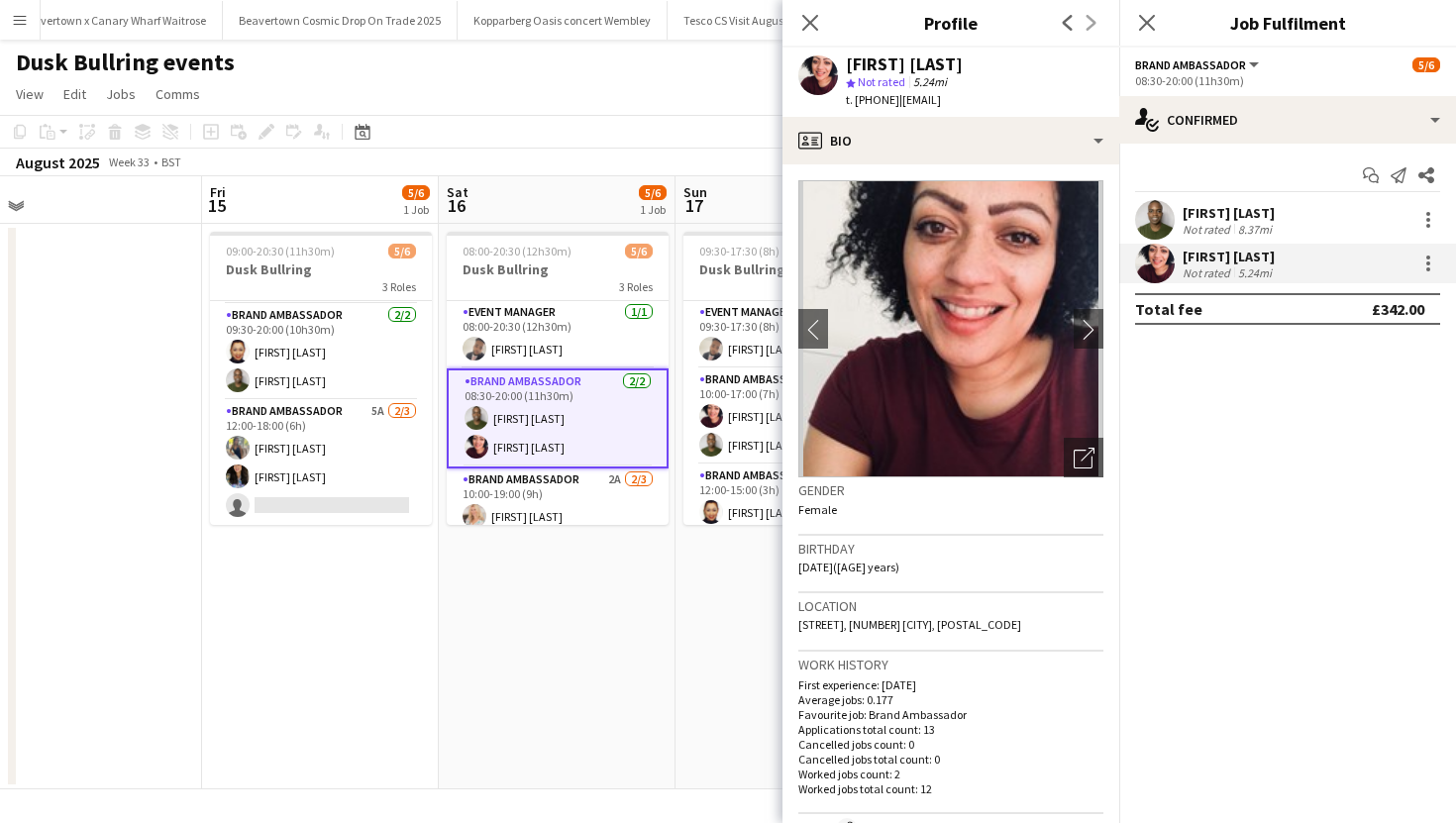 drag, startPoint x: 857, startPoint y: 101, endPoint x: 930, endPoint y: 102, distance: 73.00685 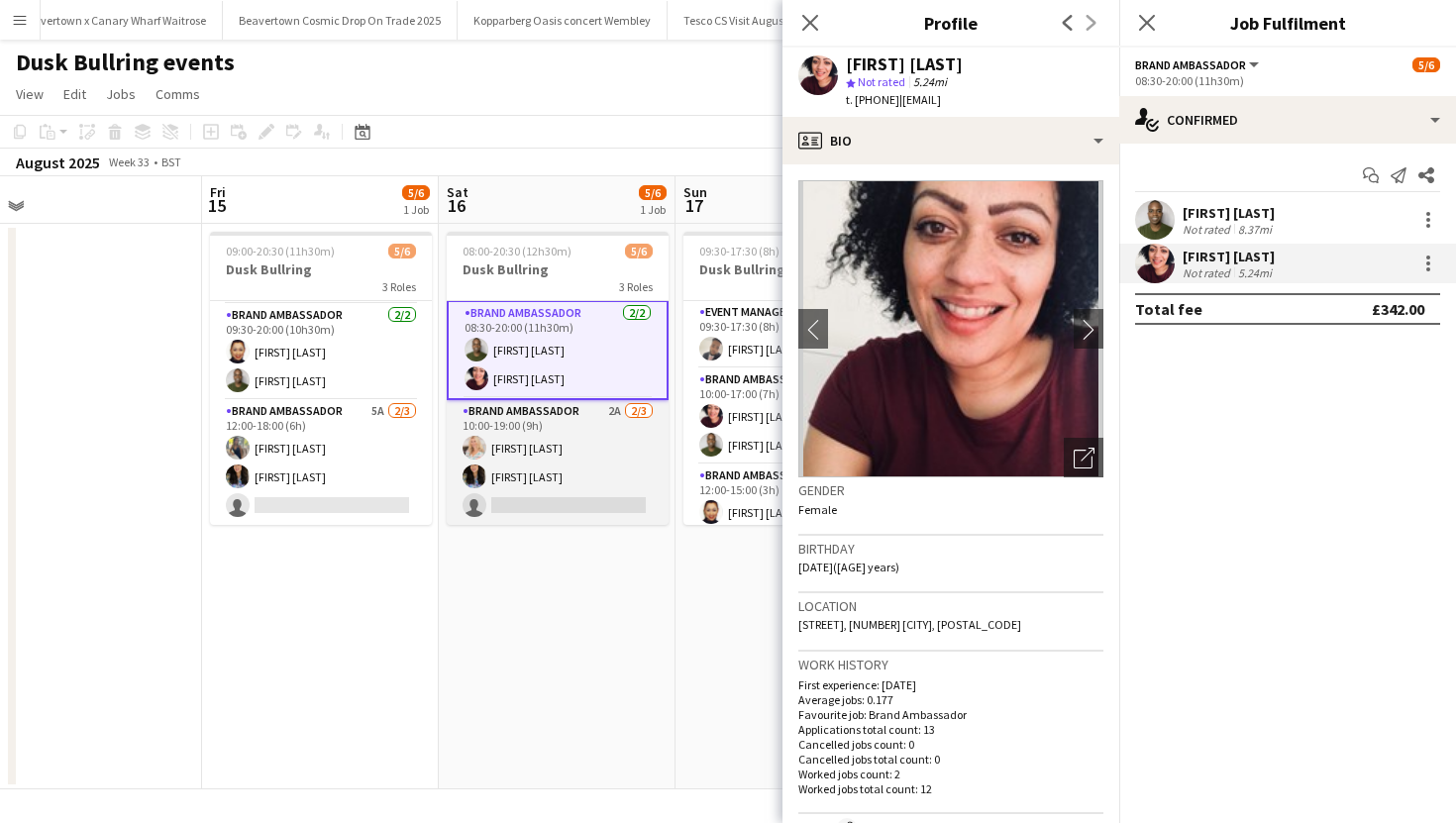 click on "Brand Ambassador   2A   2/3   10:00-19:00 (9h)
Hattie Levett - Dunn Christine Mak
single-neutral-actions" at bounding box center (558, 463) 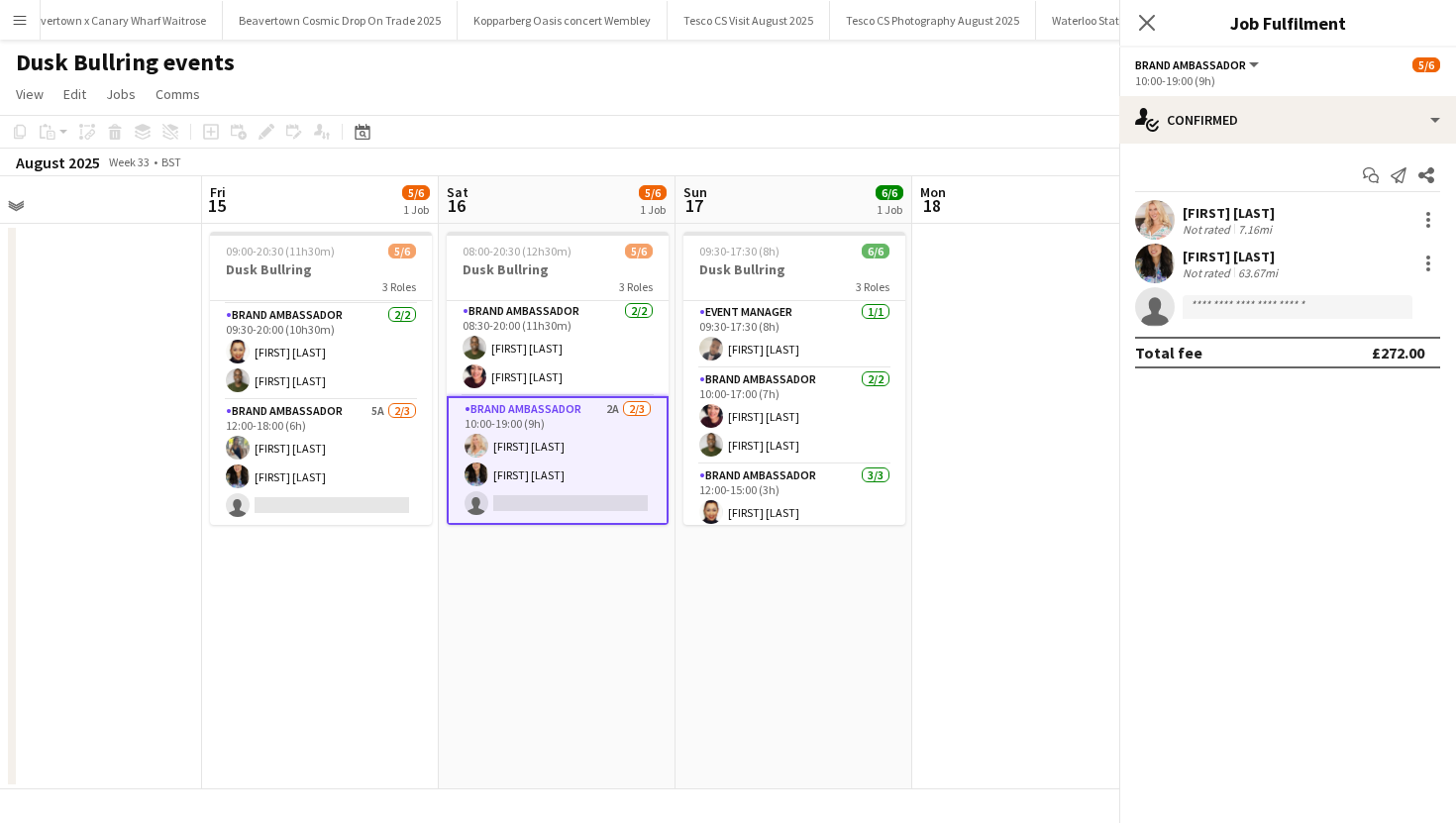 scroll, scrollTop: 66, scrollLeft: 0, axis: vertical 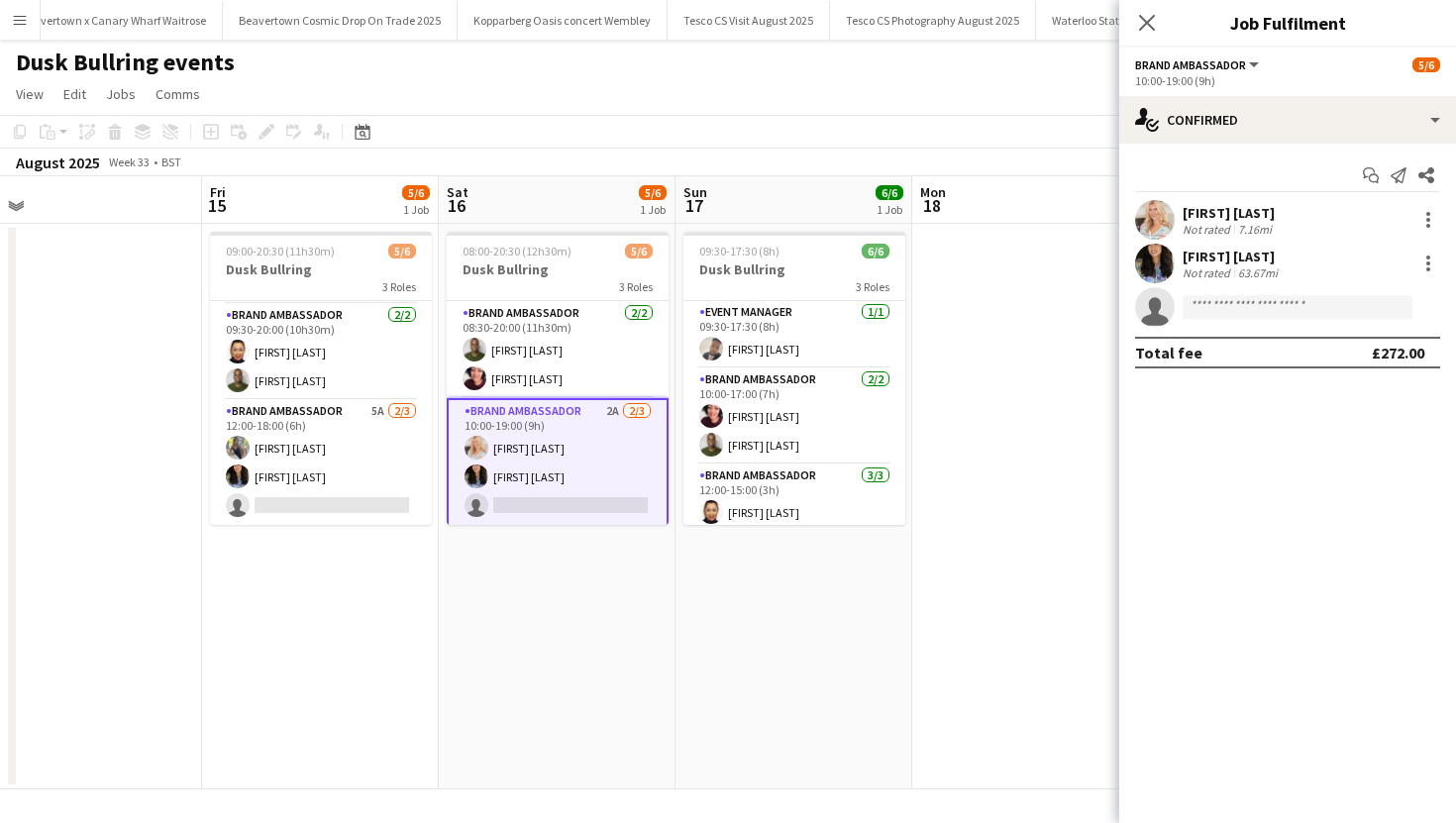 click at bounding box center (1155, 220) 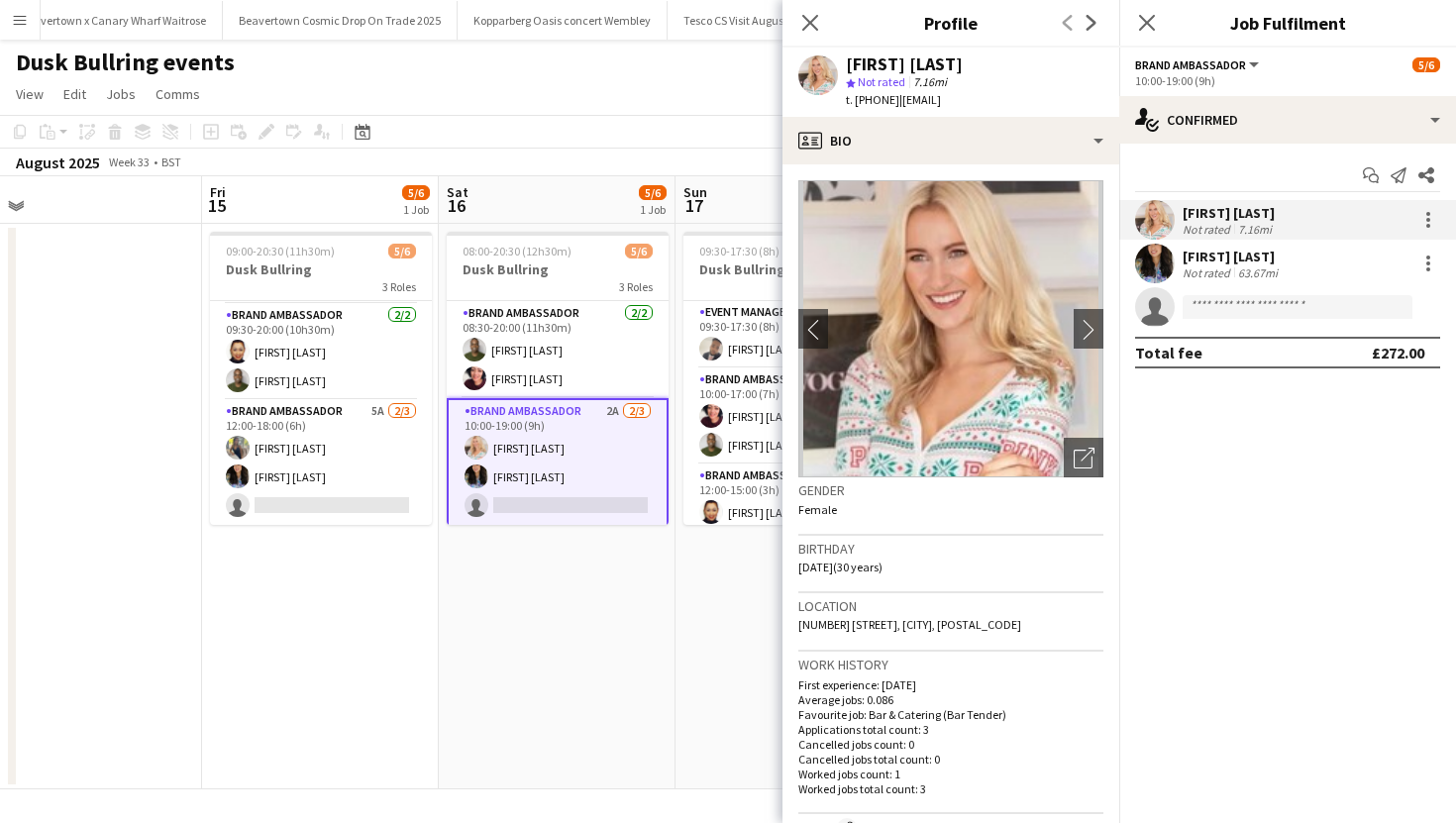 drag, startPoint x: 858, startPoint y: 100, endPoint x: 930, endPoint y: 106, distance: 72.24957 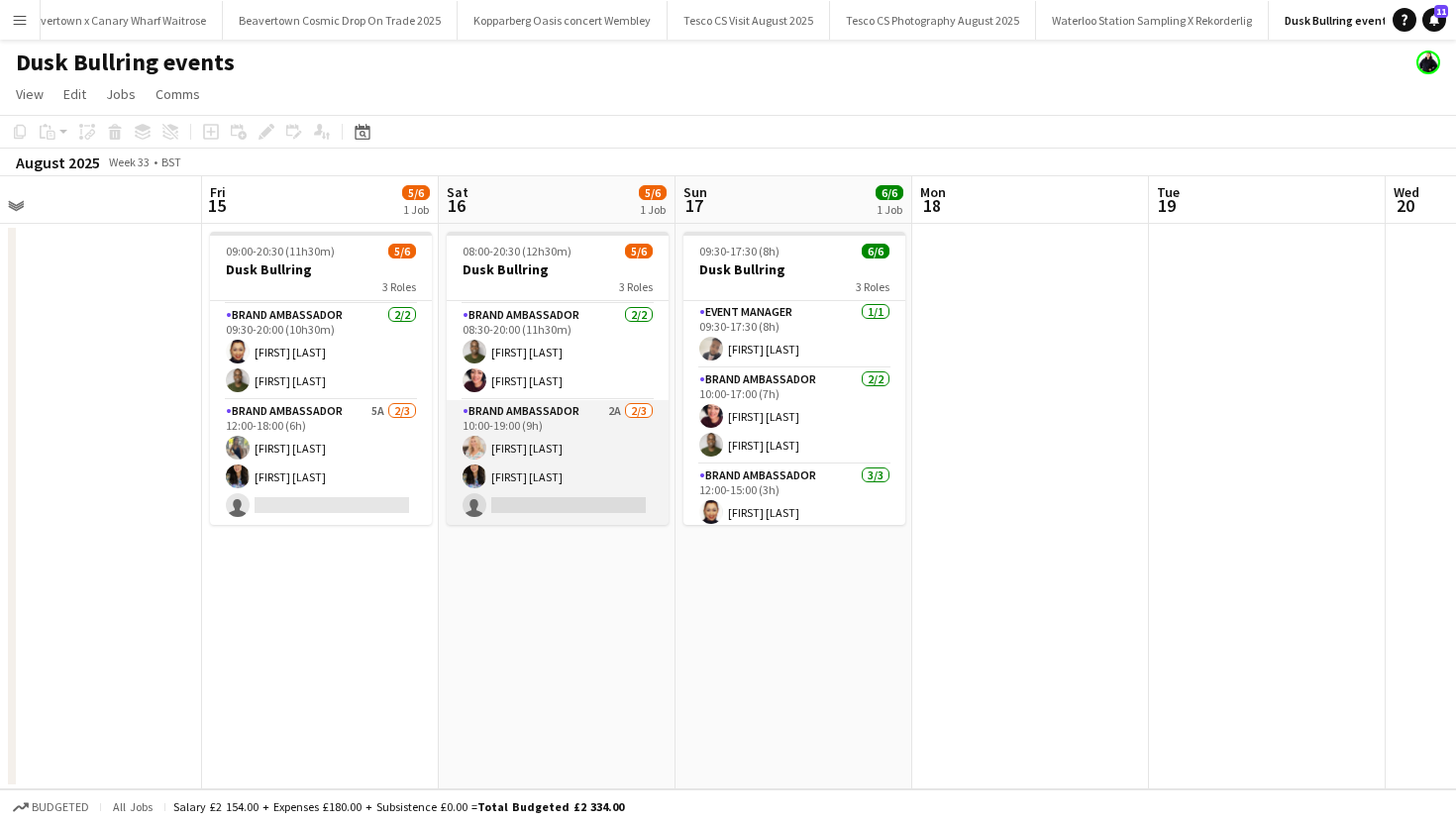 click at bounding box center [474, 476] 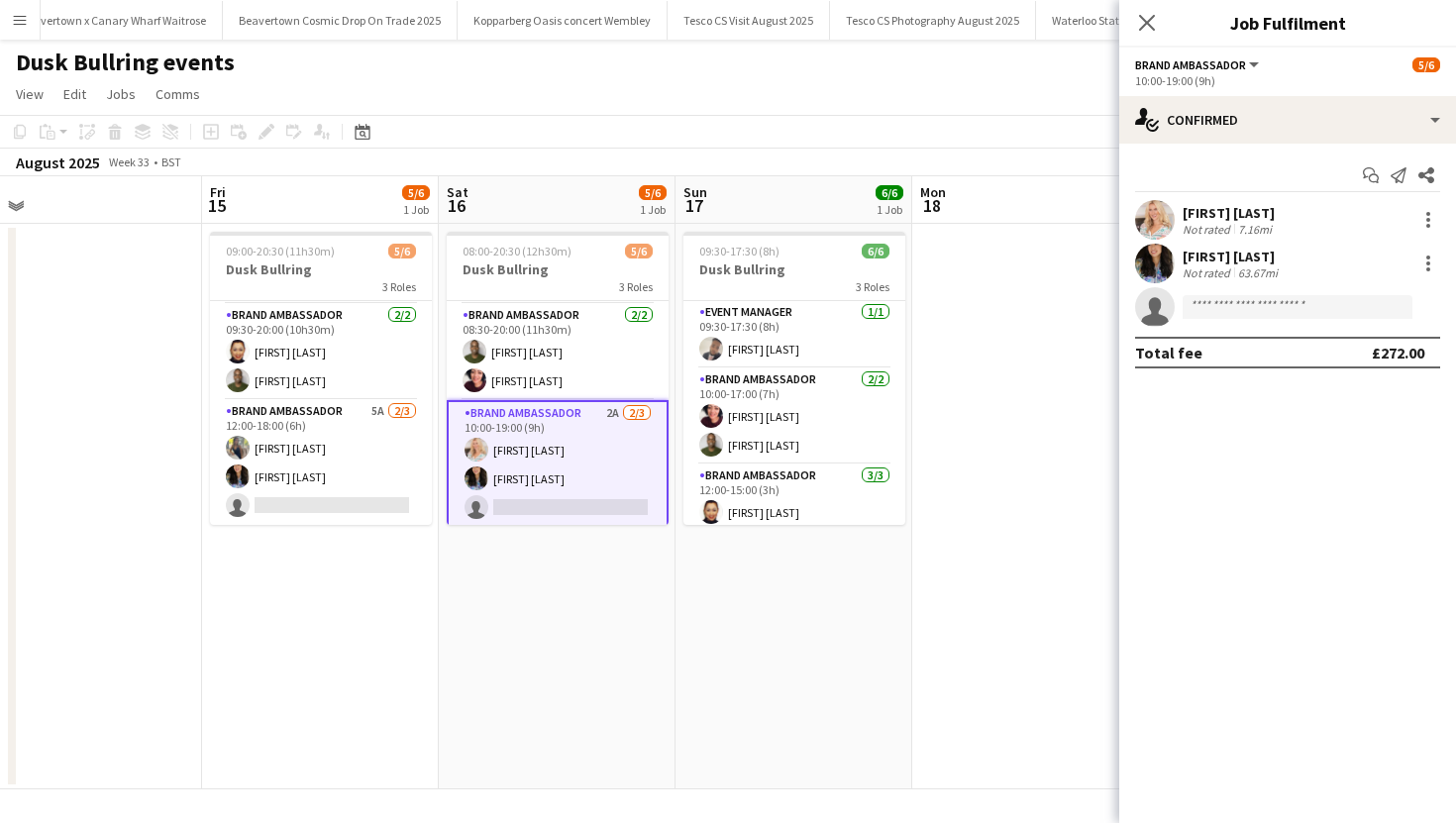 scroll, scrollTop: 66, scrollLeft: 0, axis: vertical 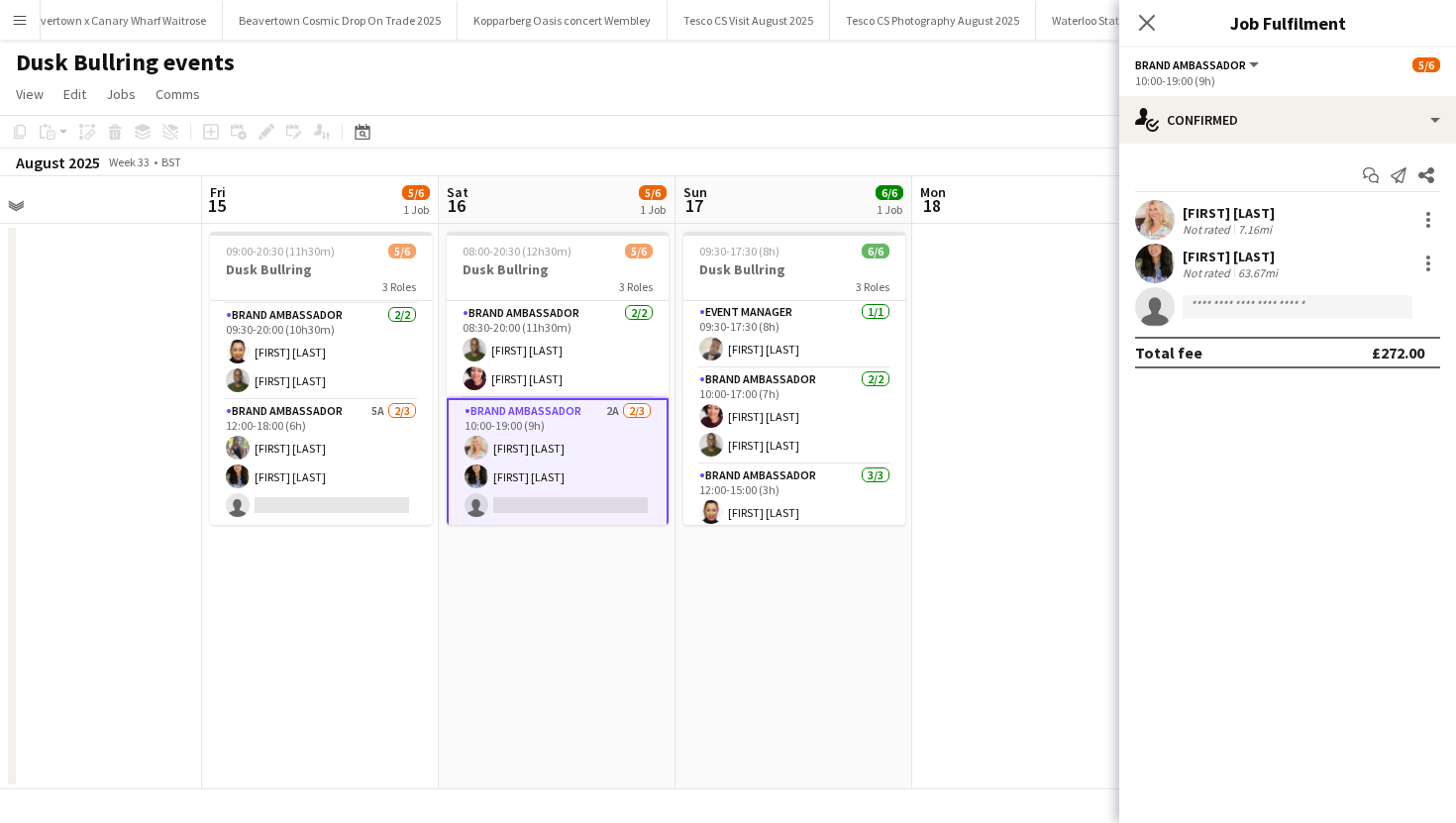 click at bounding box center [1155, 263] 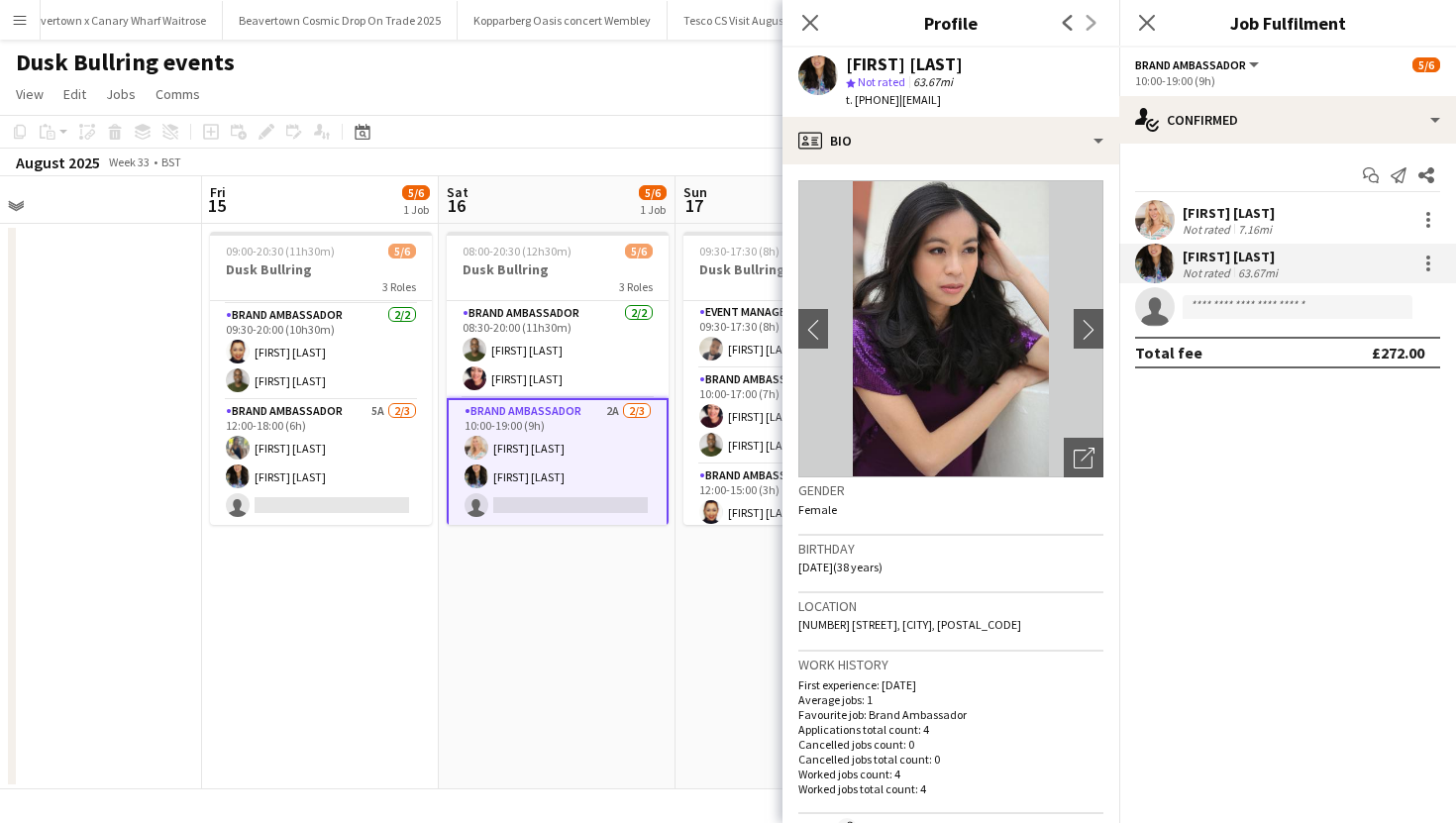drag, startPoint x: 856, startPoint y: 103, endPoint x: 930, endPoint y: 103, distance: 74 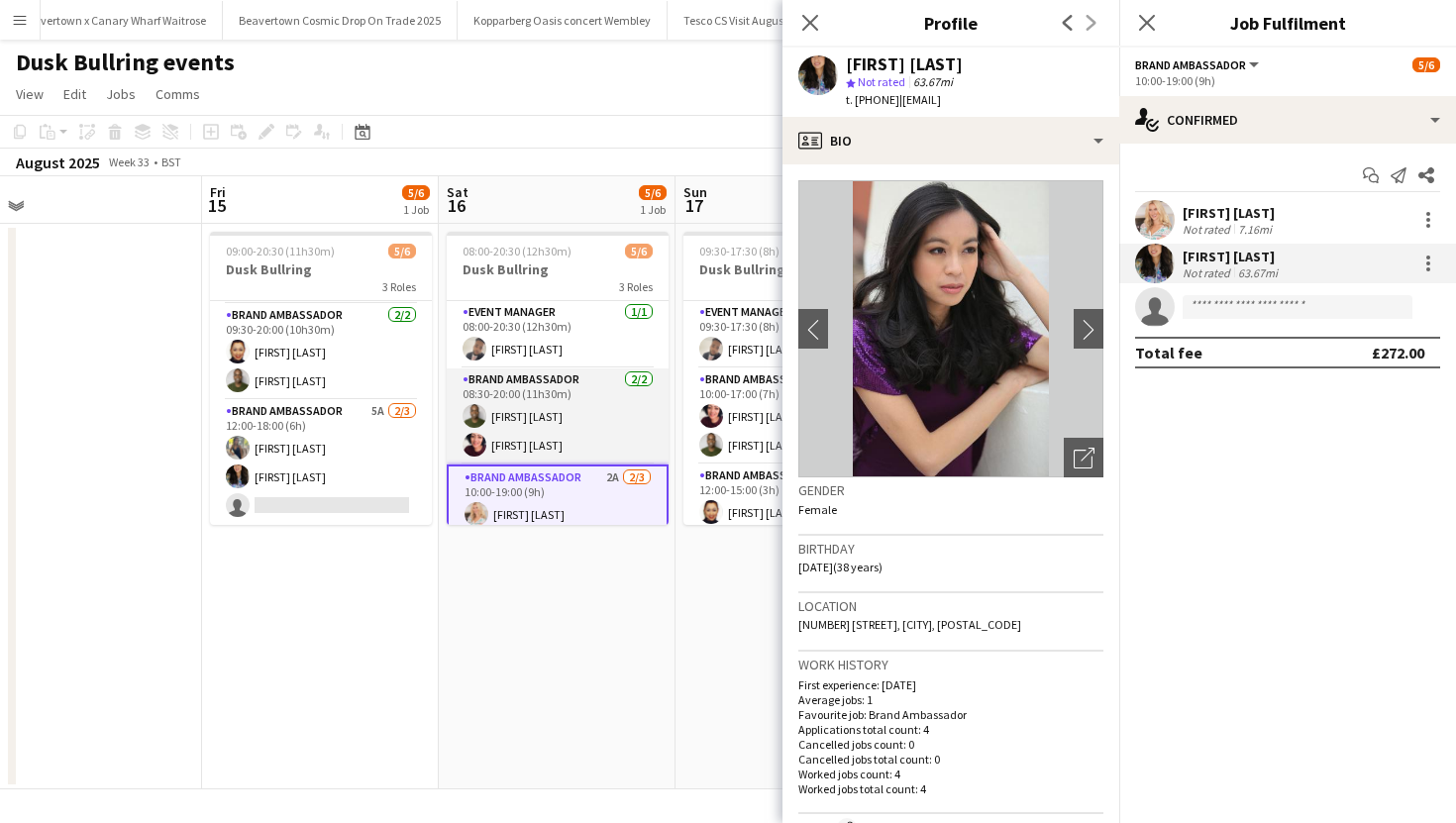 scroll, scrollTop: 68, scrollLeft: 0, axis: vertical 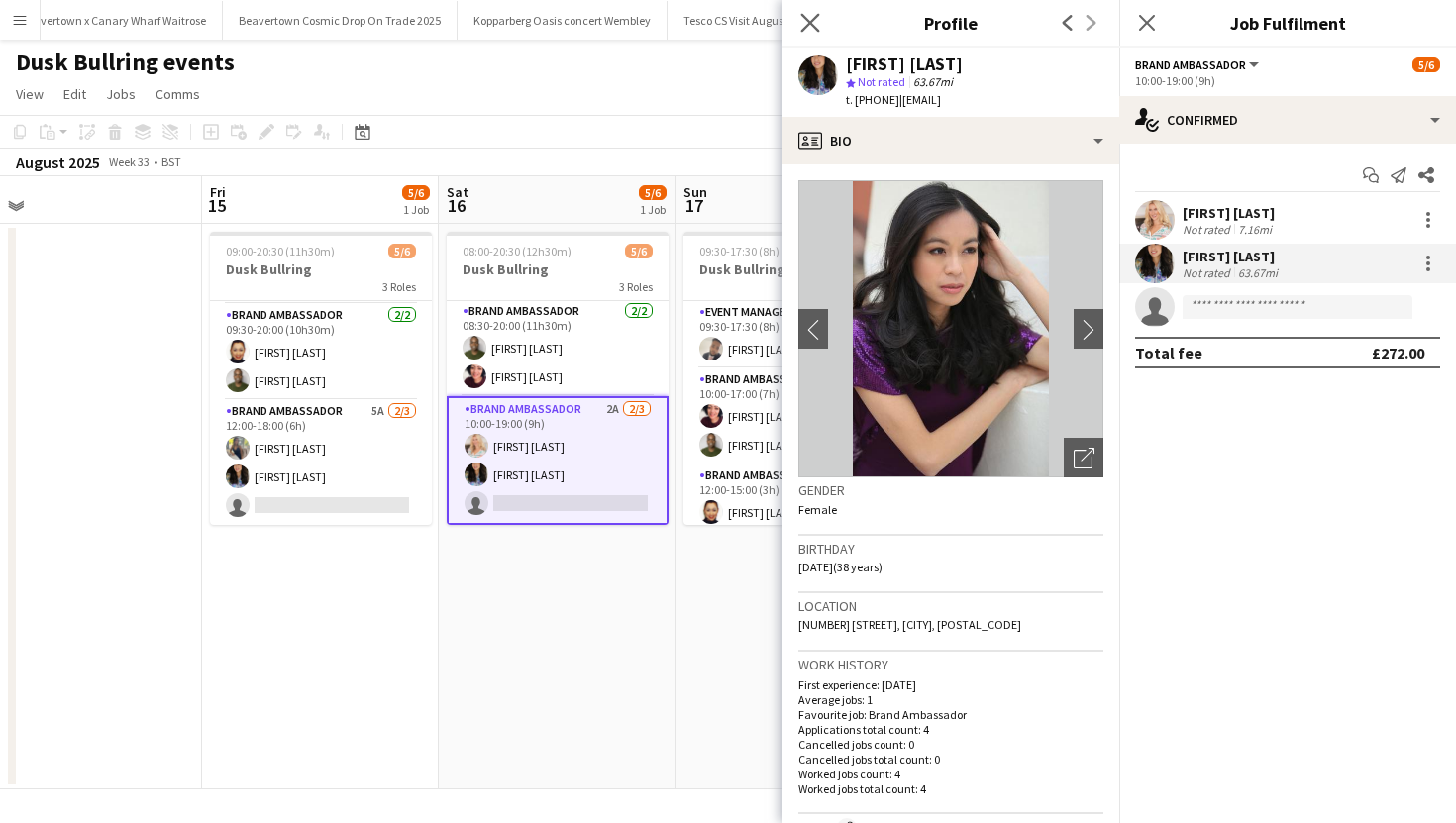 click on "Close pop-in" 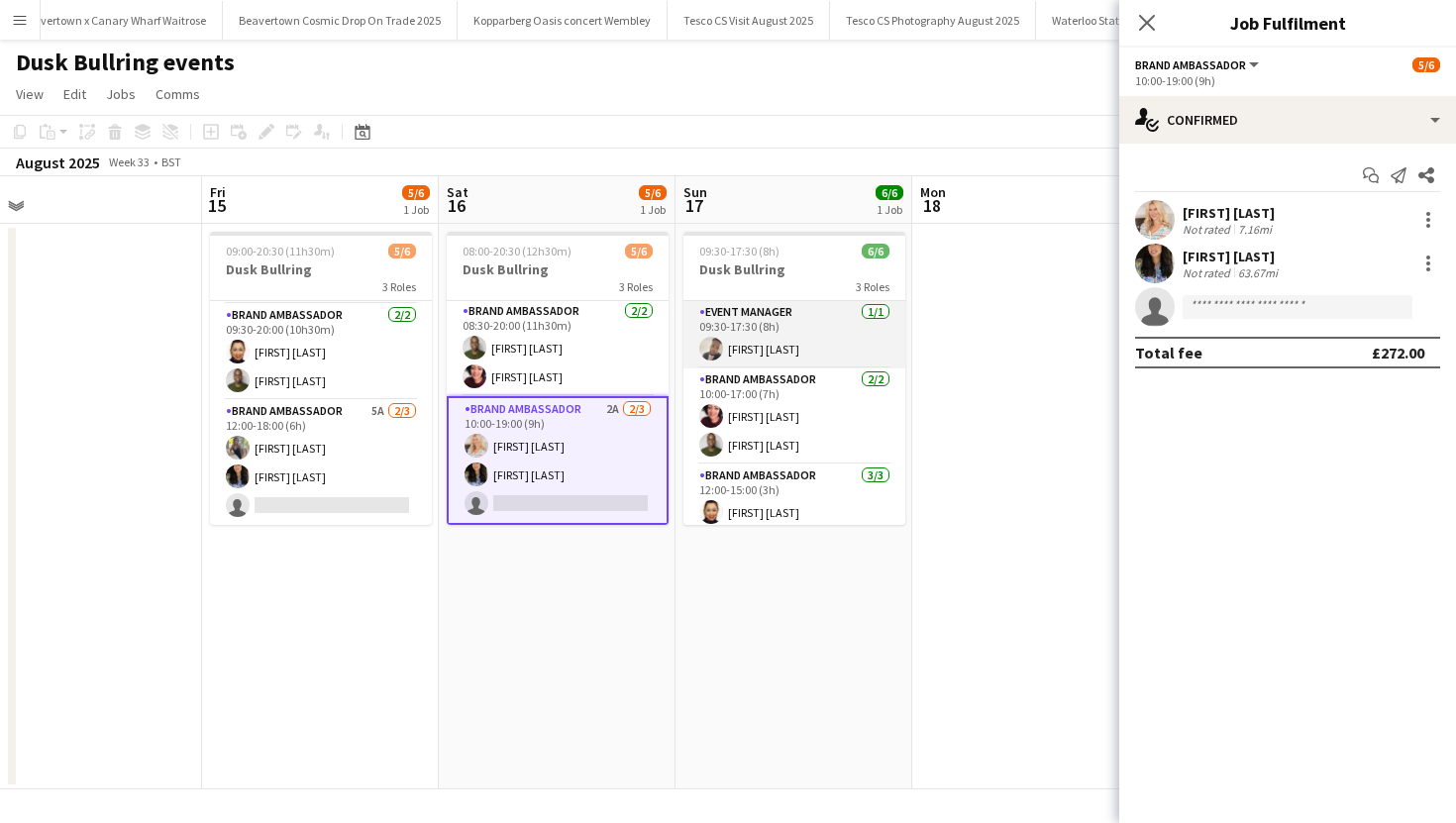 click on "Event Manager   1/1   09:30-17:30 (8h)
Umar Bhayat" at bounding box center [794, 335] 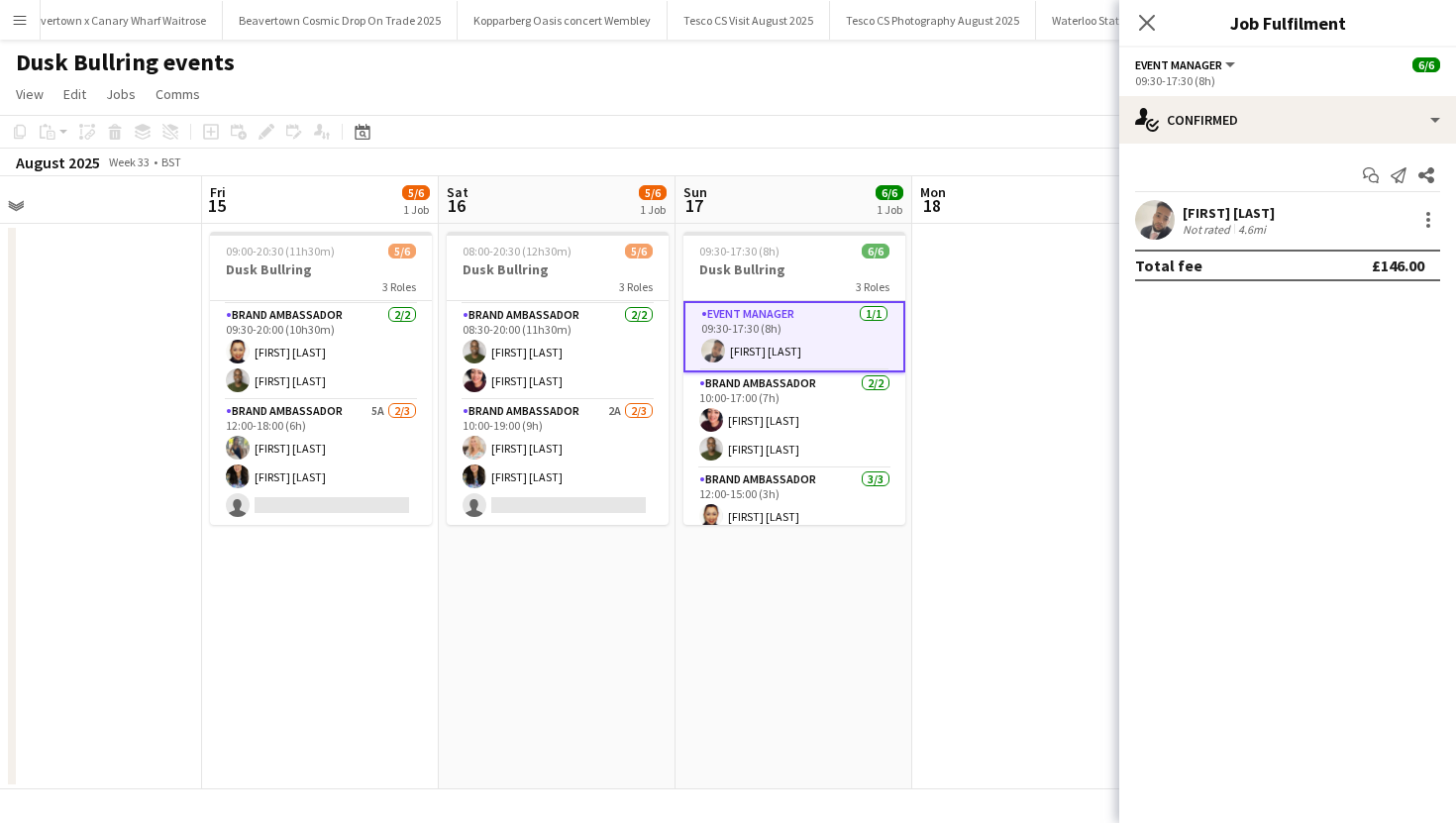 click at bounding box center (1155, 220) 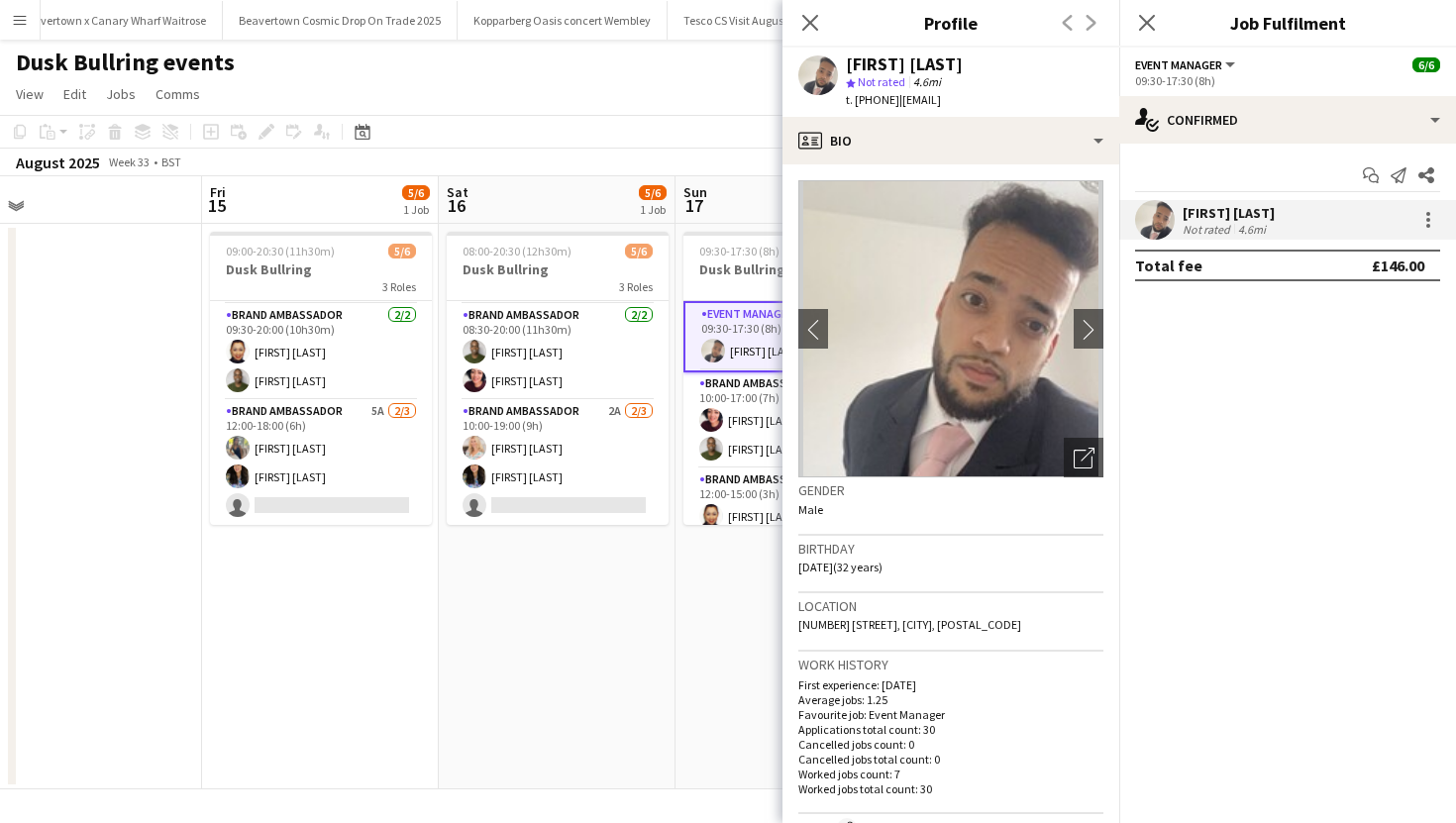 drag, startPoint x: 857, startPoint y: 99, endPoint x: 930, endPoint y: 107, distance: 73.437048 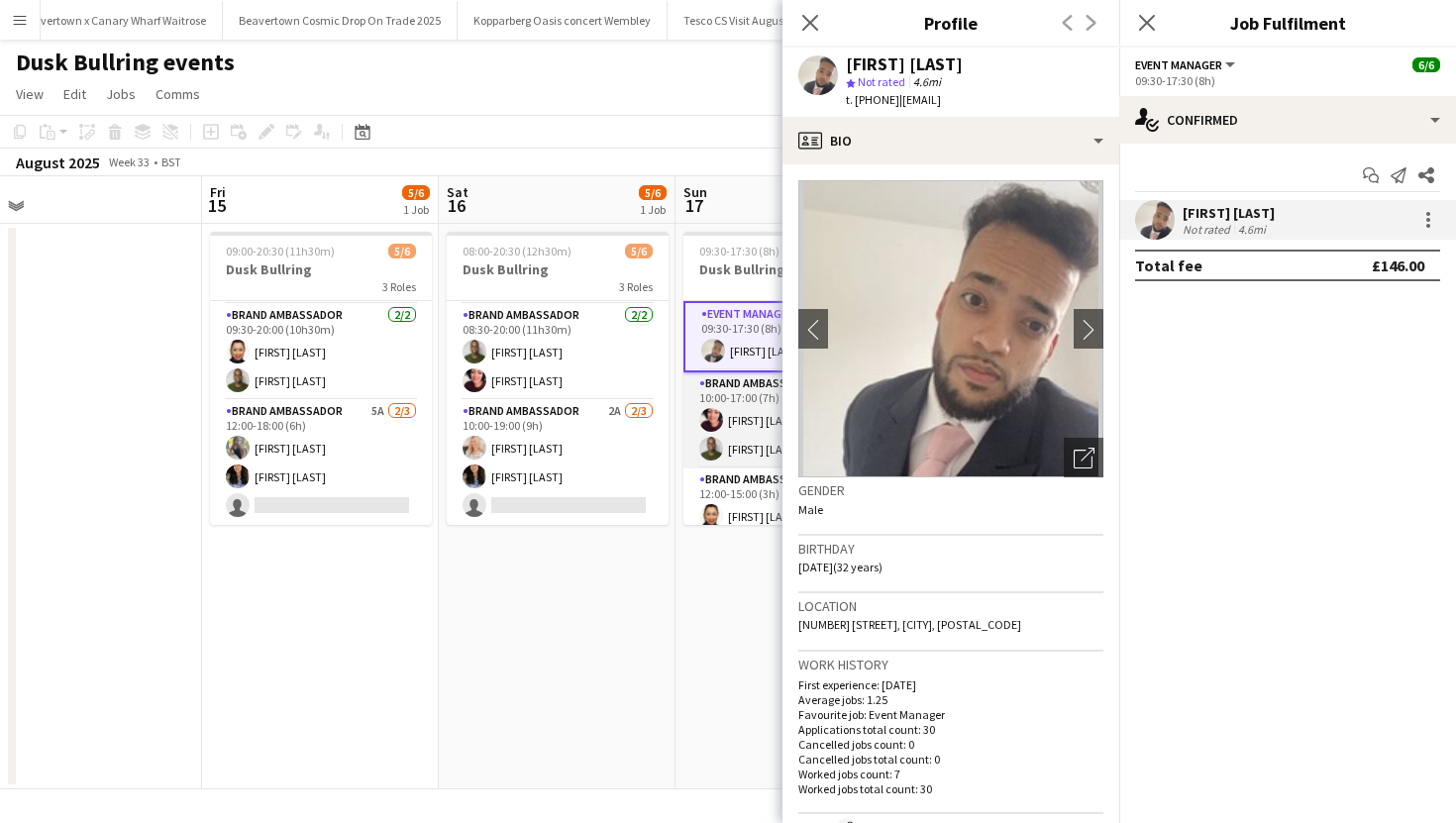 click at bounding box center (711, 420) 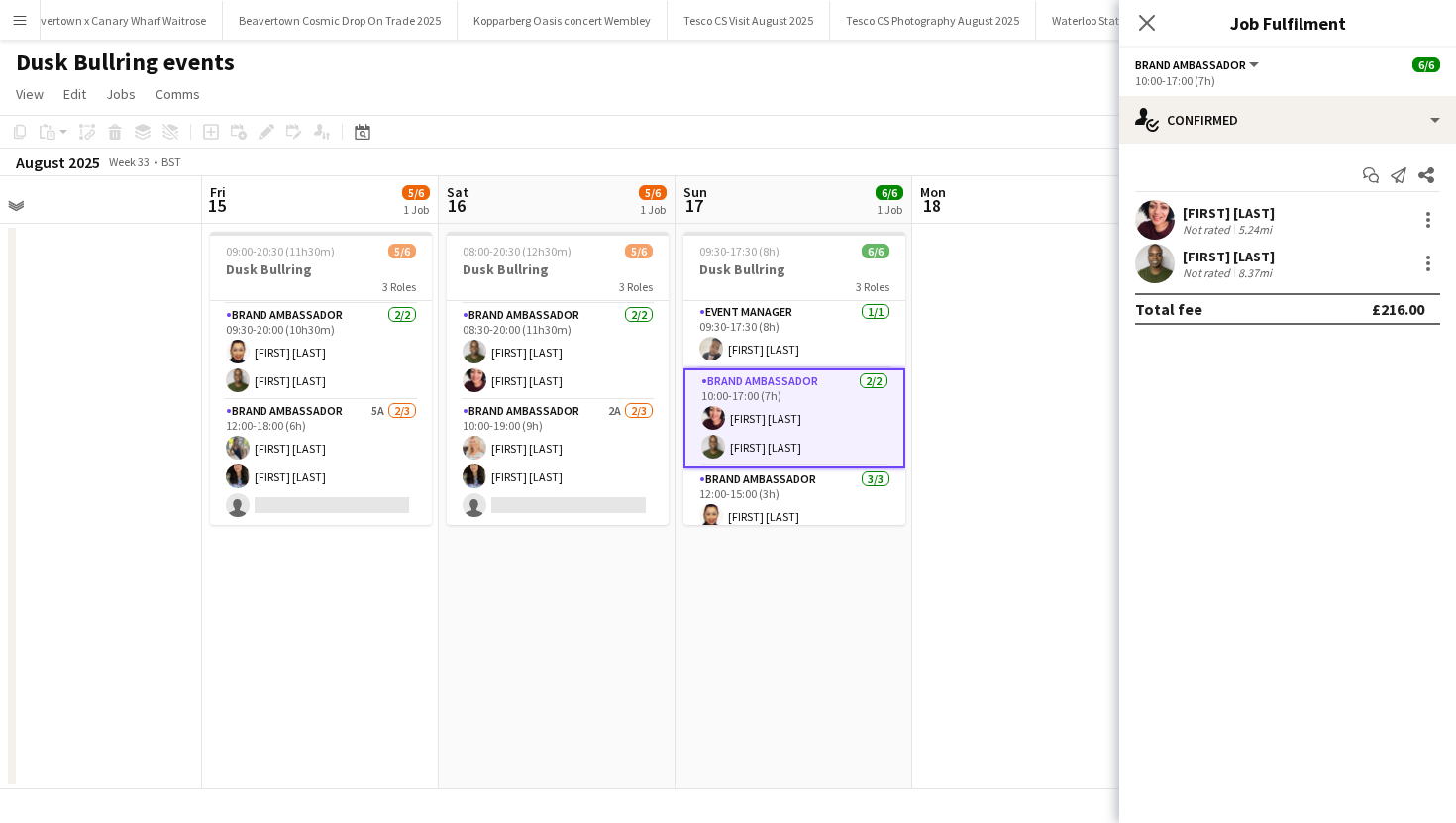 click at bounding box center (1155, 220) 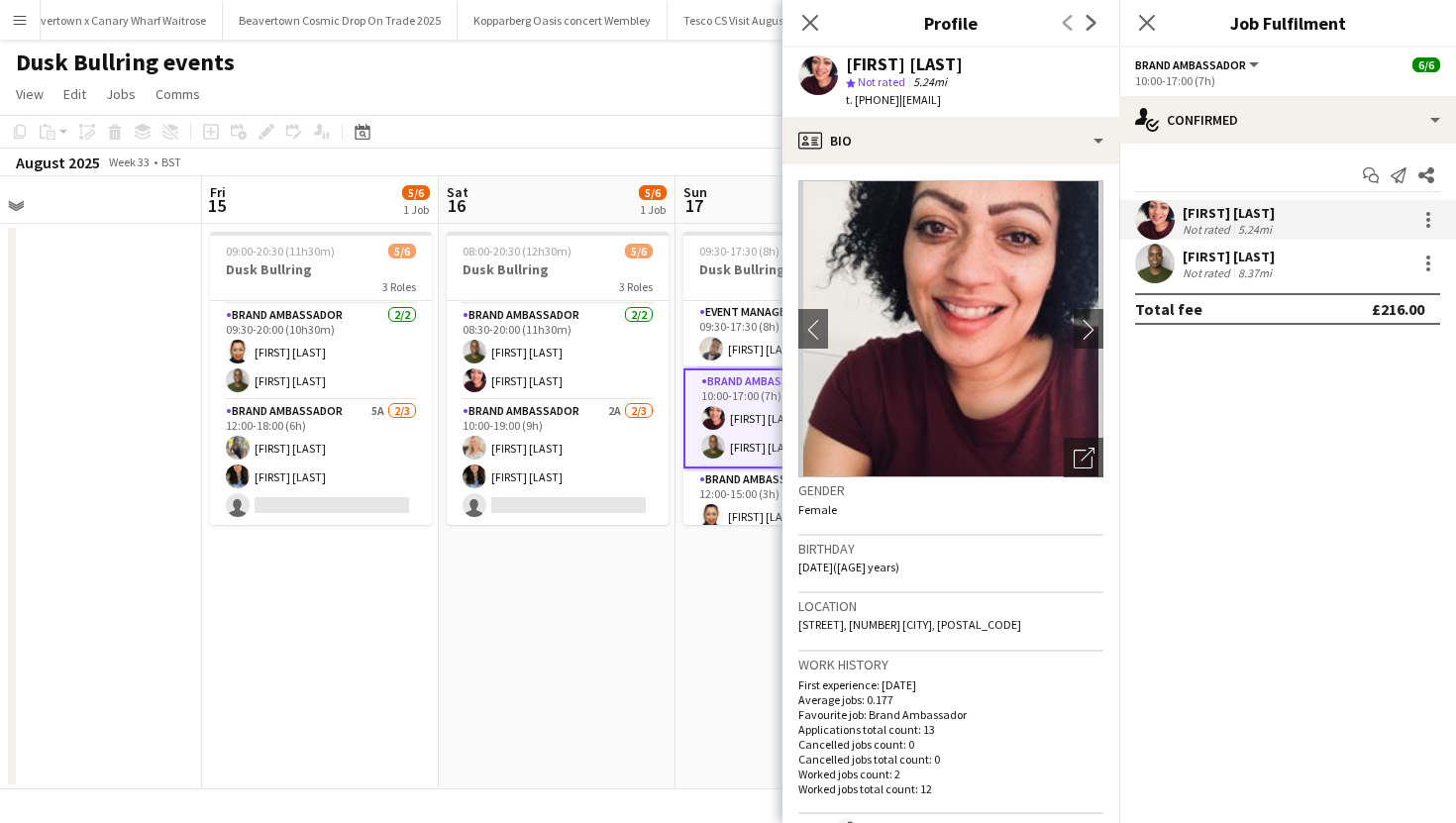 drag, startPoint x: 856, startPoint y: 99, endPoint x: 929, endPoint y: 101, distance: 73.02739 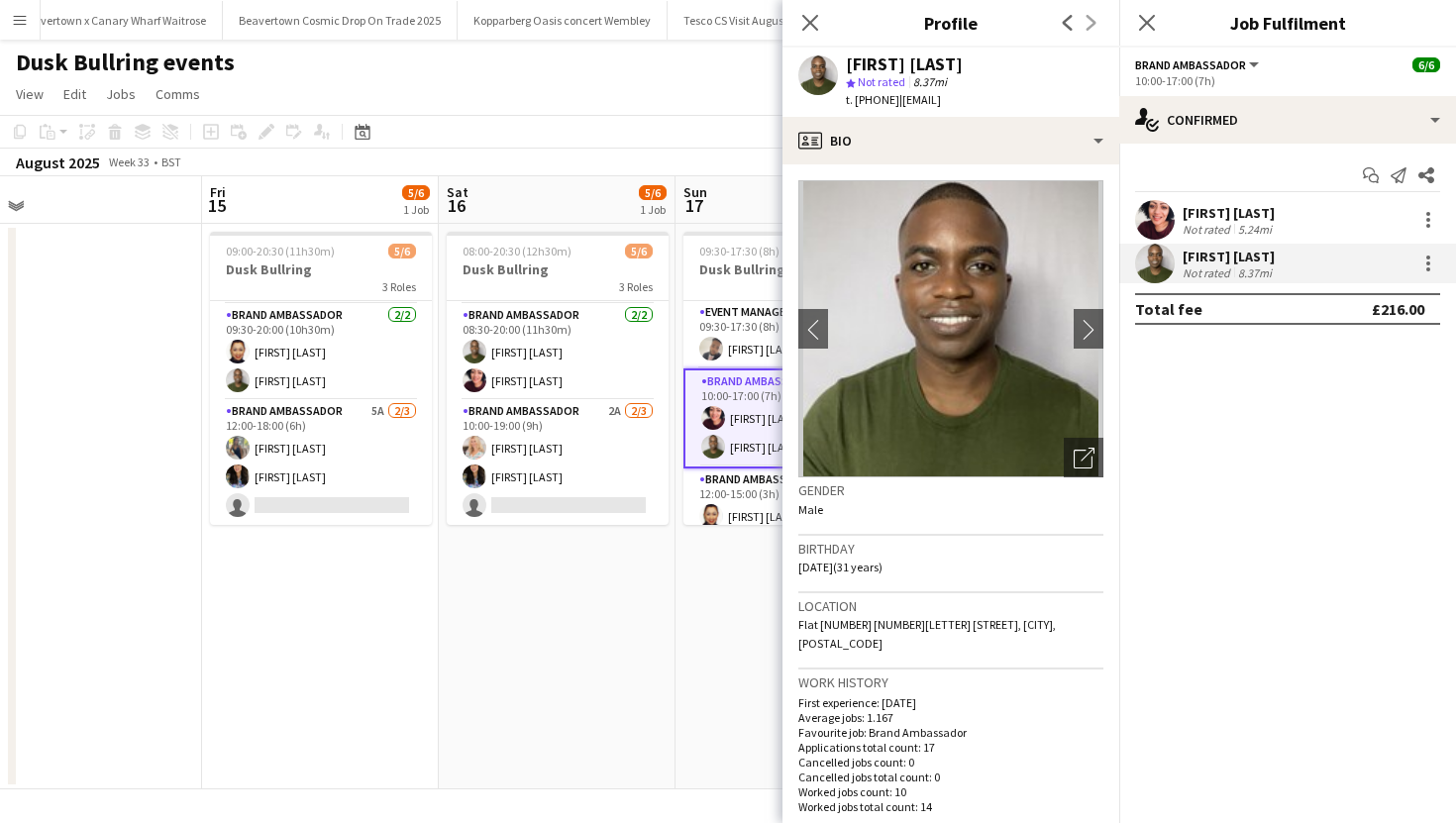 drag, startPoint x: 855, startPoint y: 100, endPoint x: 931, endPoint y: 105, distance: 76.1643 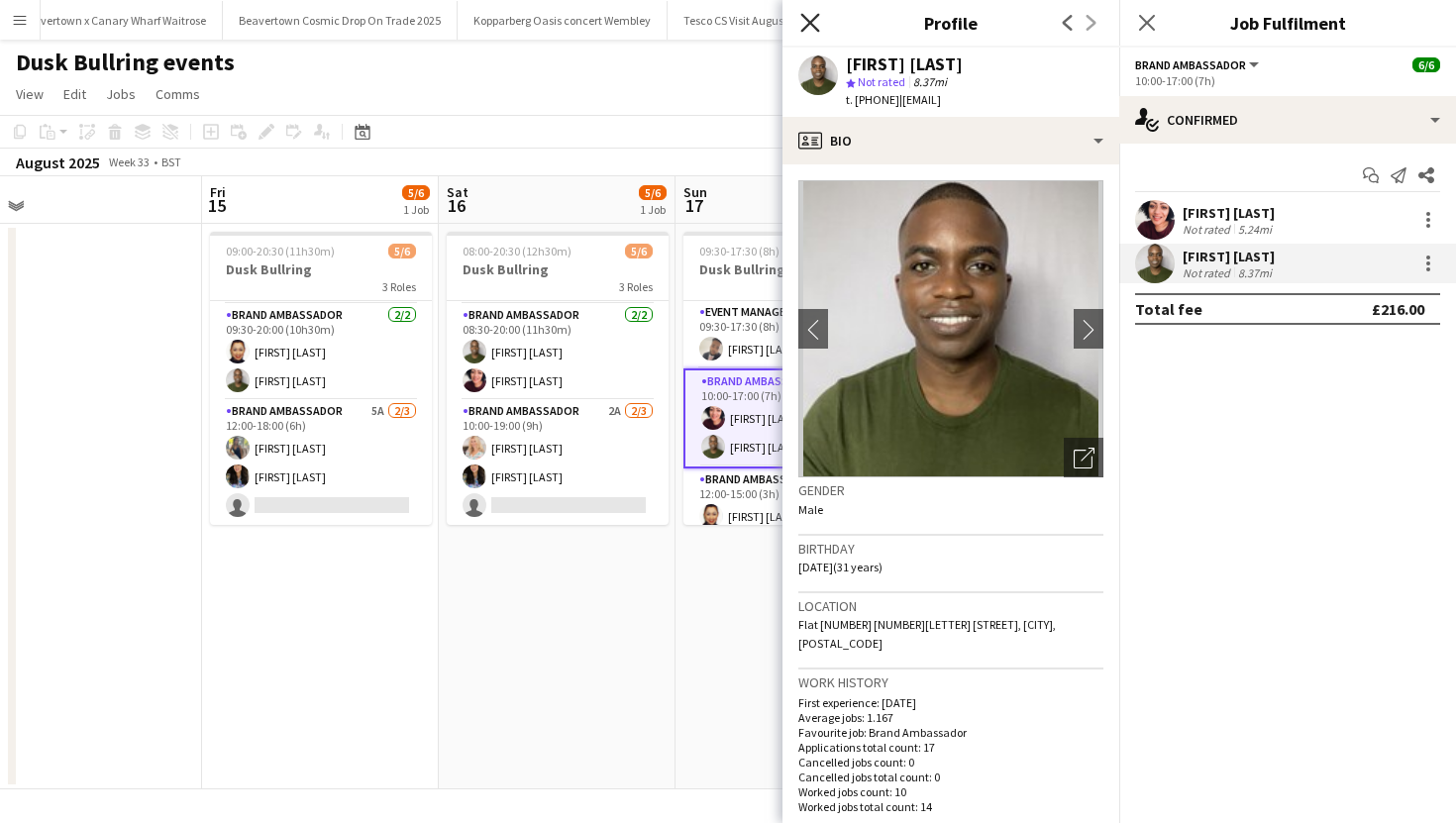 click on "Close pop-in" 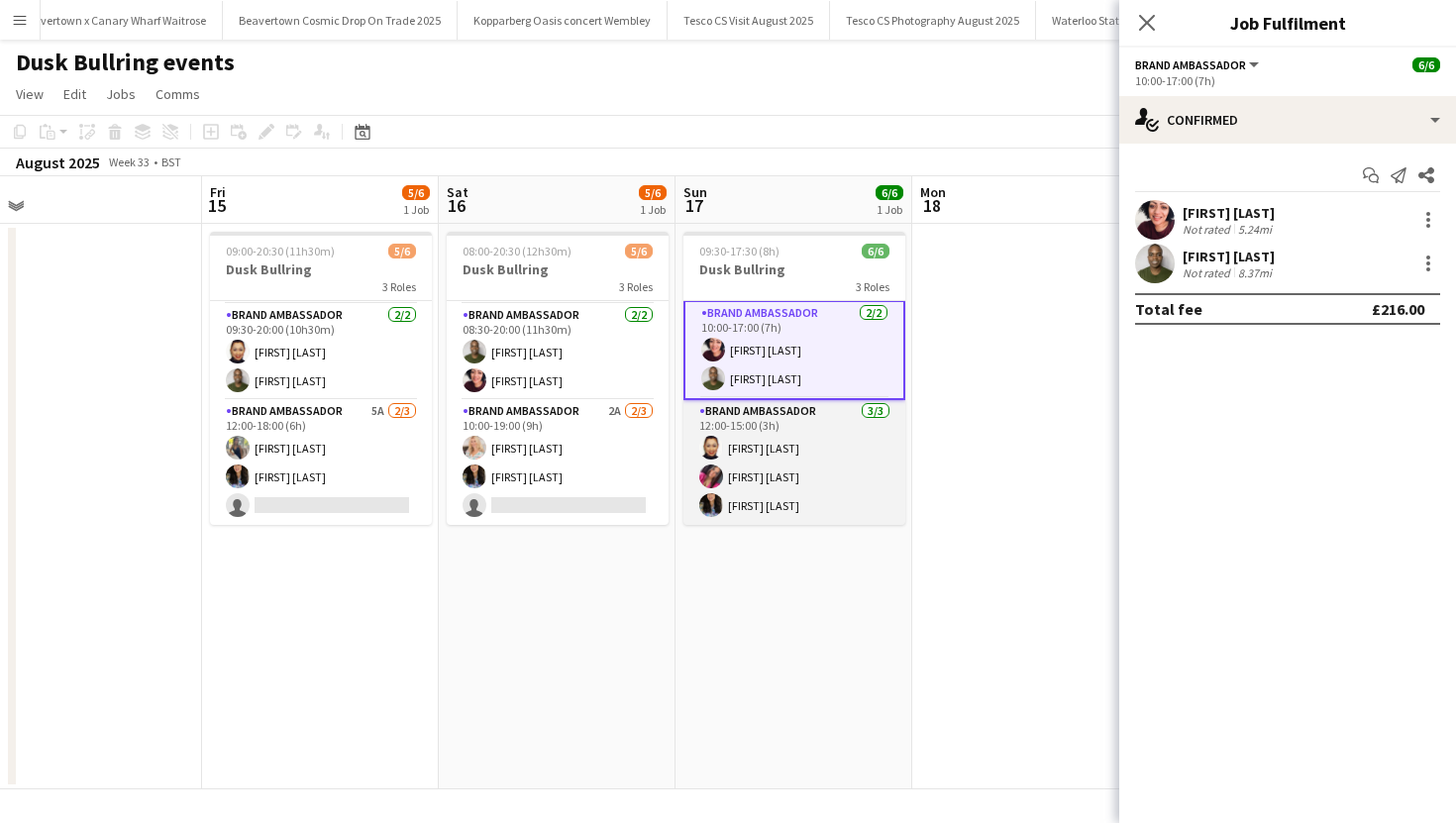 click on "Brand Ambassador   3/3   12:00-15:00 (3h)
Sally Bishop Lydia Staple Christine Mak" at bounding box center (794, 463) 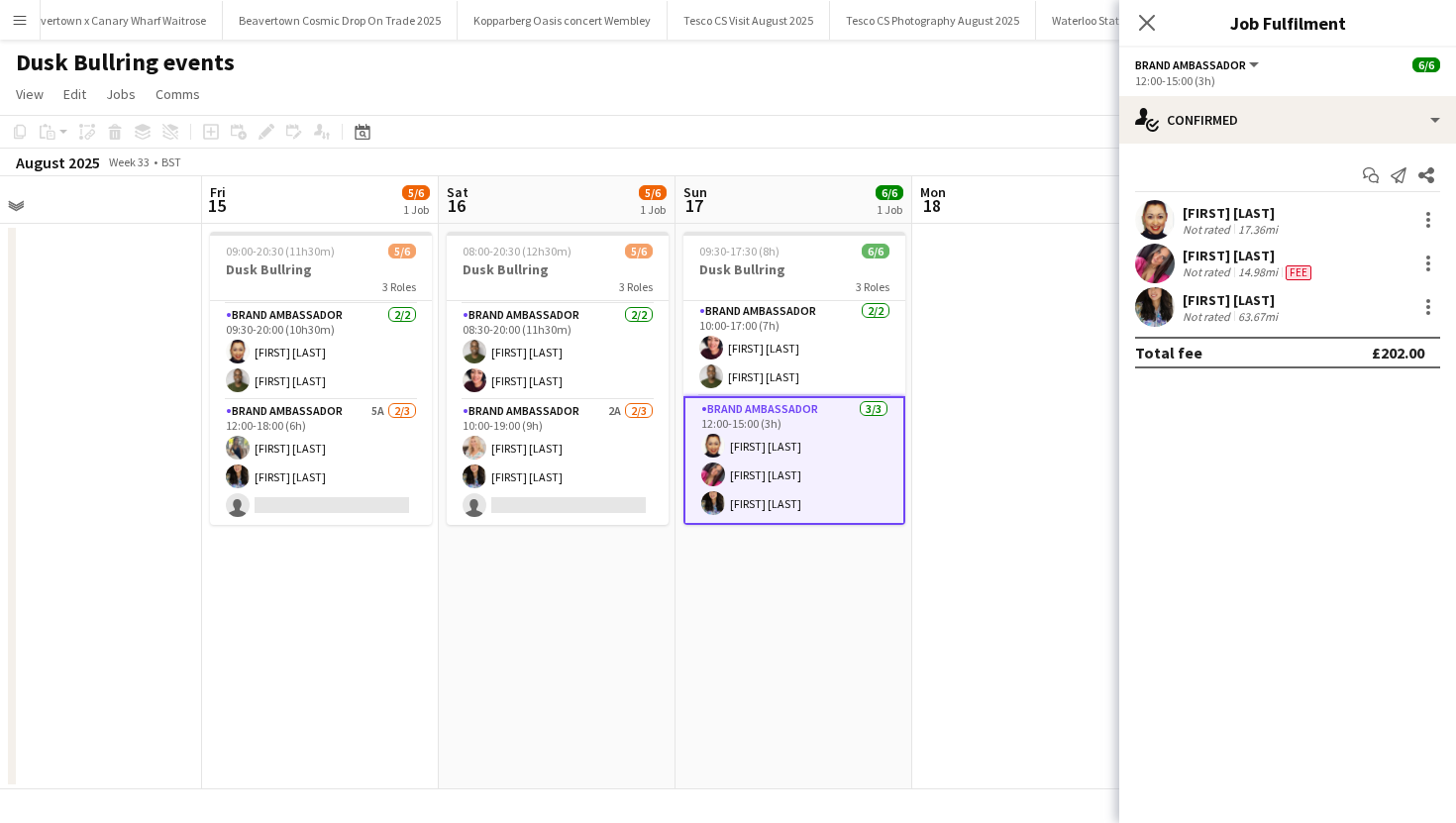 scroll, scrollTop: 66, scrollLeft: 0, axis: vertical 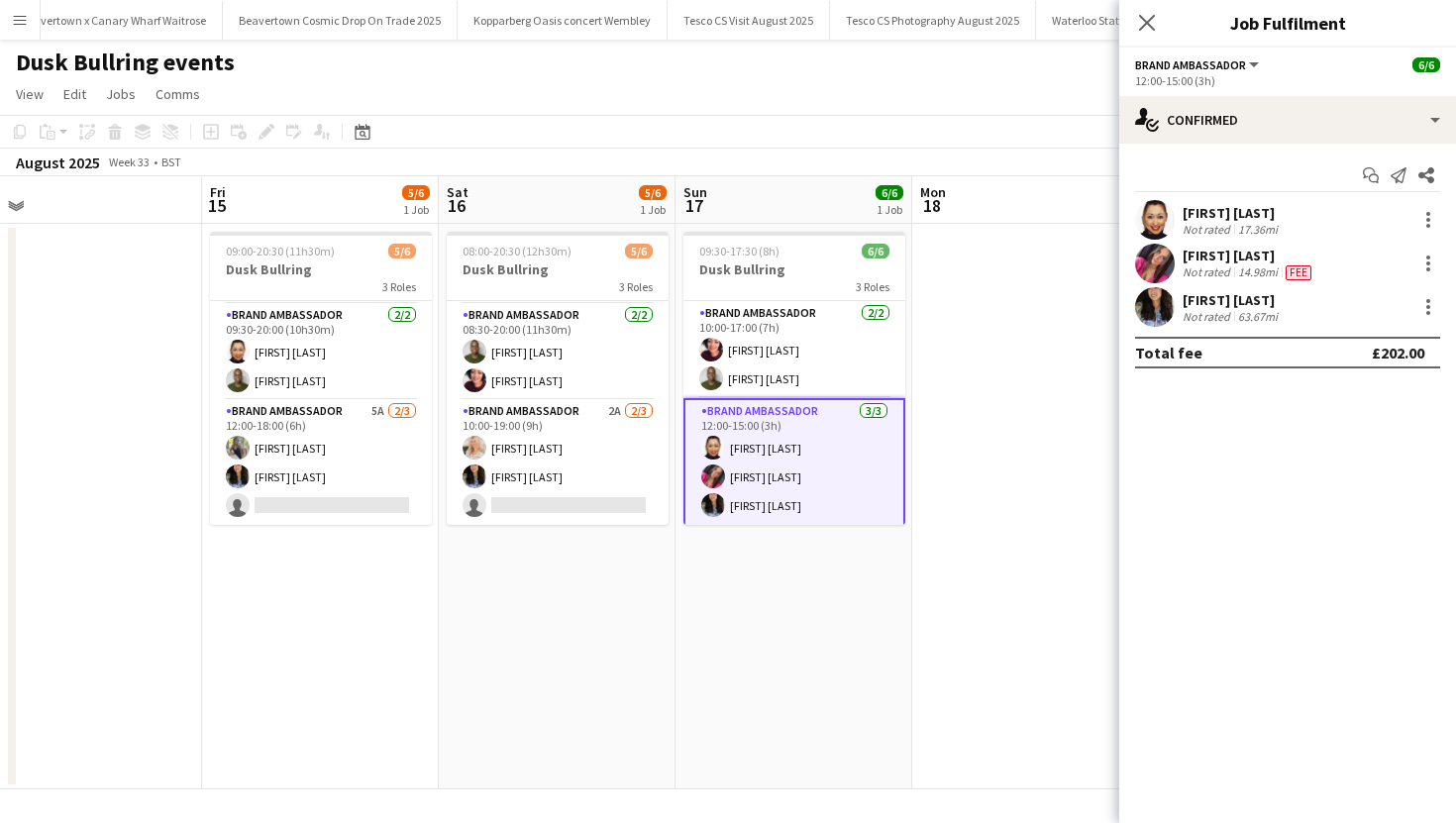 click at bounding box center (1155, 220) 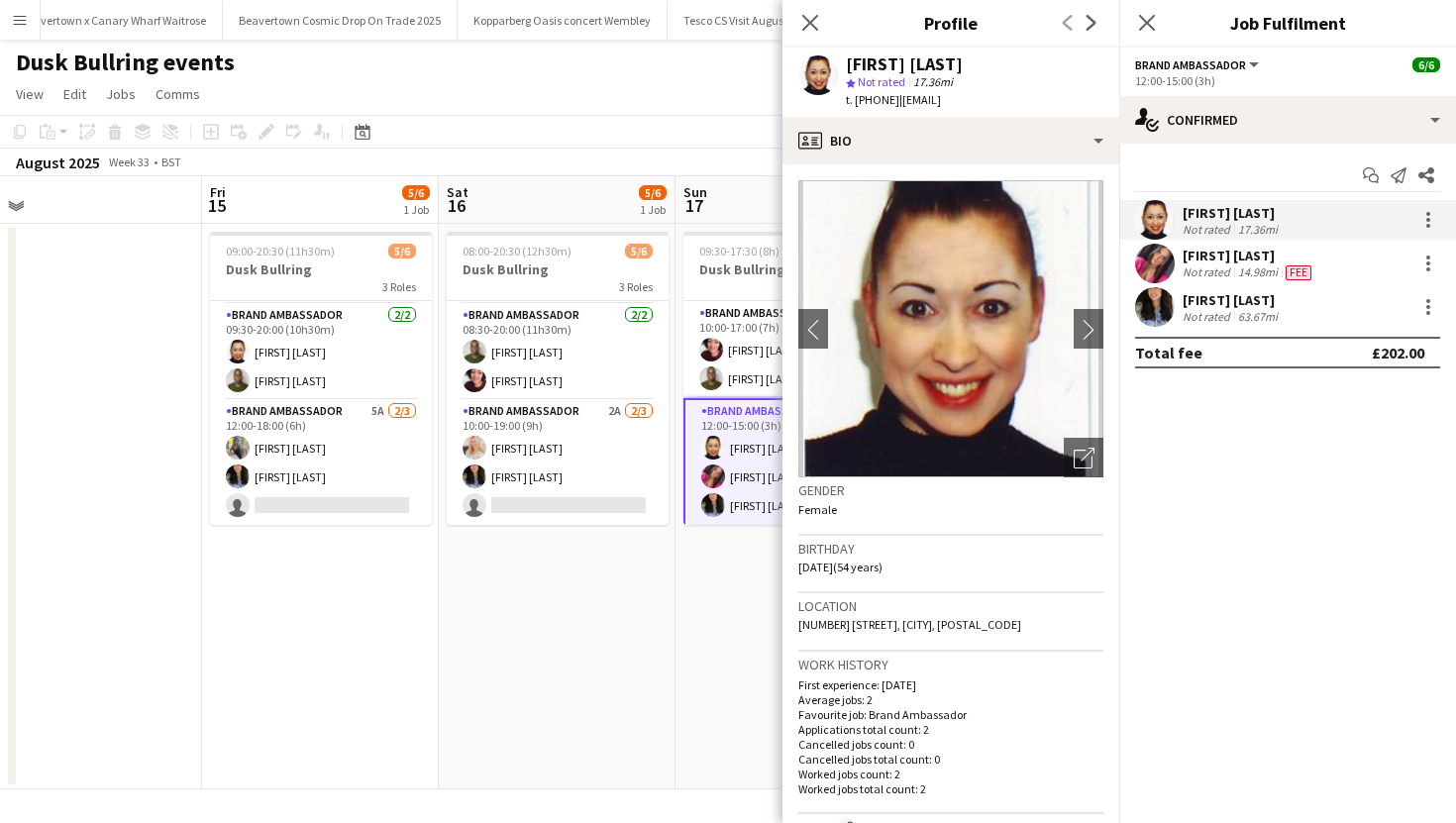 drag, startPoint x: 856, startPoint y: 99, endPoint x: 932, endPoint y: 97, distance: 76.02631 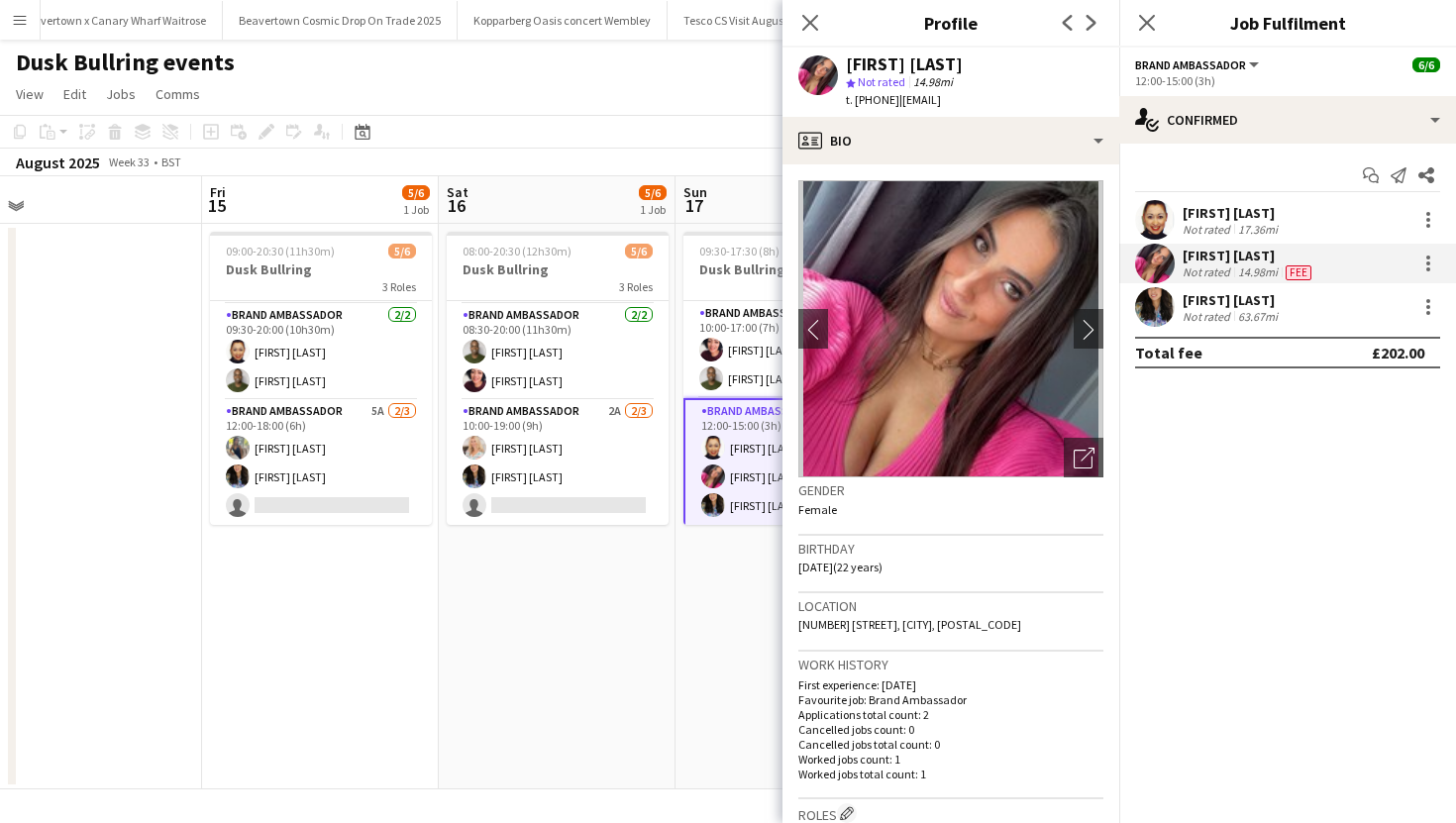 drag, startPoint x: 856, startPoint y: 101, endPoint x: 930, endPoint y: 101, distance: 74 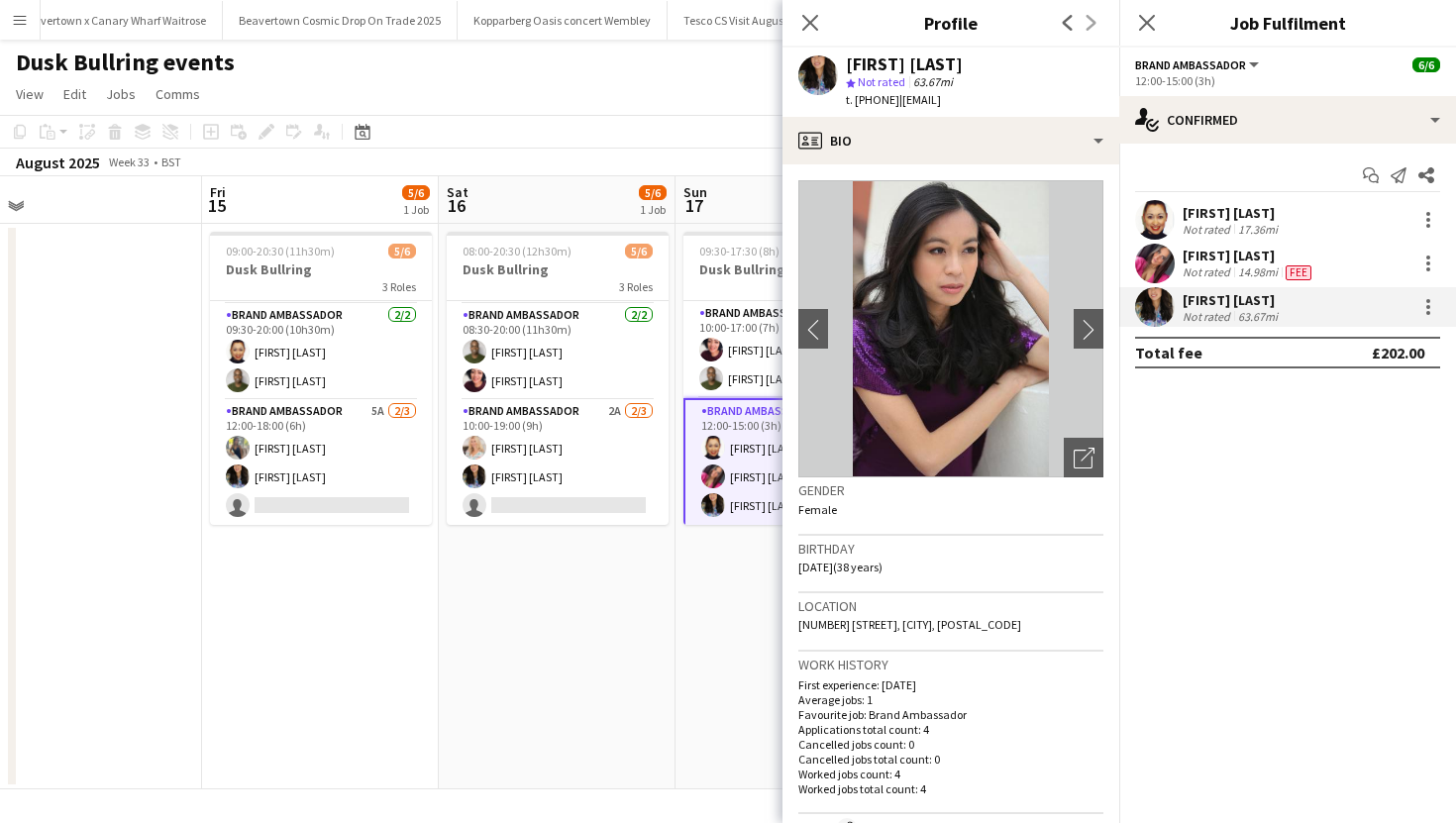 drag, startPoint x: 856, startPoint y: 101, endPoint x: 931, endPoint y: 103, distance: 75.02666 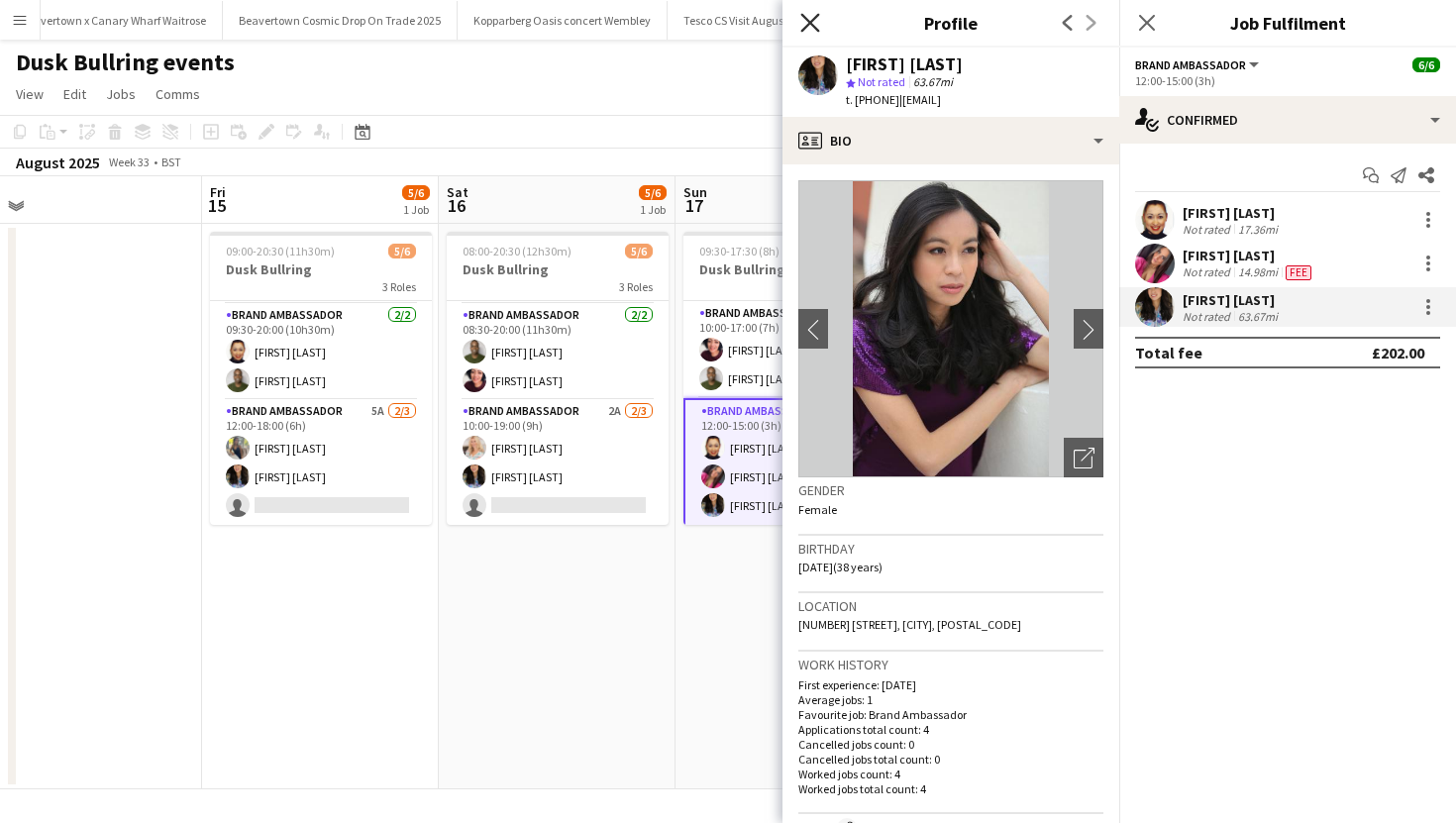 click on "Close pop-in" 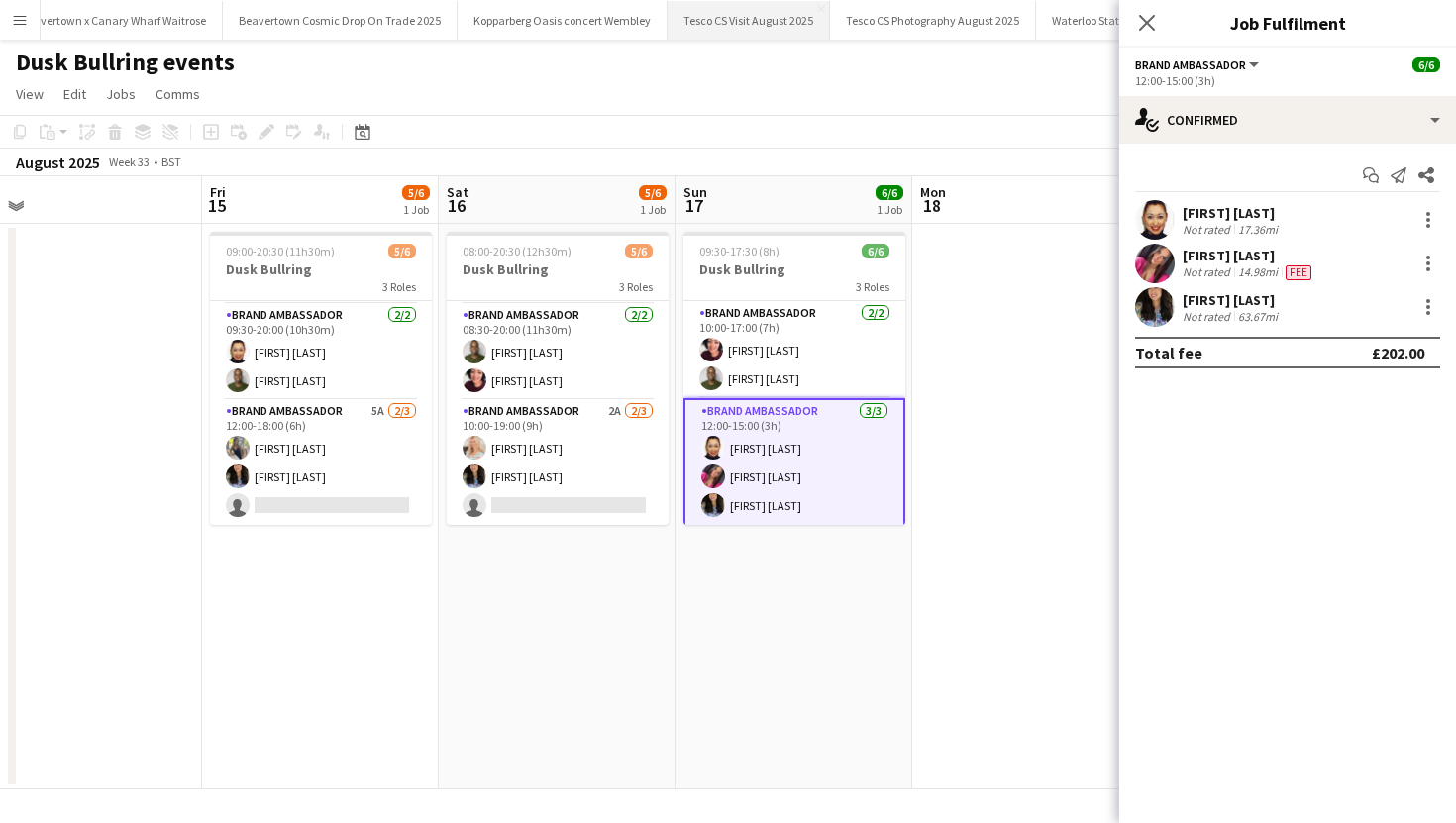 click on "Tesco CS Visit August 2025
Close" at bounding box center (749, 20) 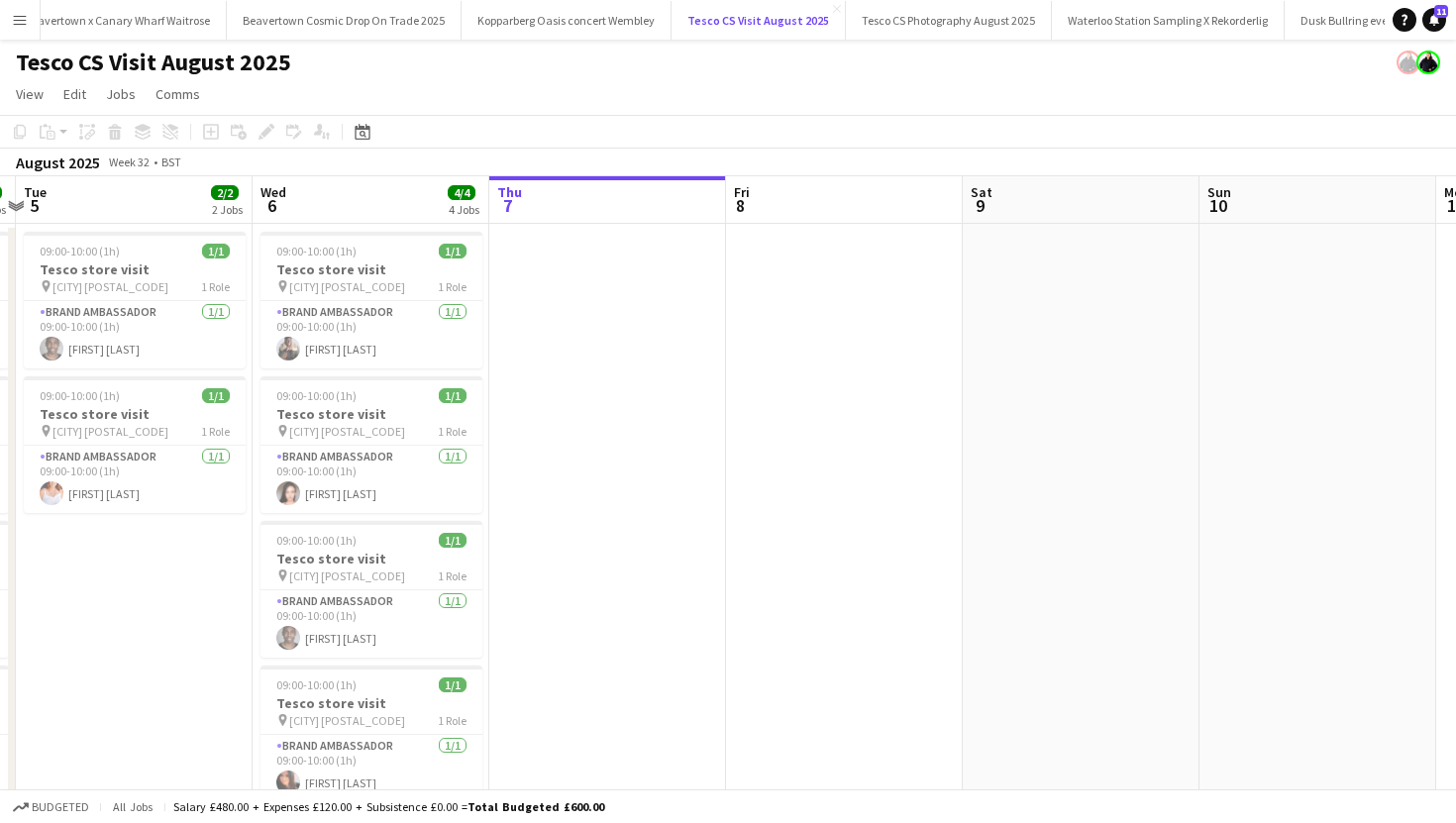 scroll, scrollTop: 0, scrollLeft: 629, axis: horizontal 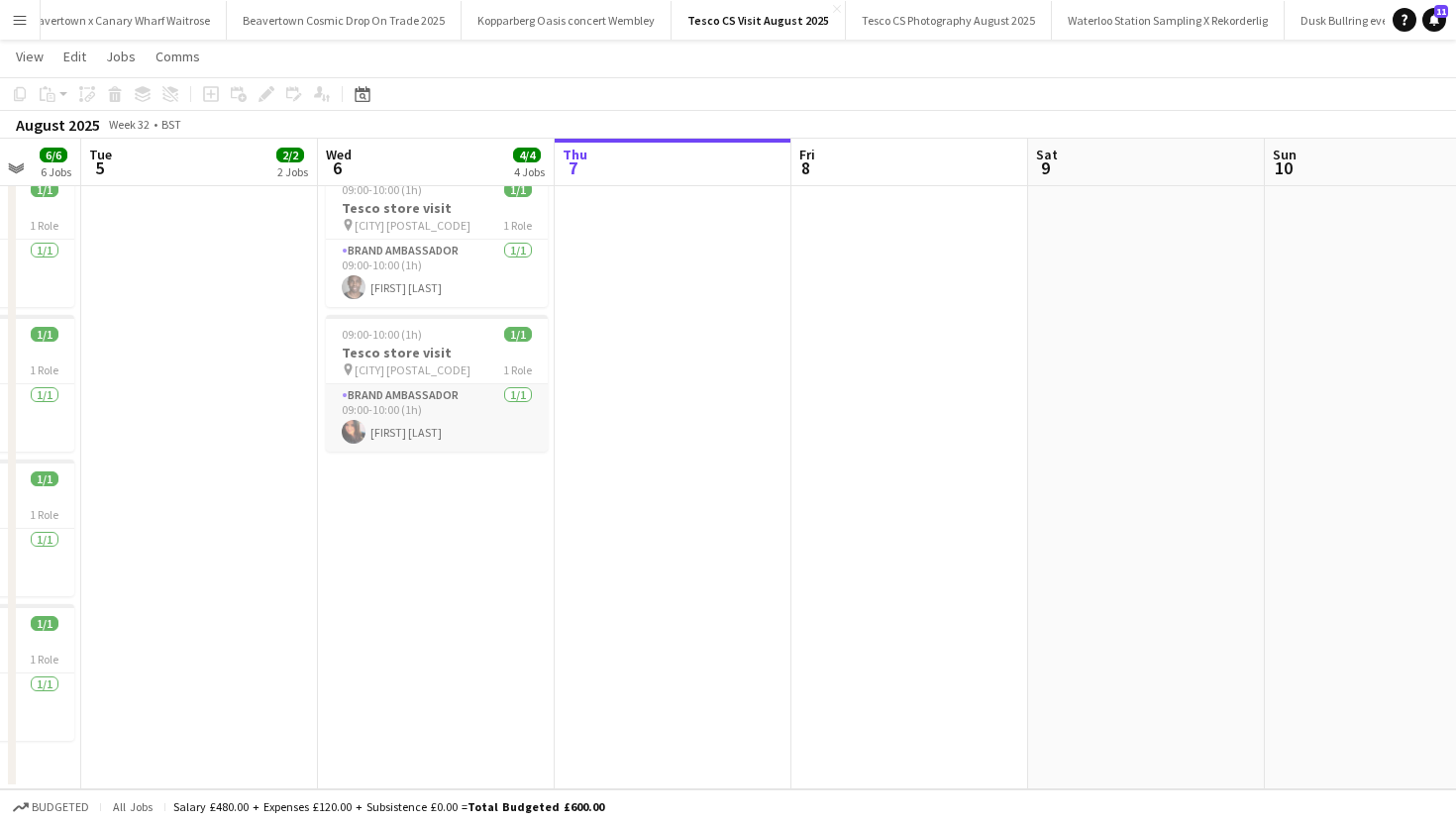 click on "Brand Ambassador   1/1   09:00-10:00 (1h)
Carri Freedman" at bounding box center (437, 418) 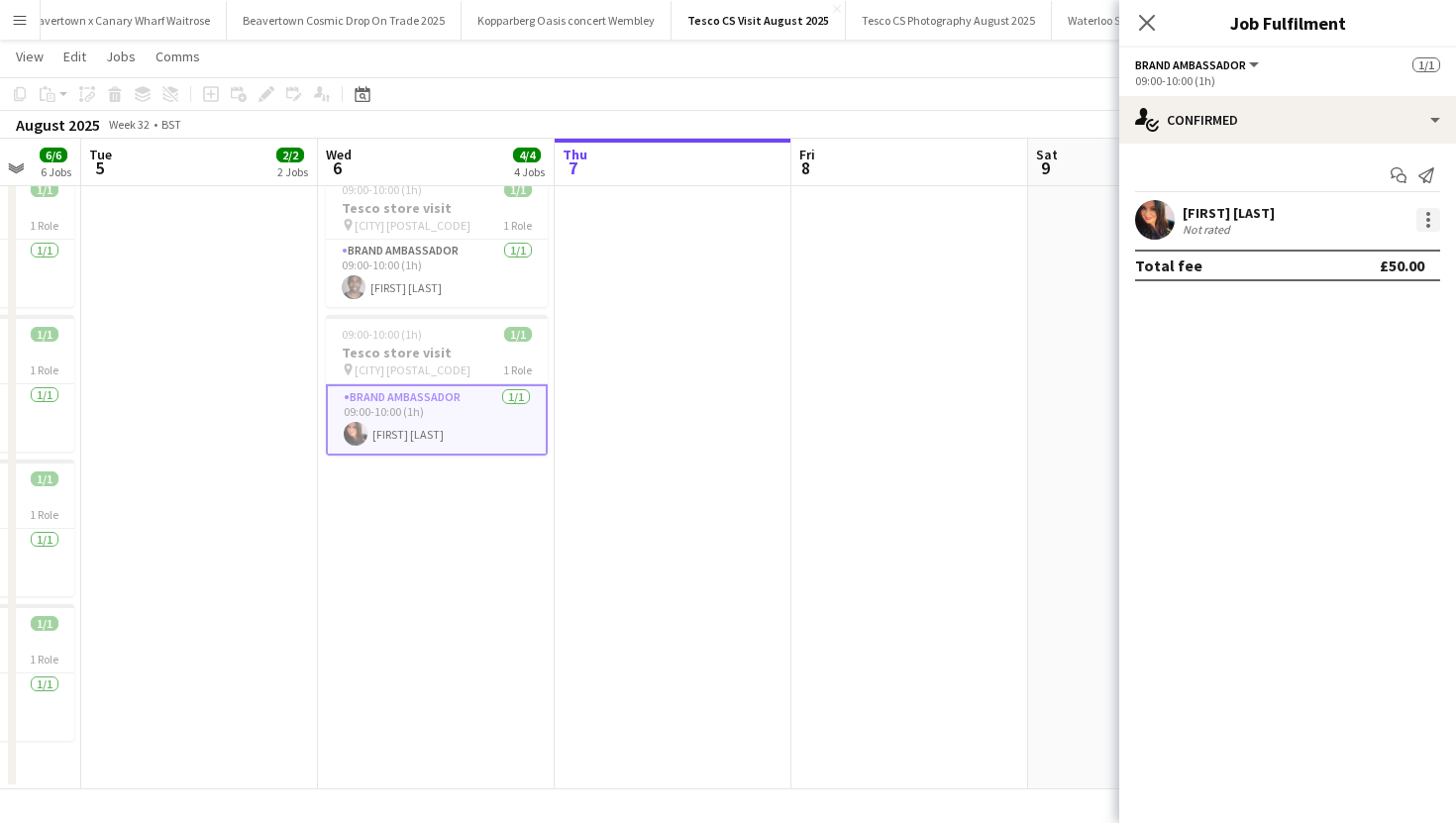 click at bounding box center [1428, 220] 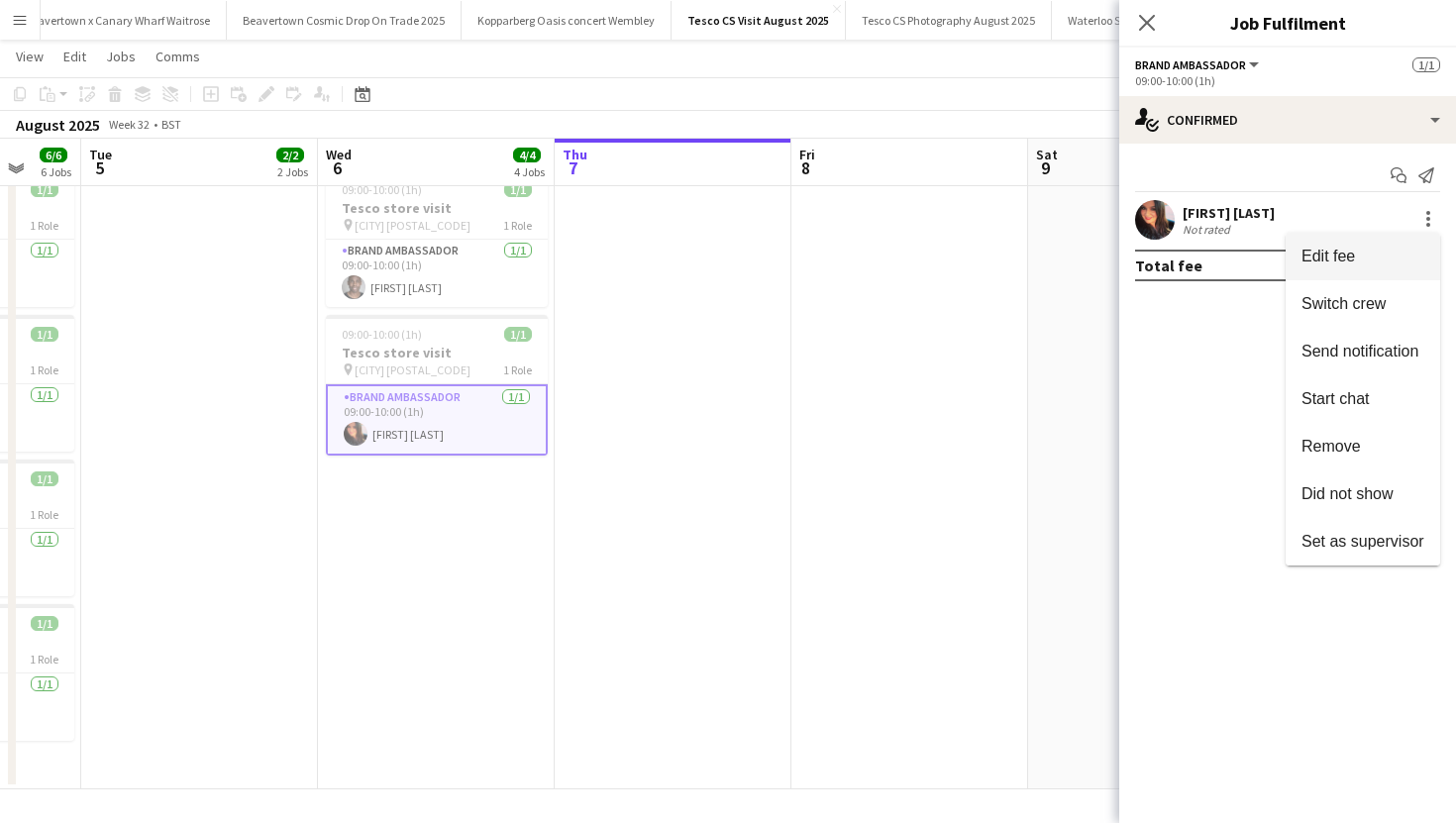 click on "Edit fee" at bounding box center (1363, 257) 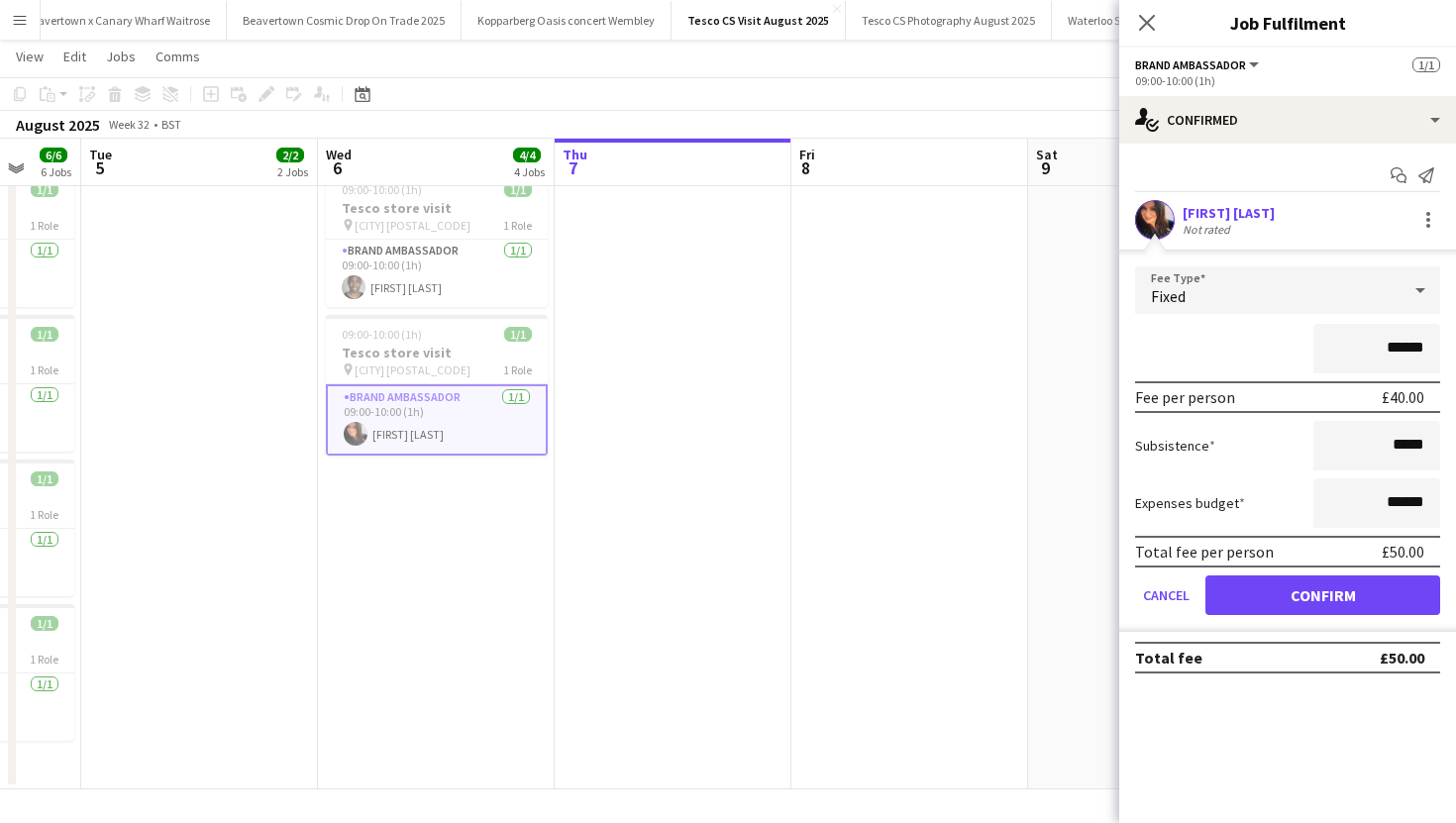 drag, startPoint x: 1424, startPoint y: 347, endPoint x: 1373, endPoint y: 347, distance: 51 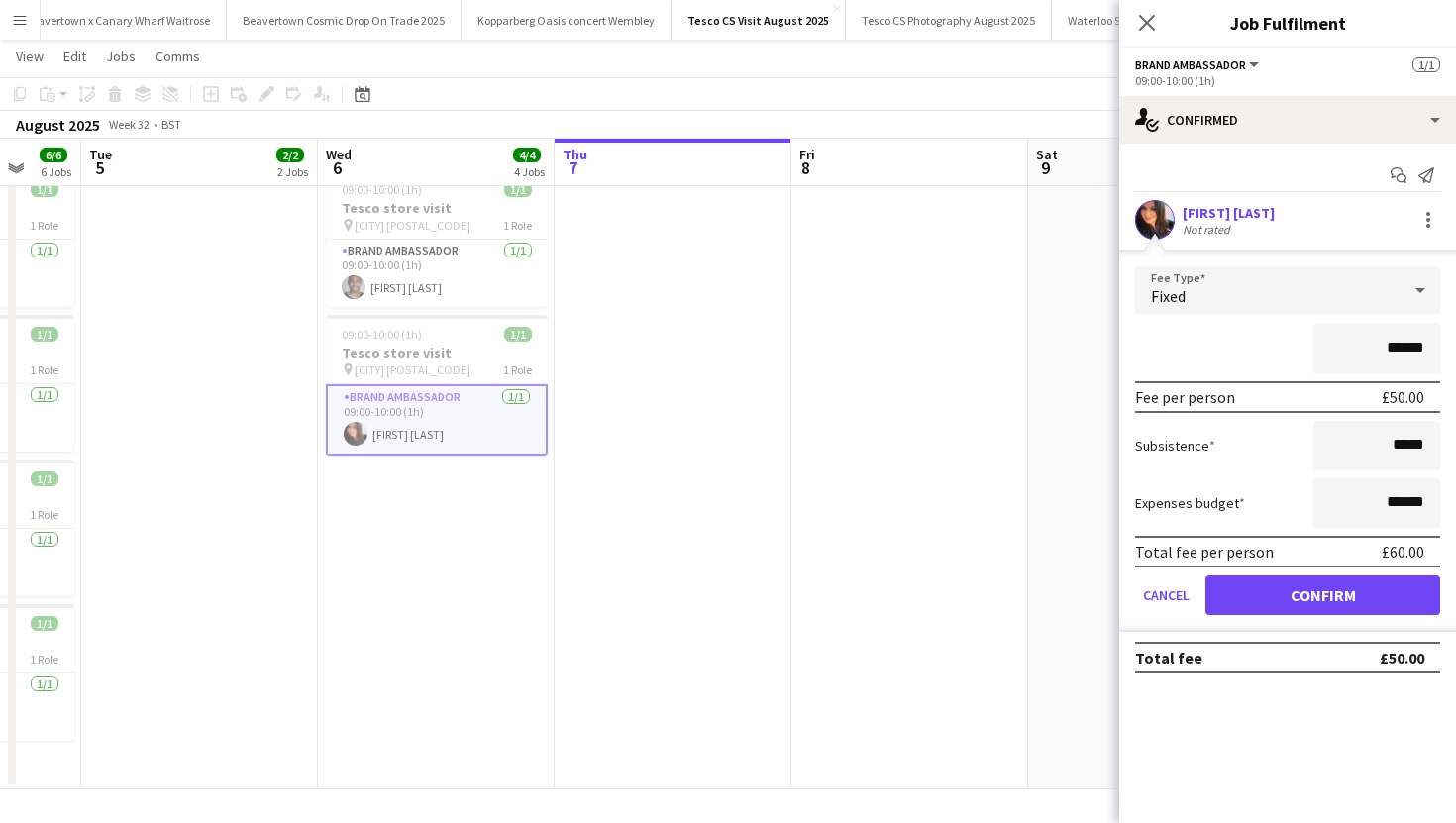 type on "******" 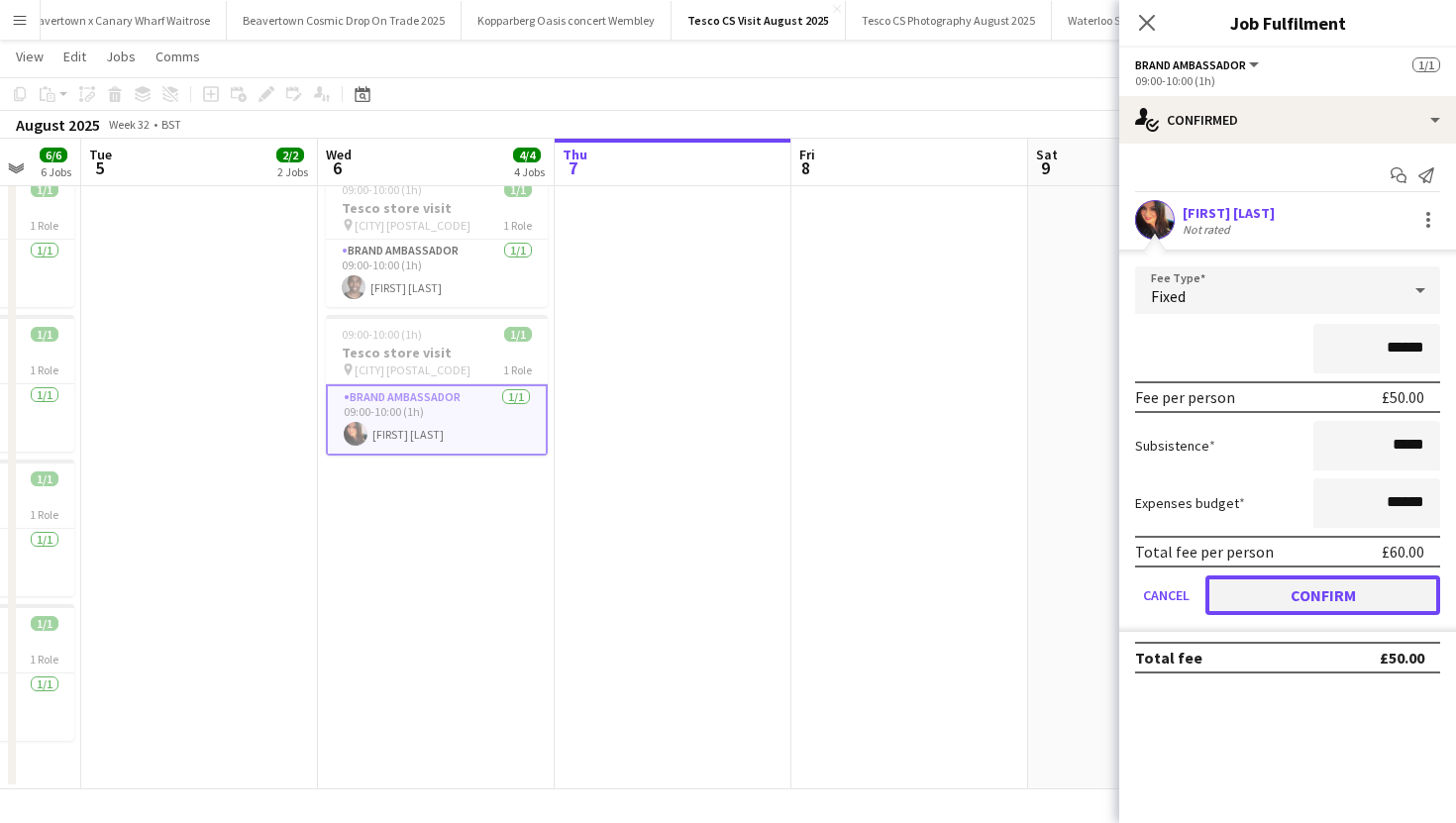 click on "Confirm" at bounding box center (1322, 595) 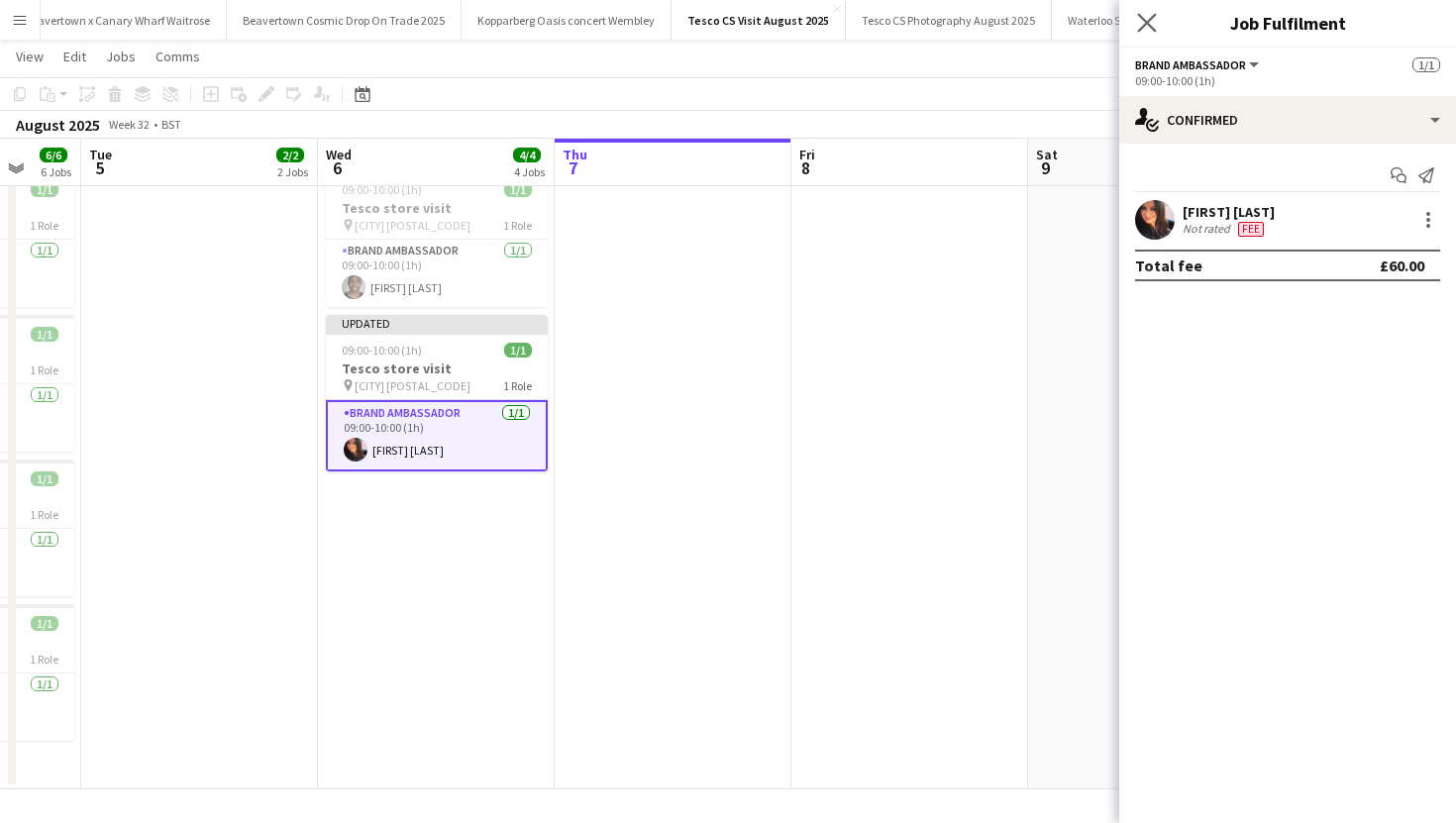 click on "Close pop-in" 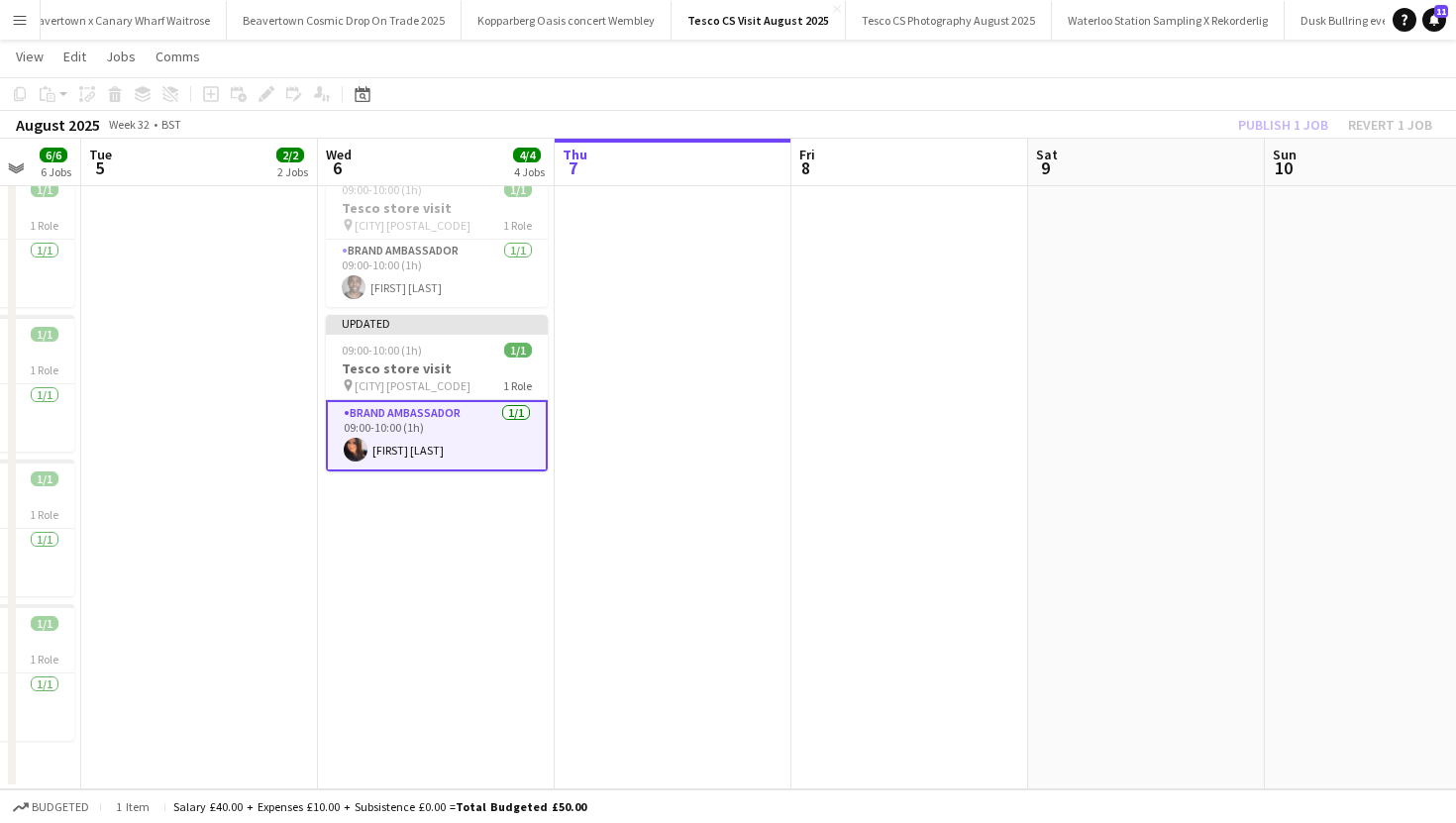 click at bounding box center (673, 331) 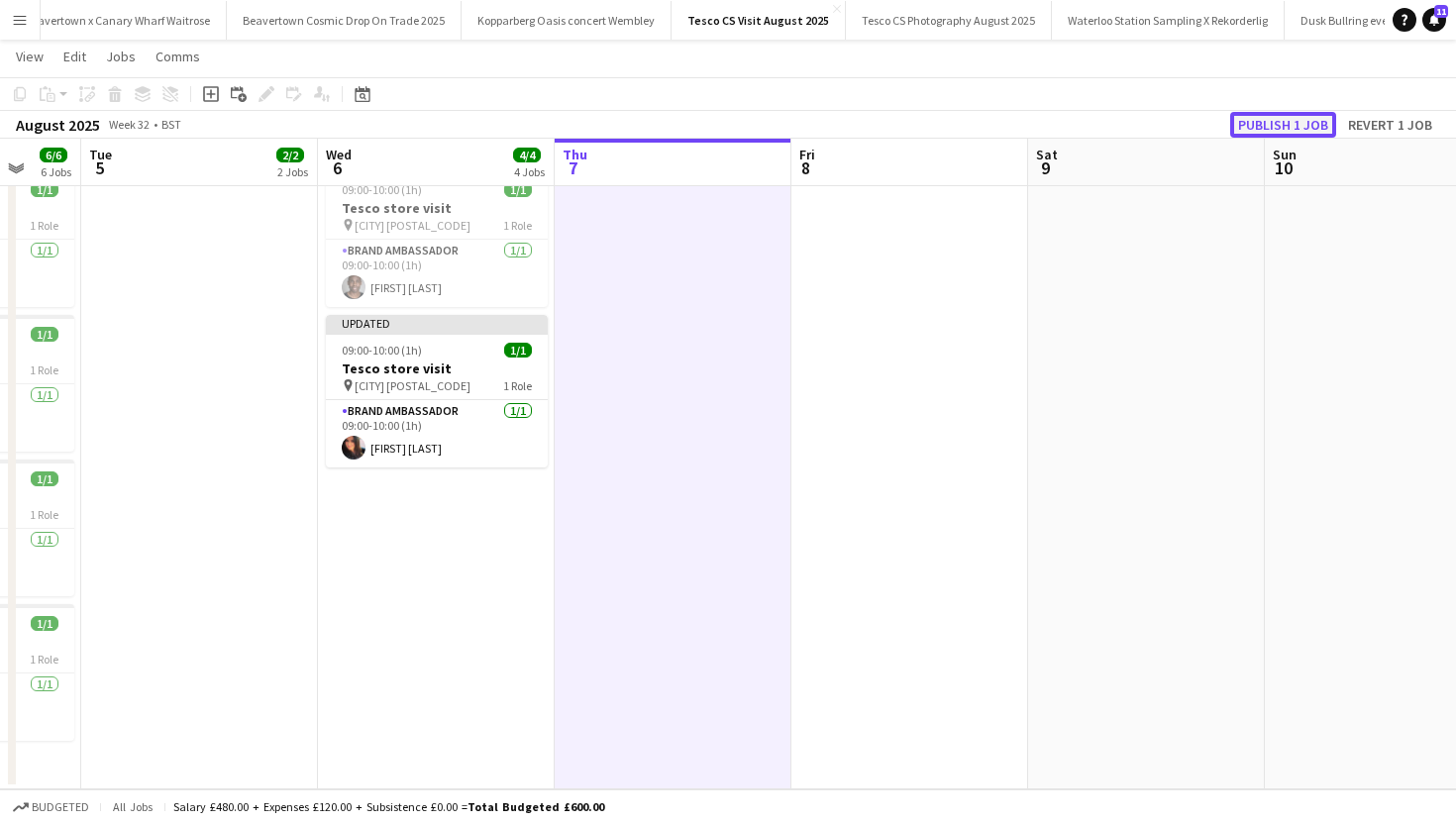 click on "Publish 1 job" 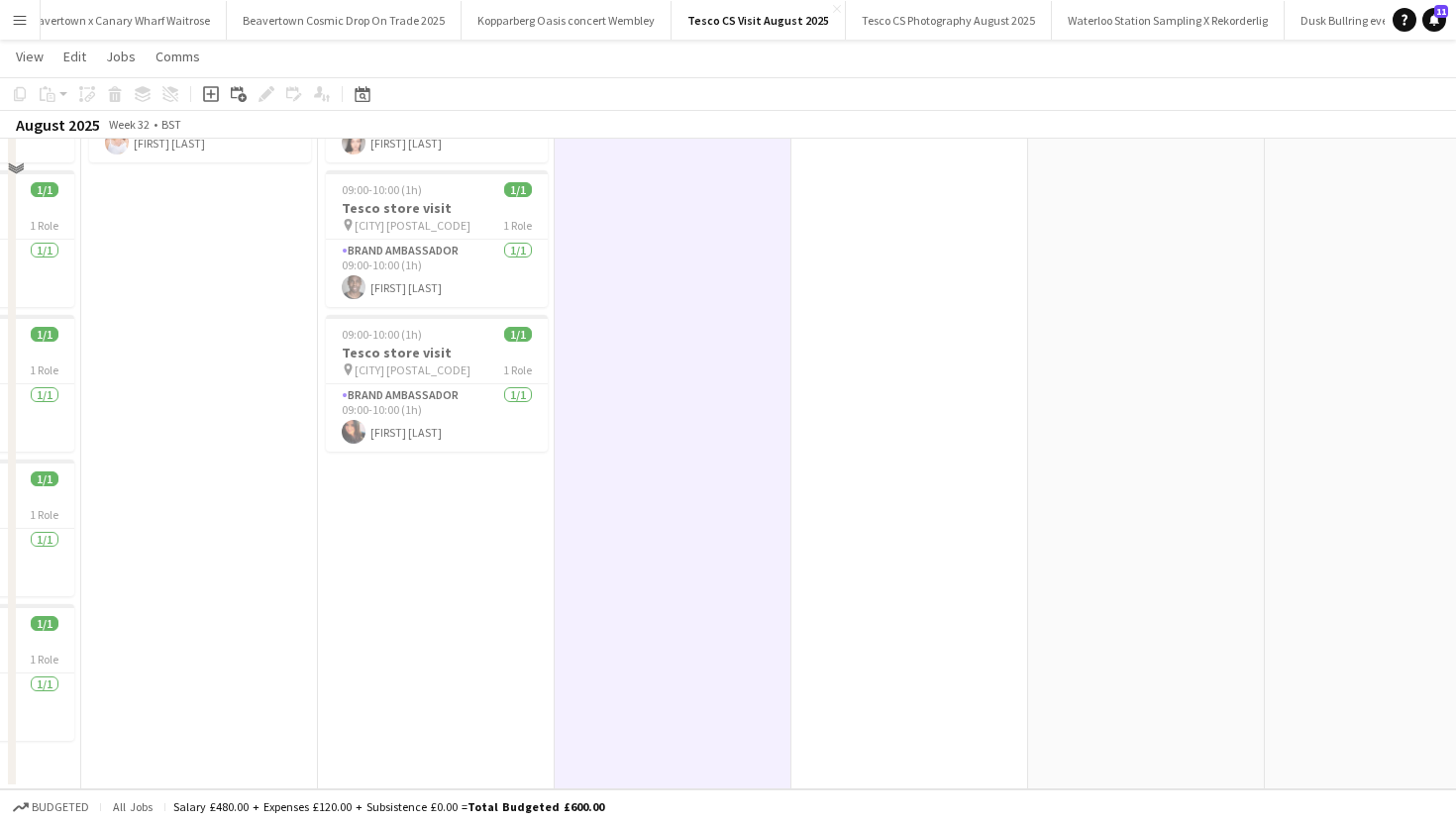 scroll, scrollTop: 0, scrollLeft: 0, axis: both 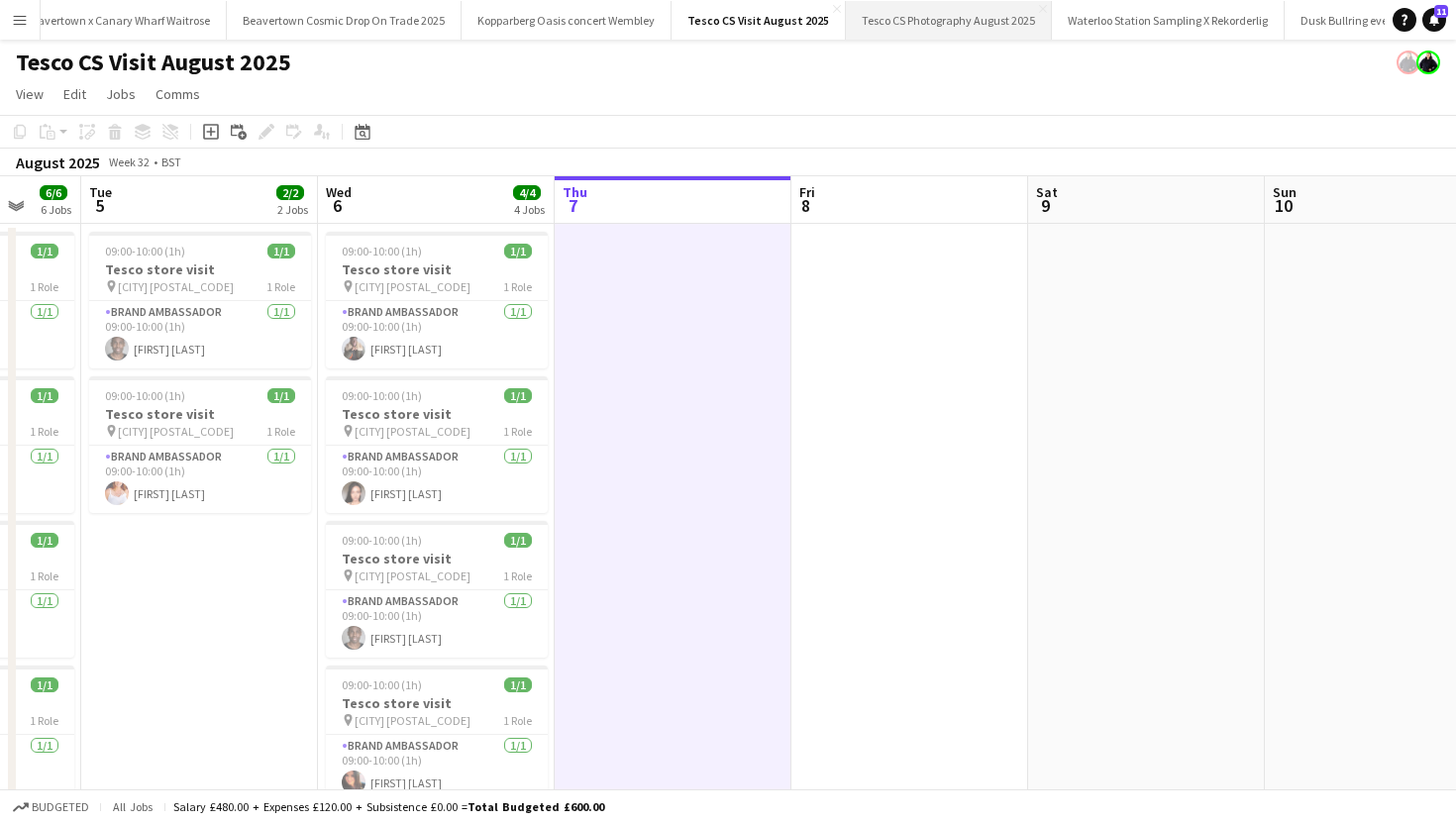 click on "Tesco CS Photography August 2025
Close" at bounding box center [949, 20] 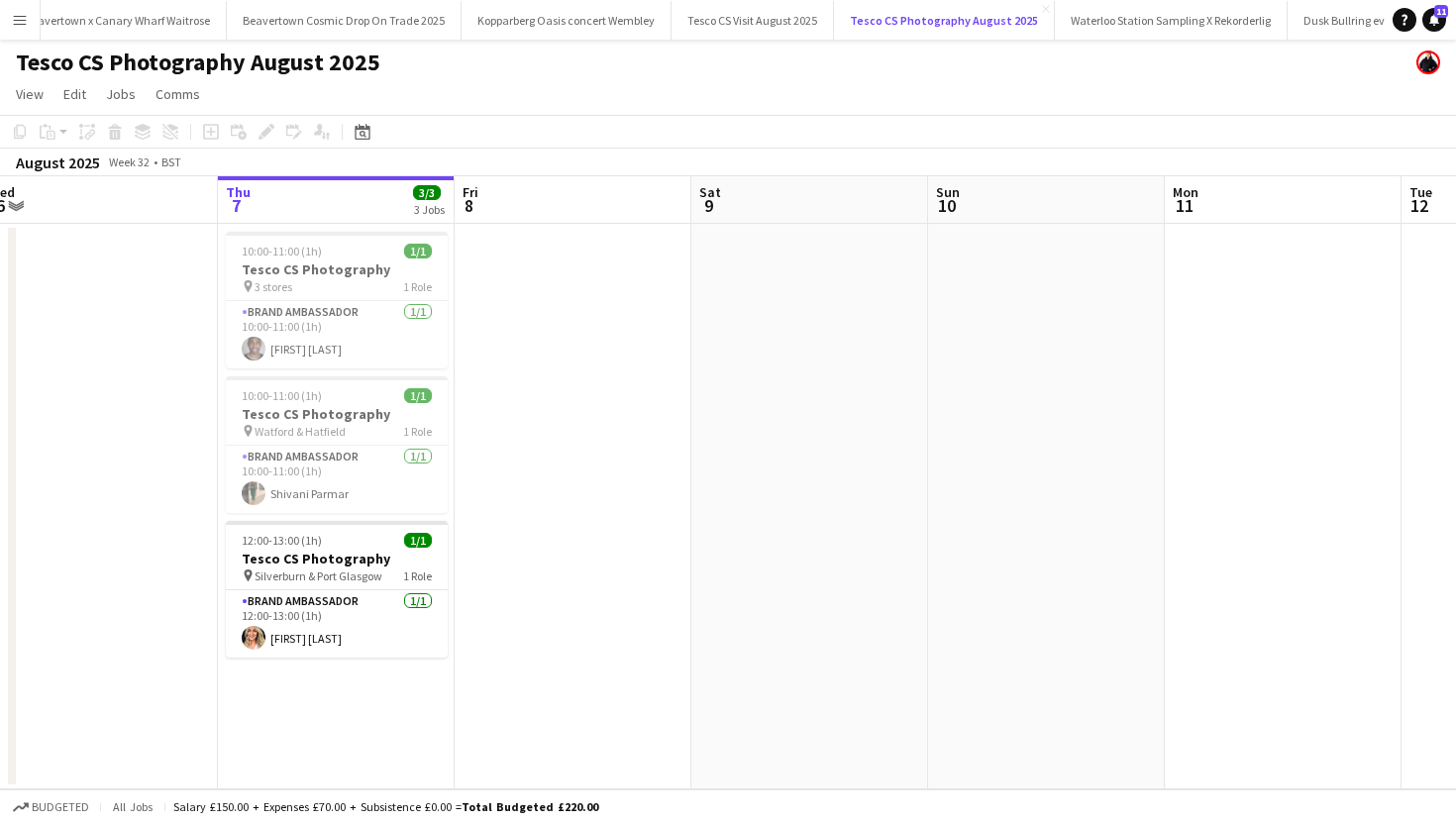 scroll, scrollTop: 0, scrollLeft: 797, axis: horizontal 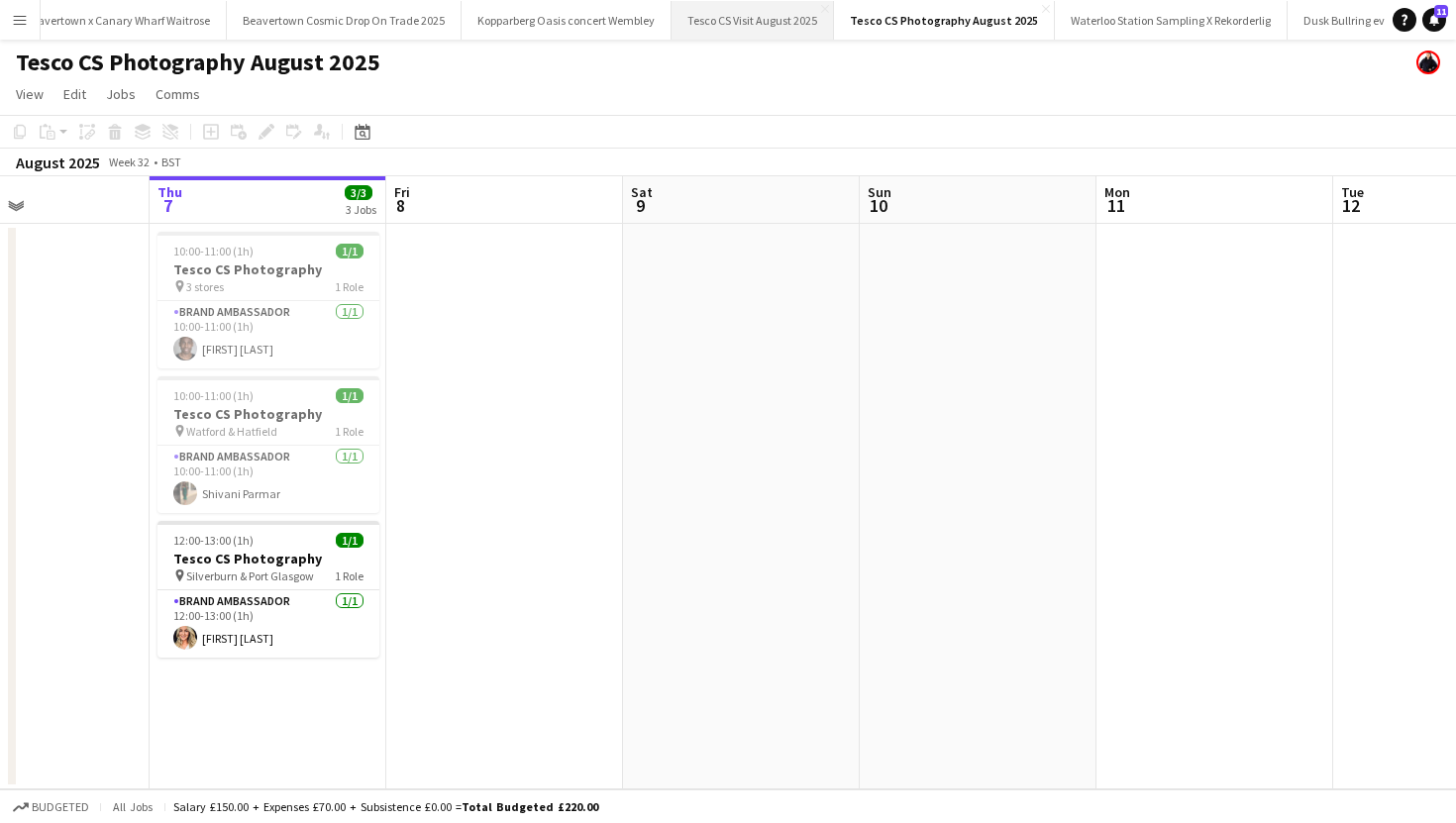 click on "Tesco CS Visit August 2025
Close" at bounding box center (753, 20) 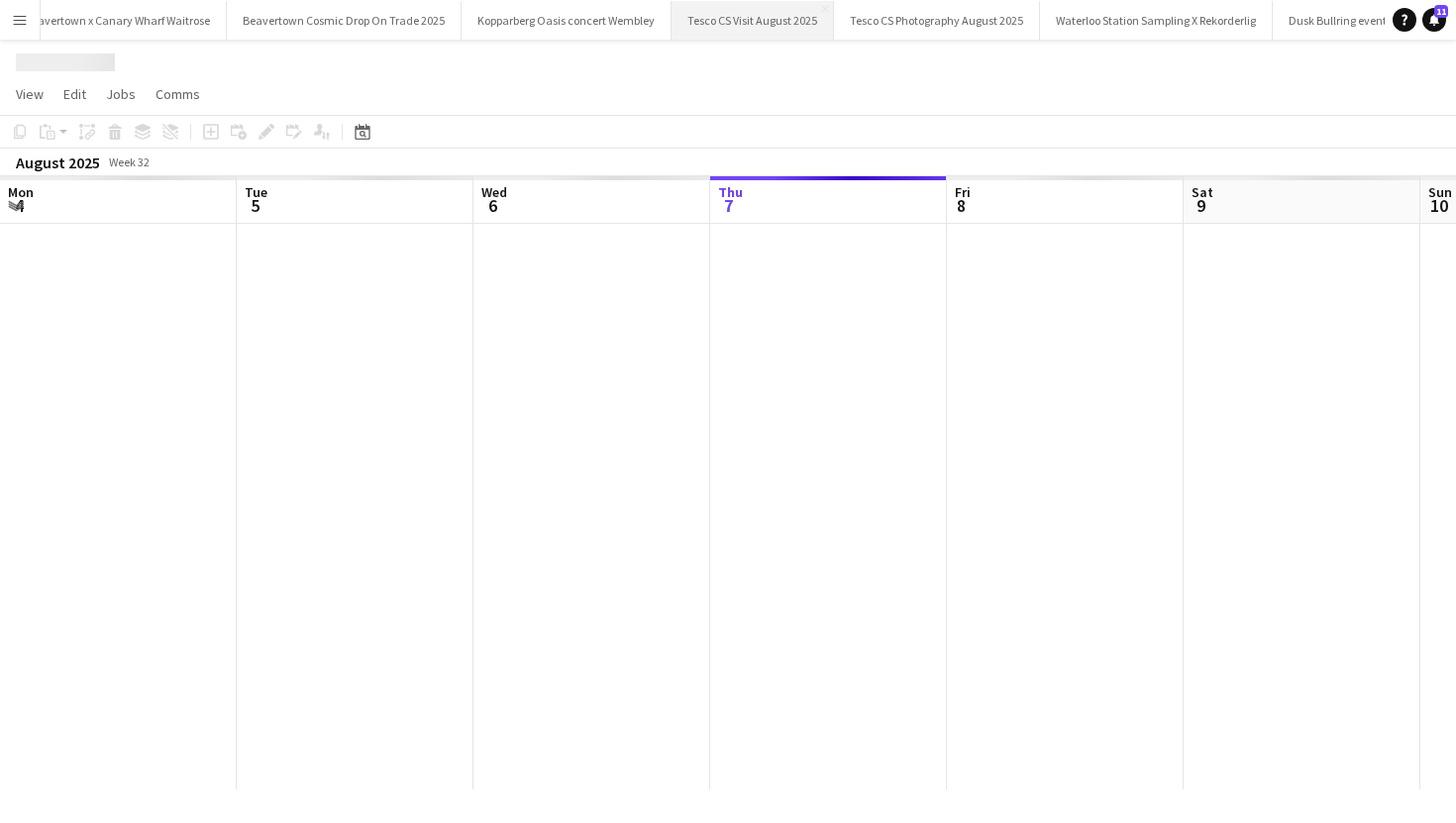 scroll, scrollTop: 0, scrollLeft: 473, axis: horizontal 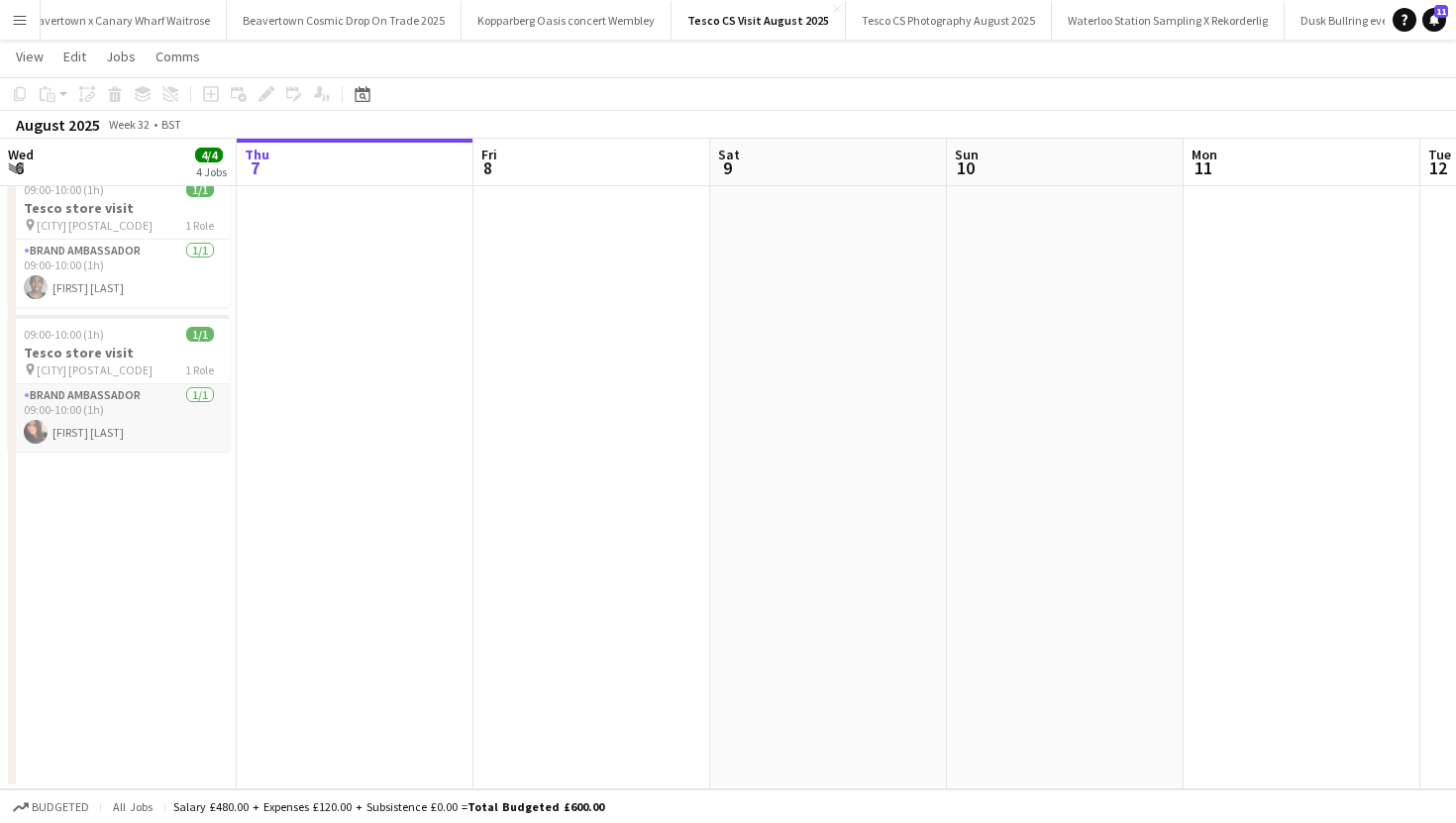 click on "Brand Ambassador   1/1   09:00-10:00 (1h)
Carri Freedman" at bounding box center (119, 418) 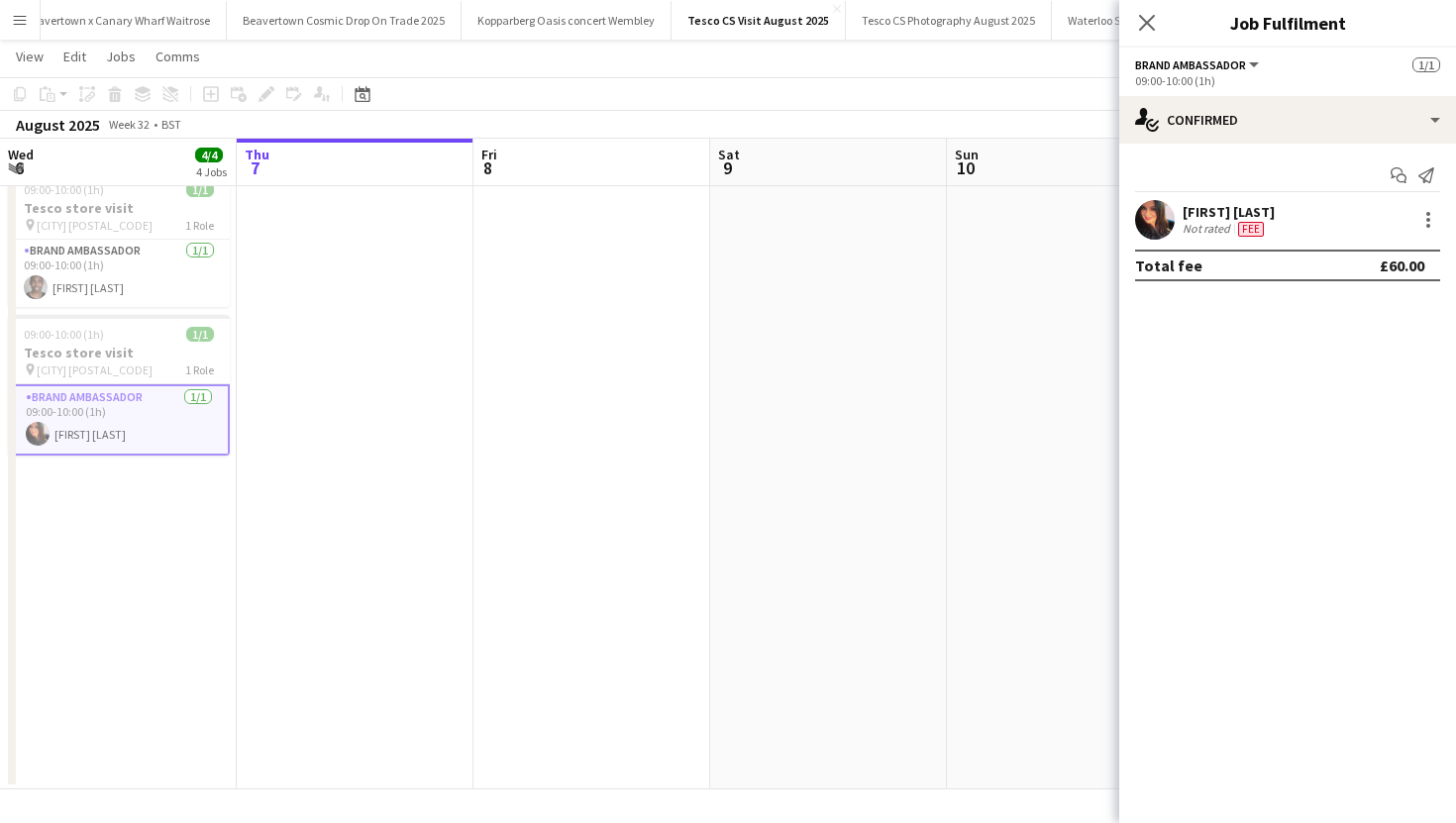 click at bounding box center (1155, 220) 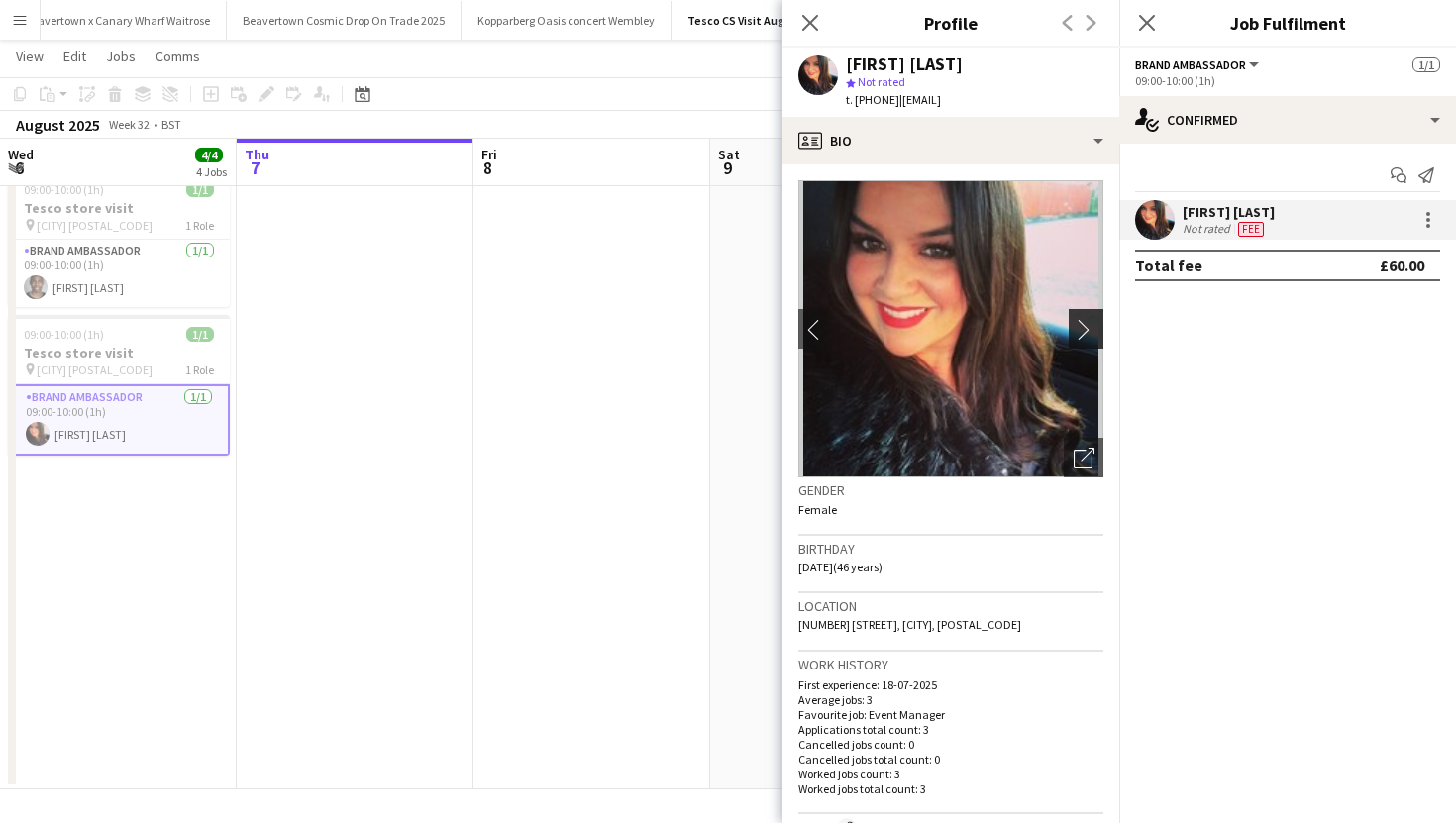 click on "chevron-right" 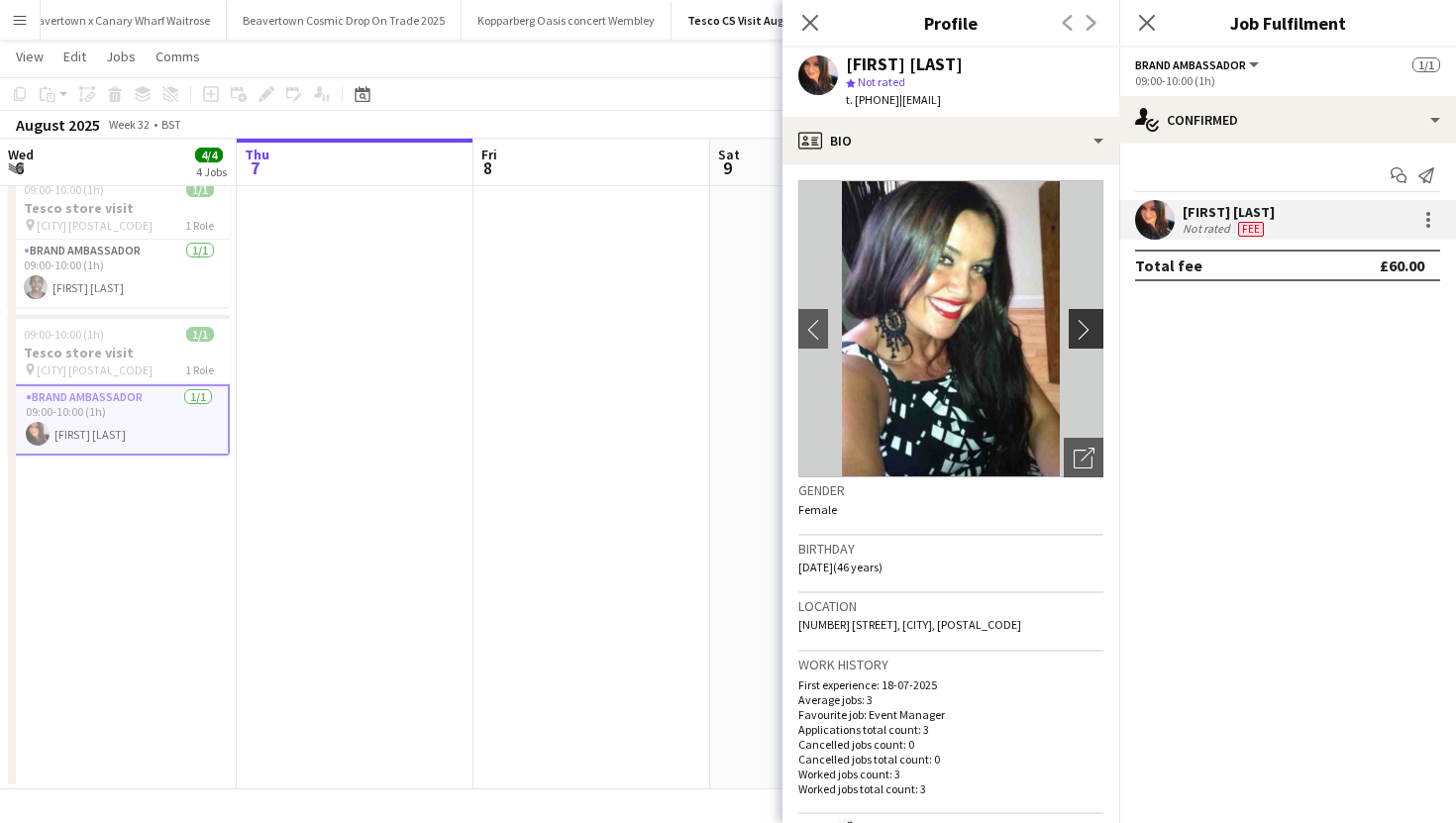 click on "chevron-right" 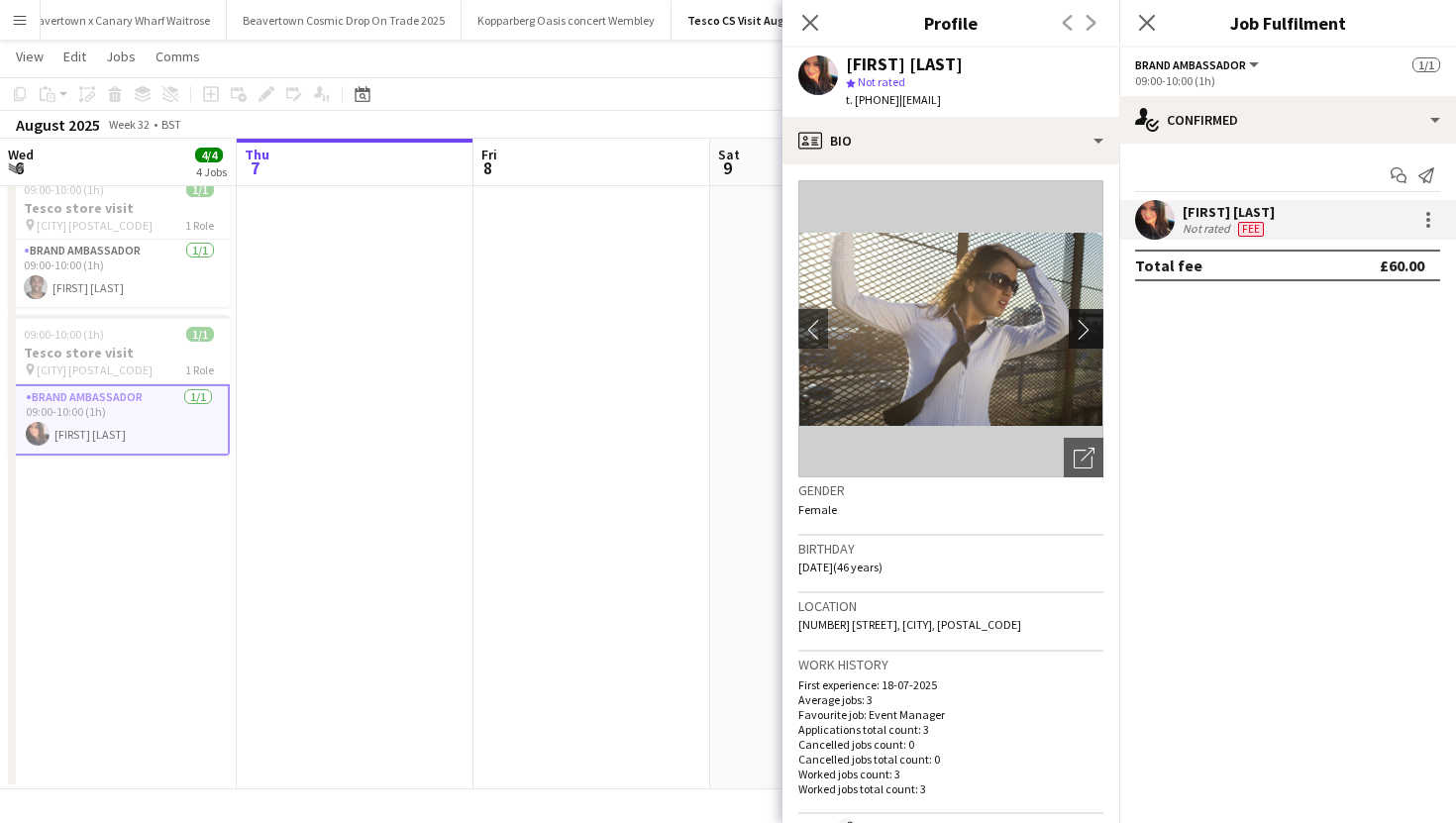 click on "chevron-right" 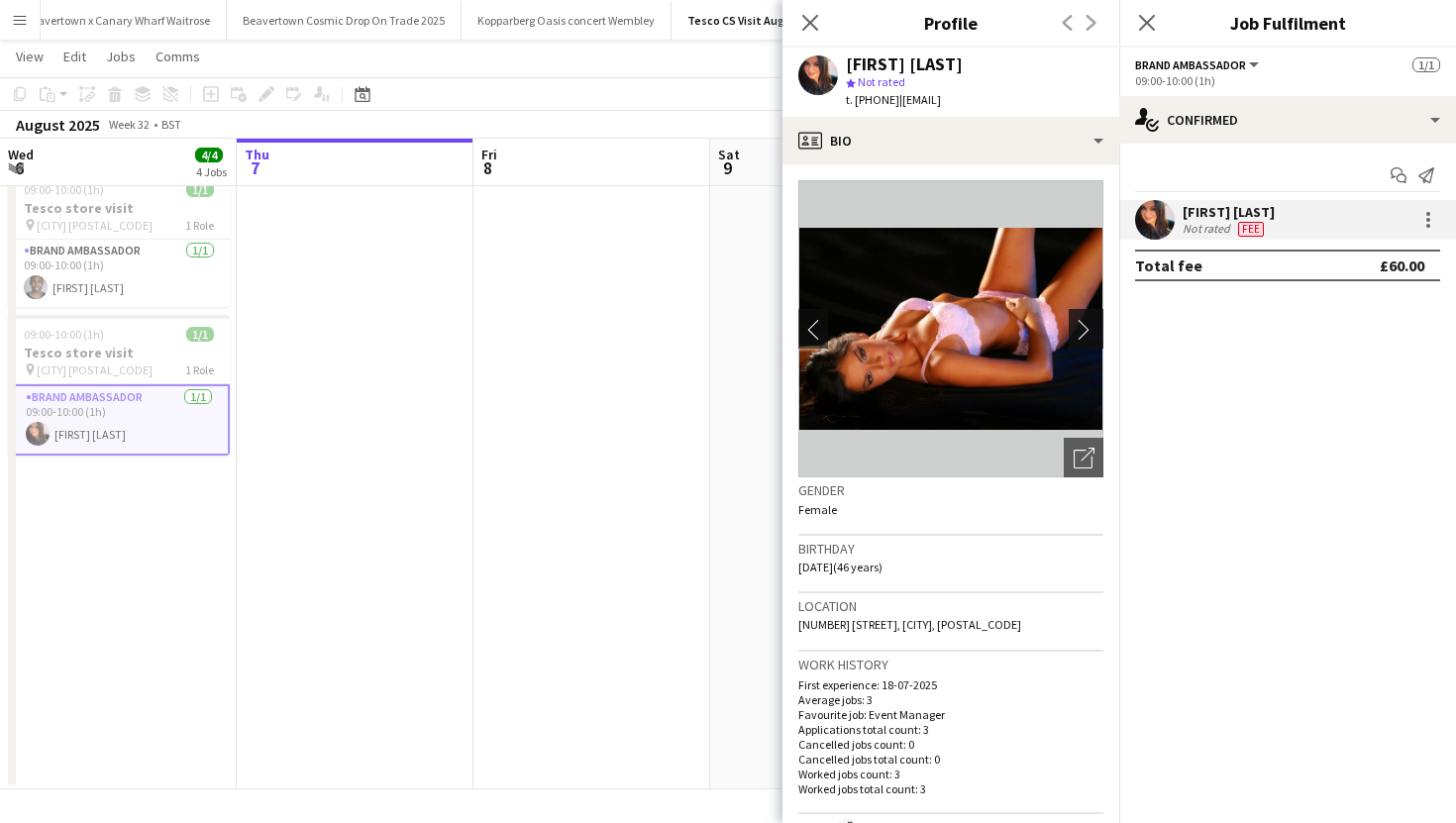 click on "chevron-right" 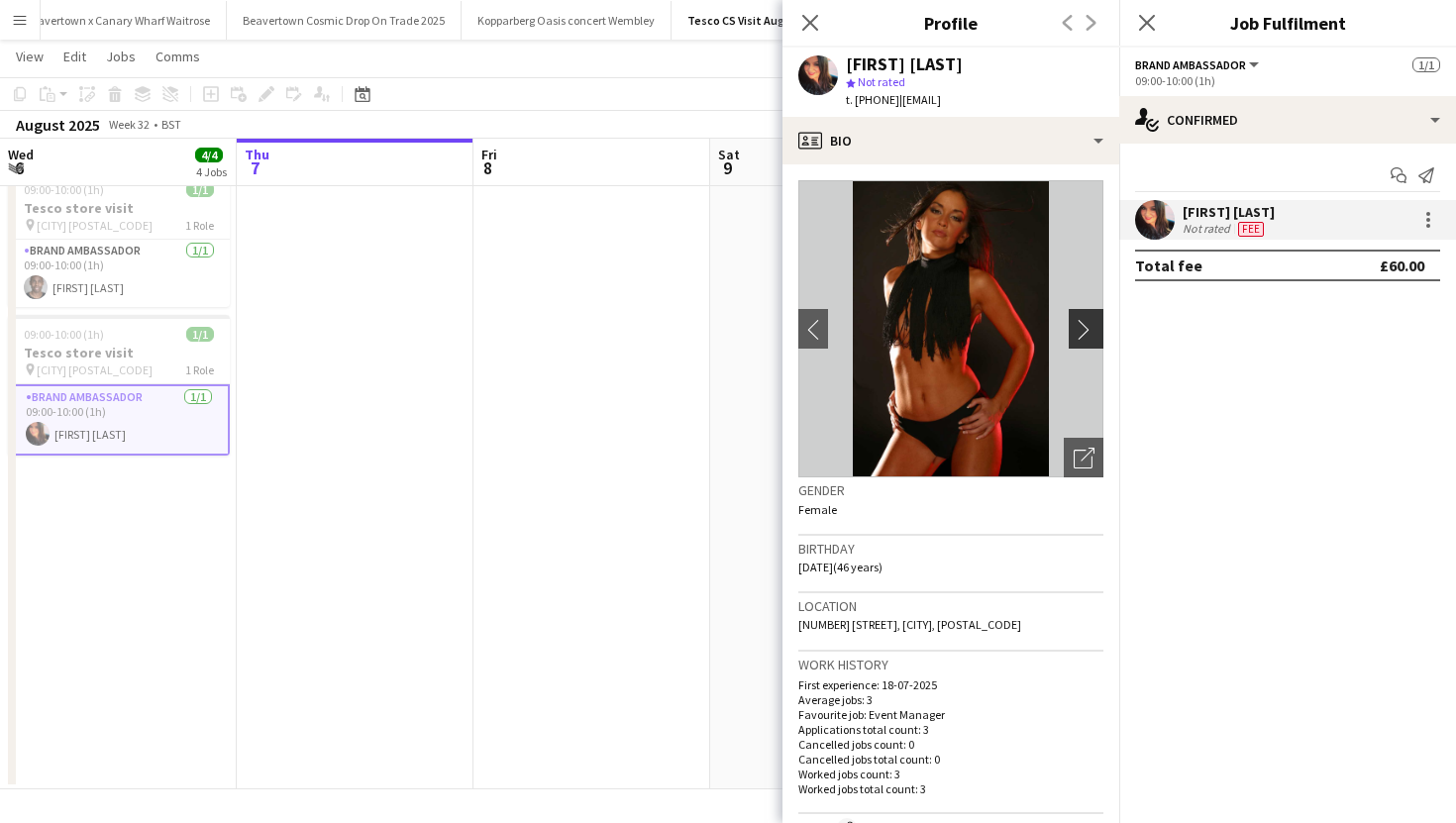 click on "chevron-right" 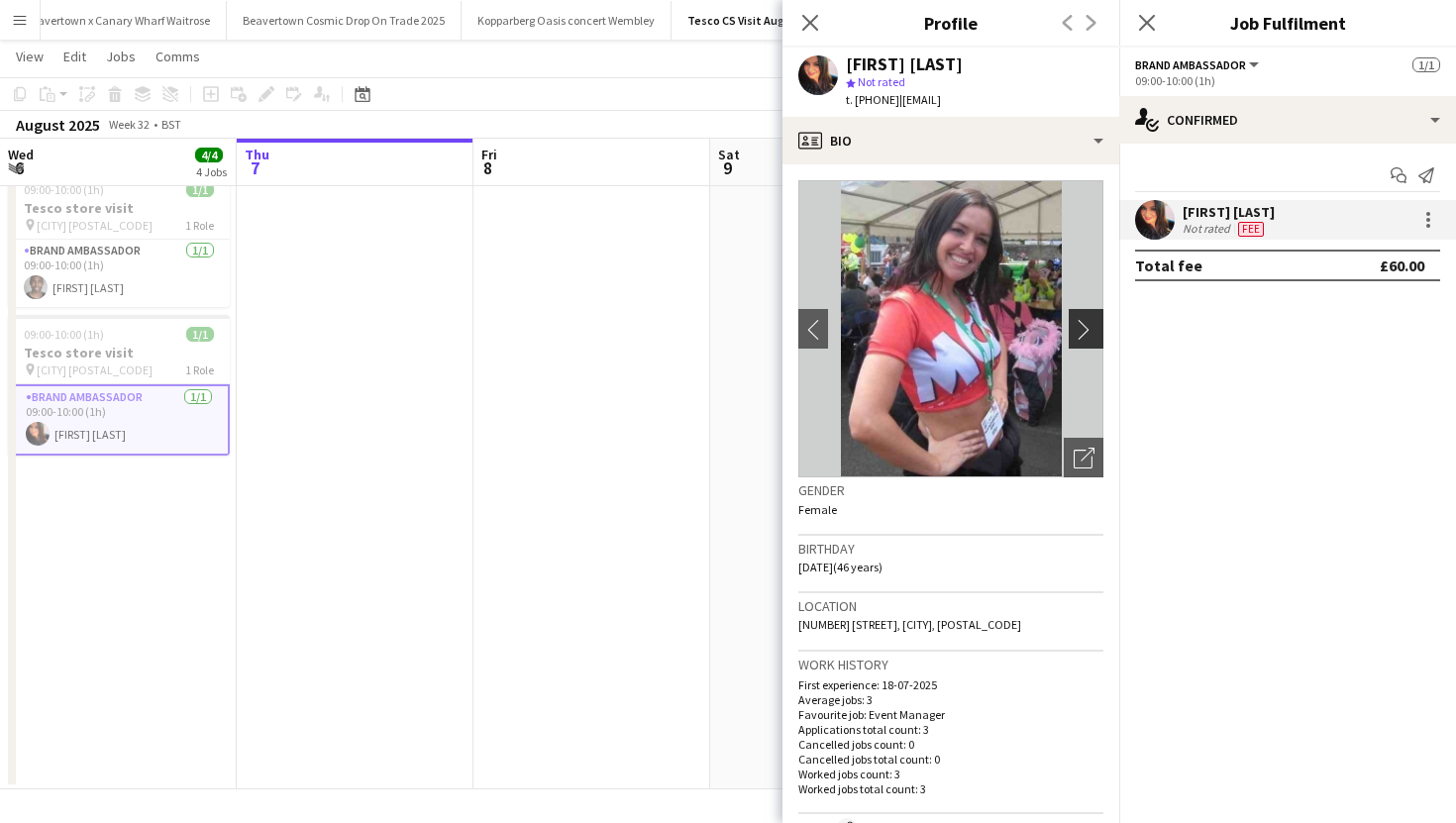 click on "chevron-right" 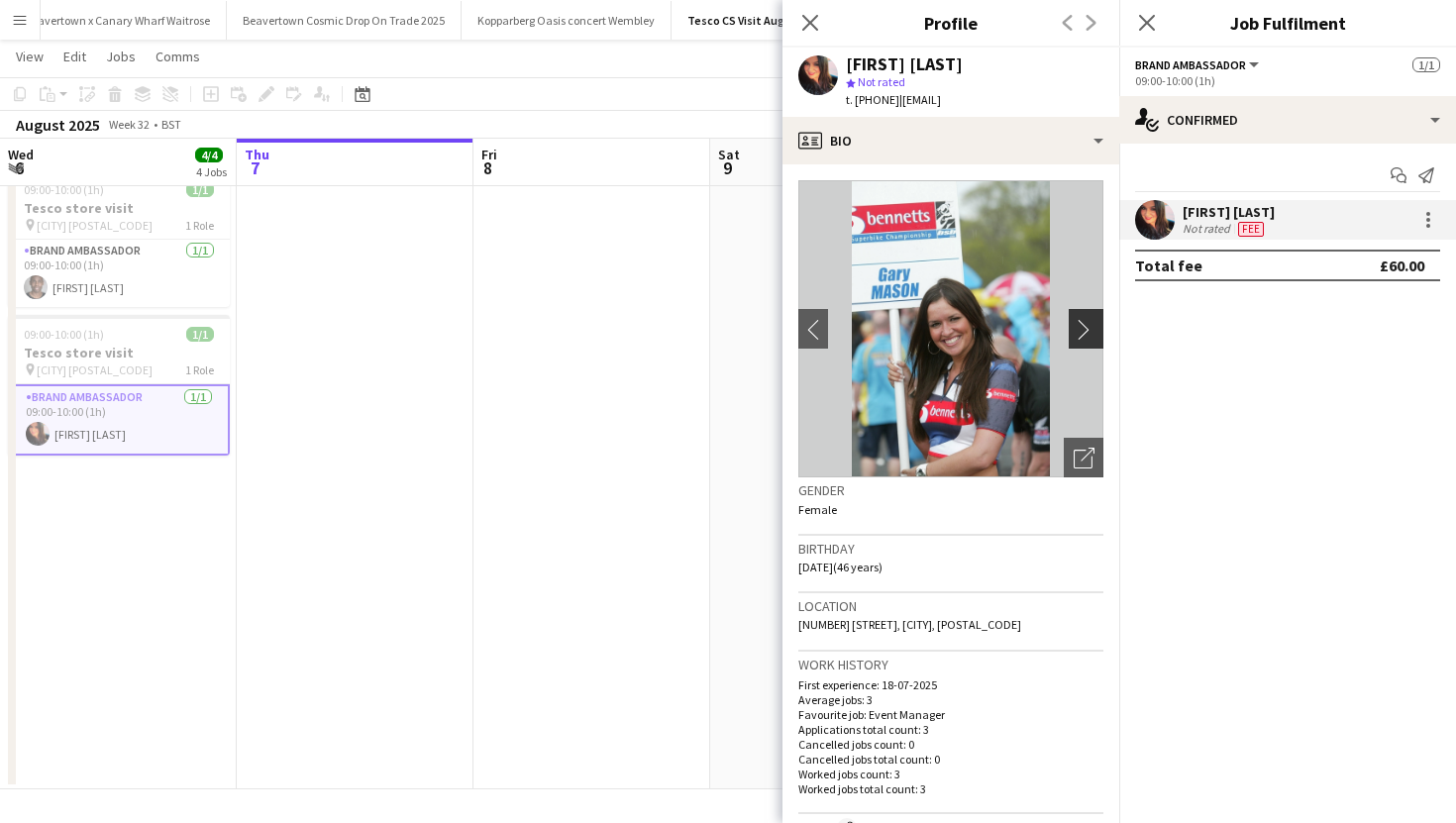 click on "chevron-right" 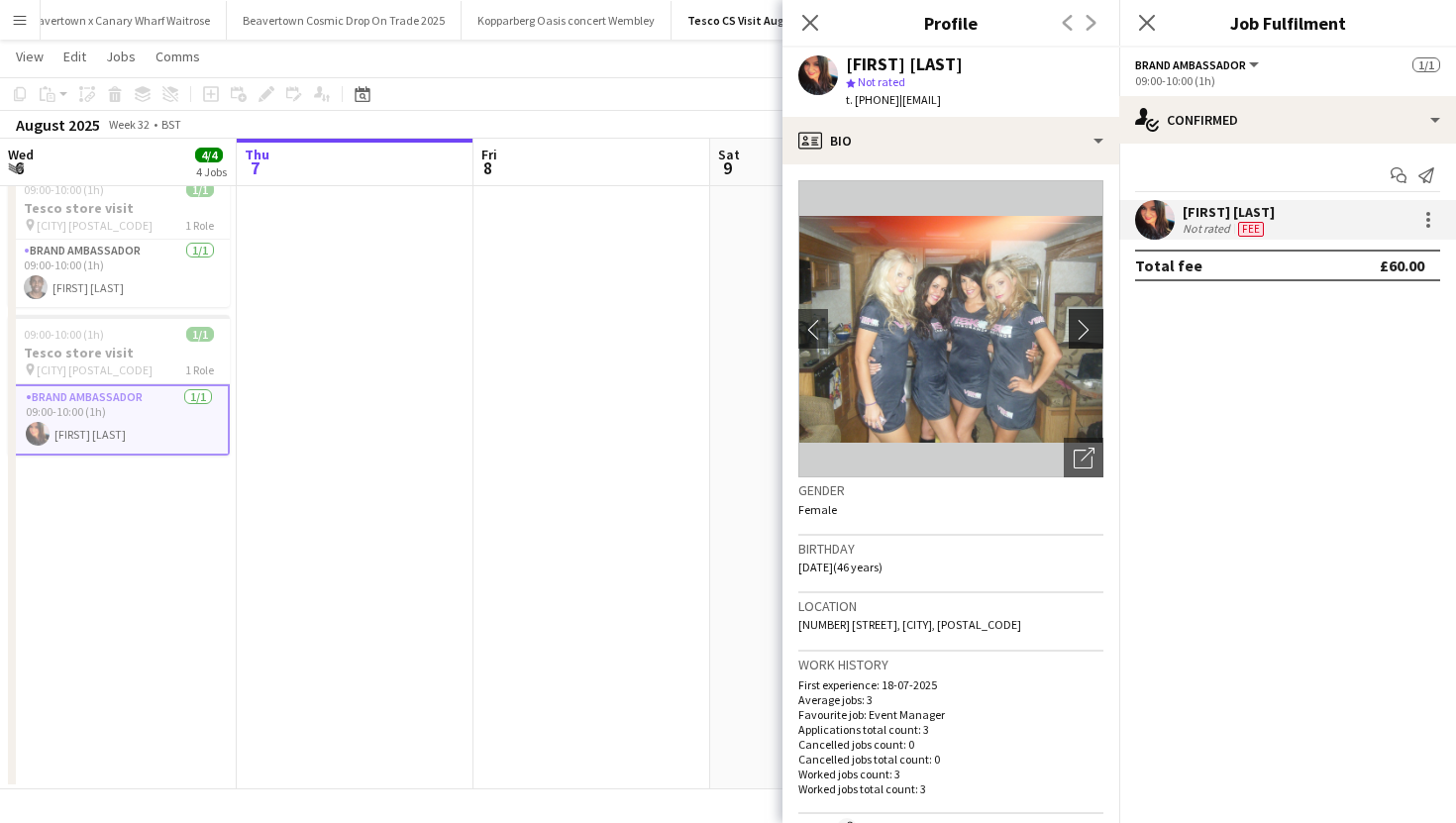 click on "chevron-right" 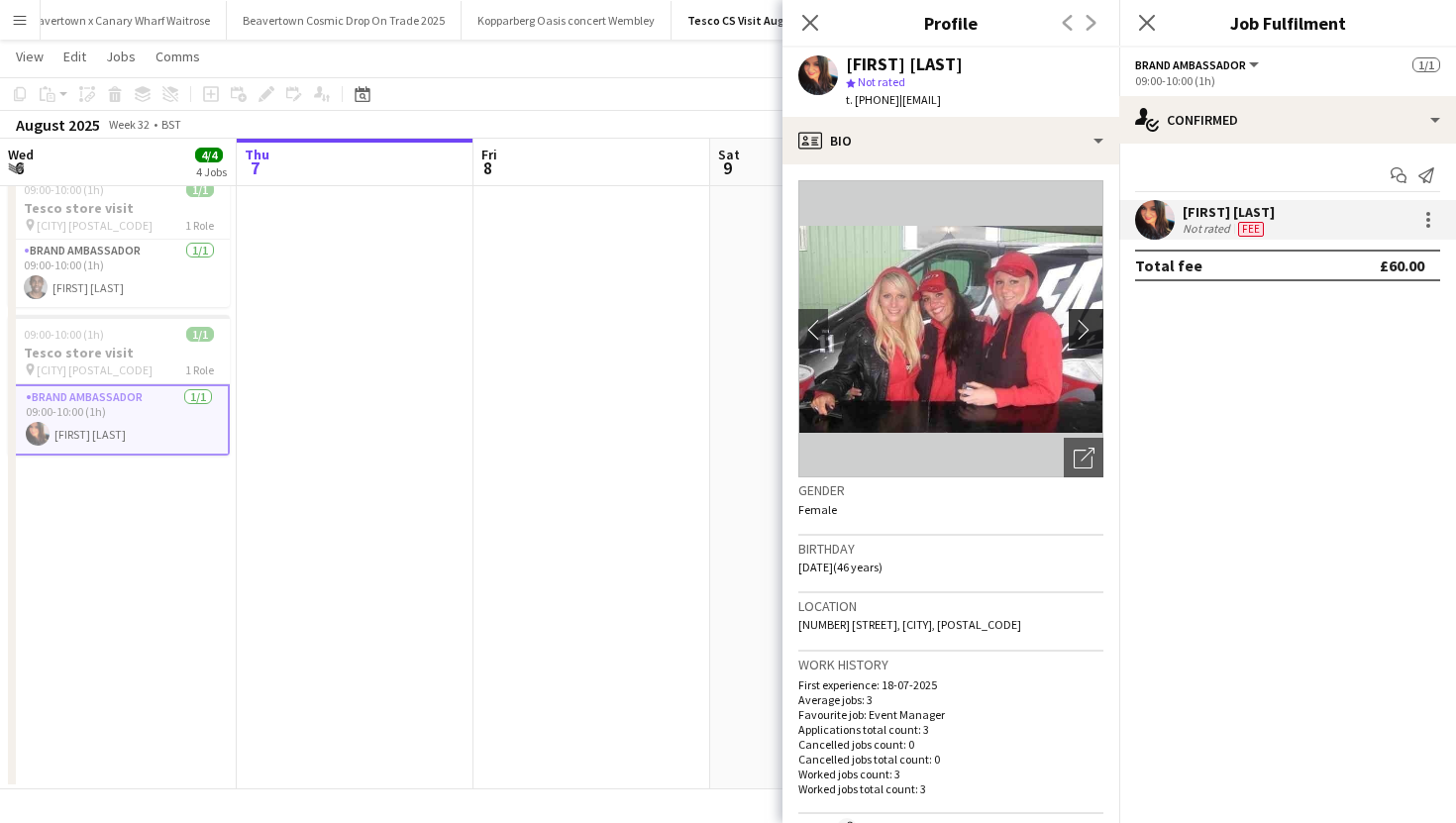 click on "chevron-right" 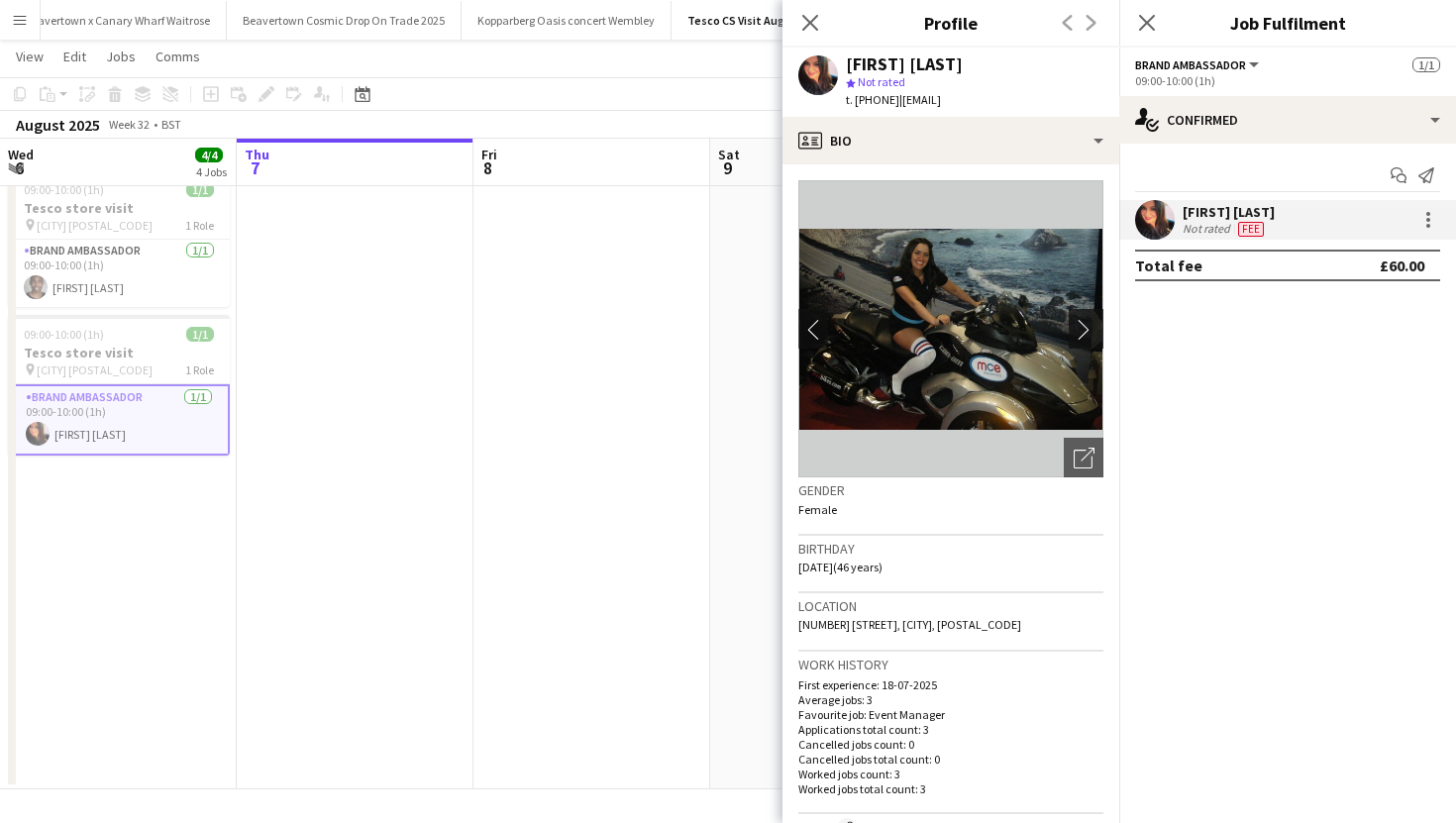 click on "chevron-right" 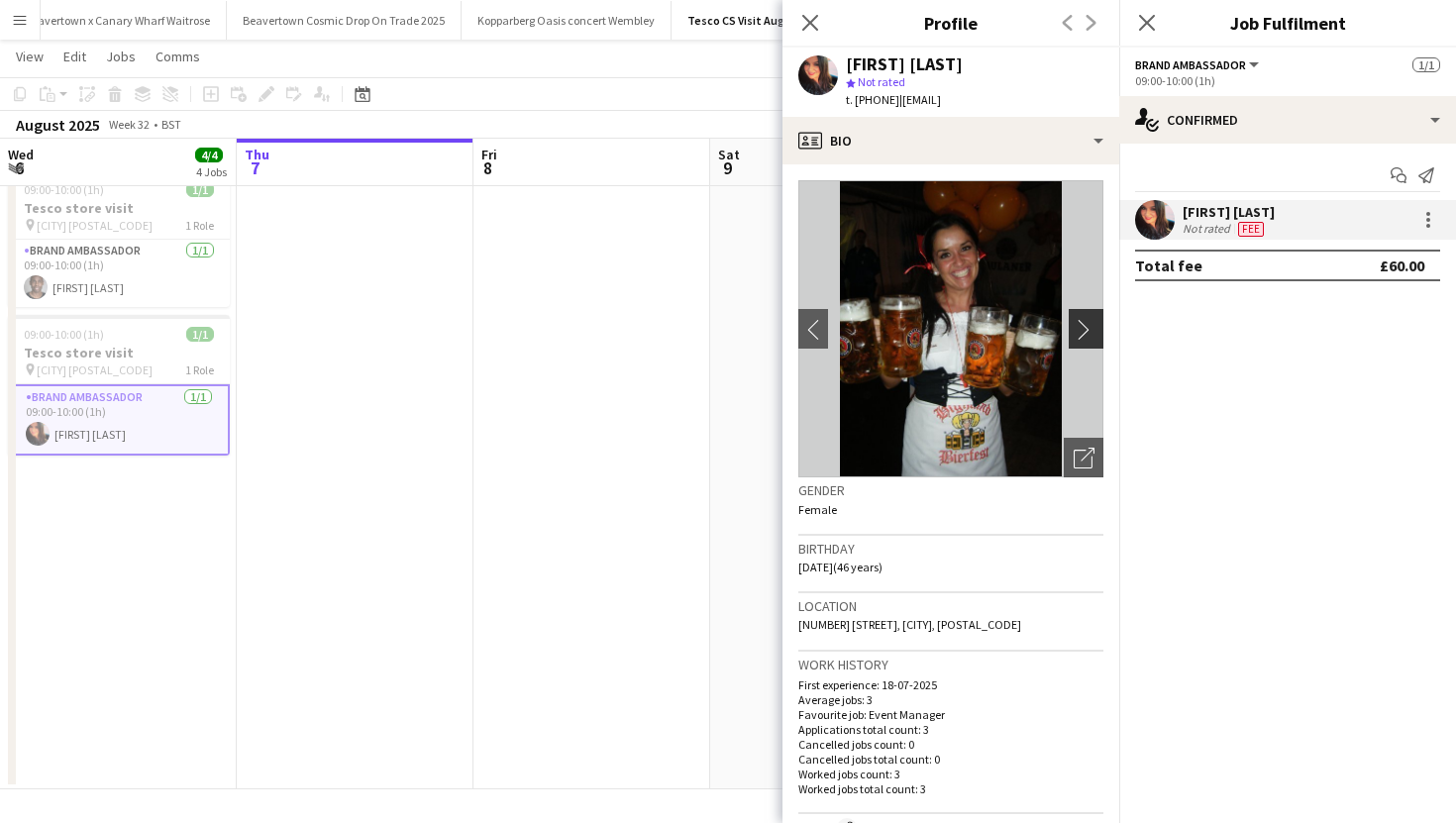 click on "chevron-right" 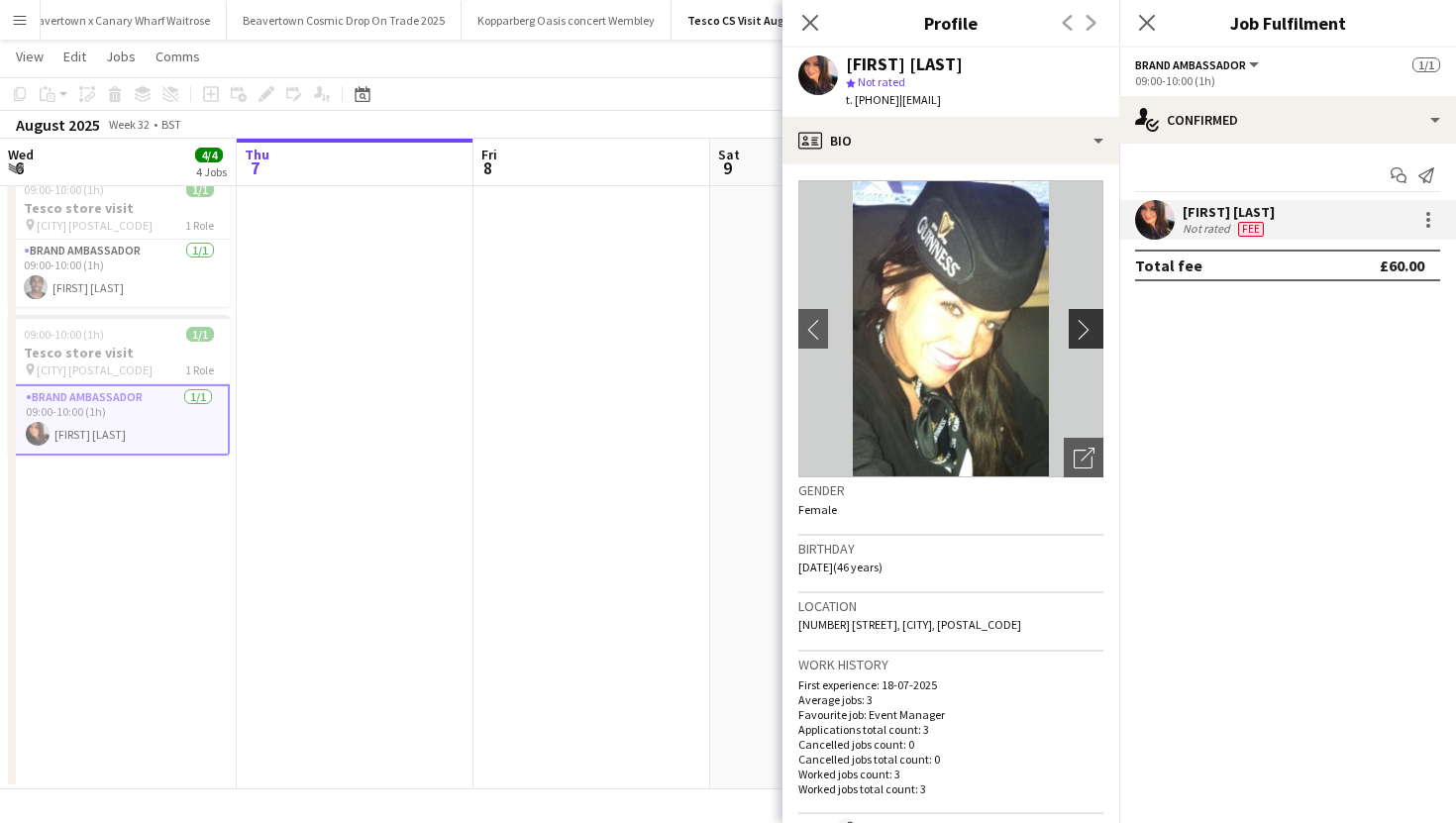 click on "chevron-right" 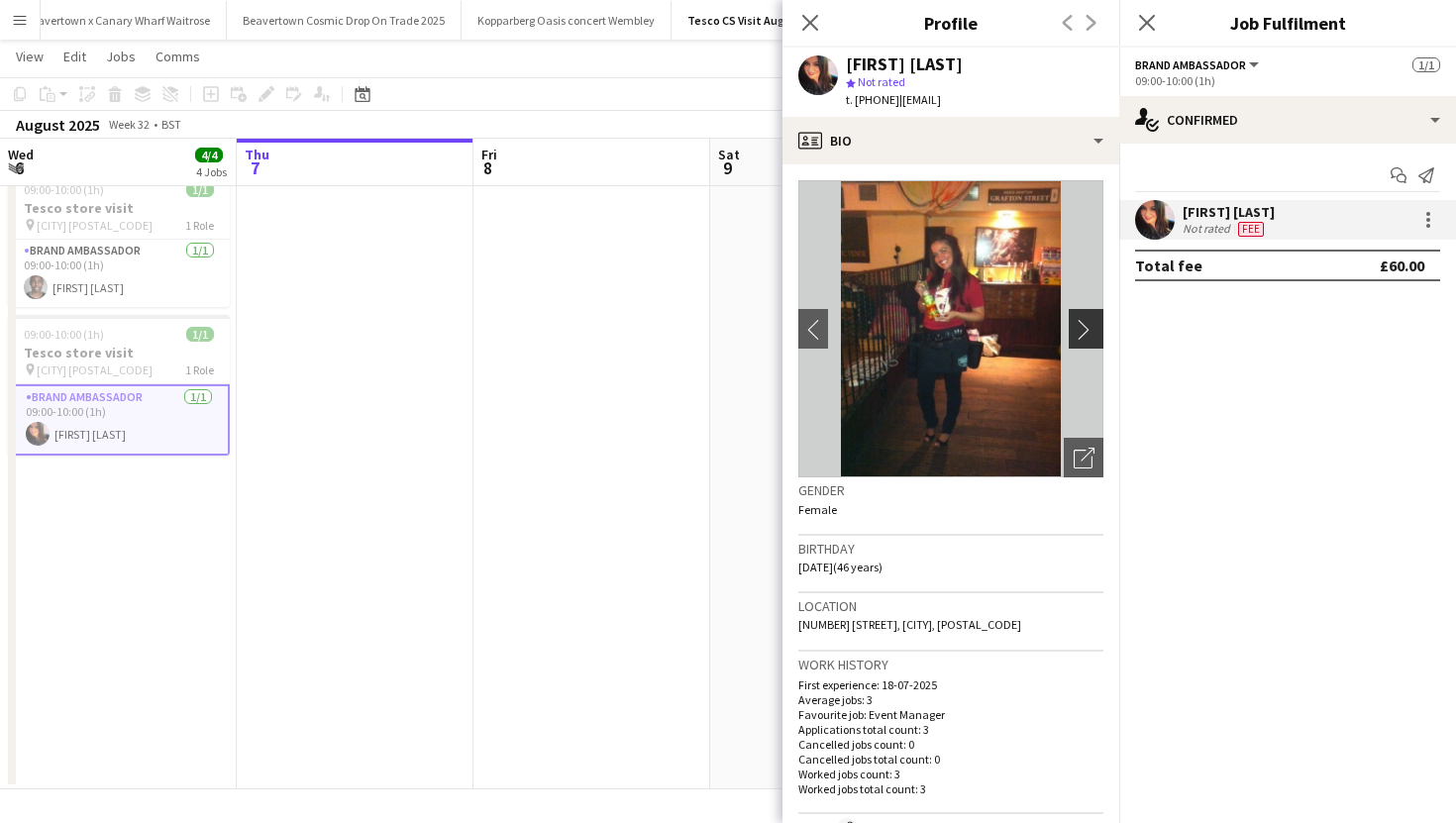 click on "chevron-right" 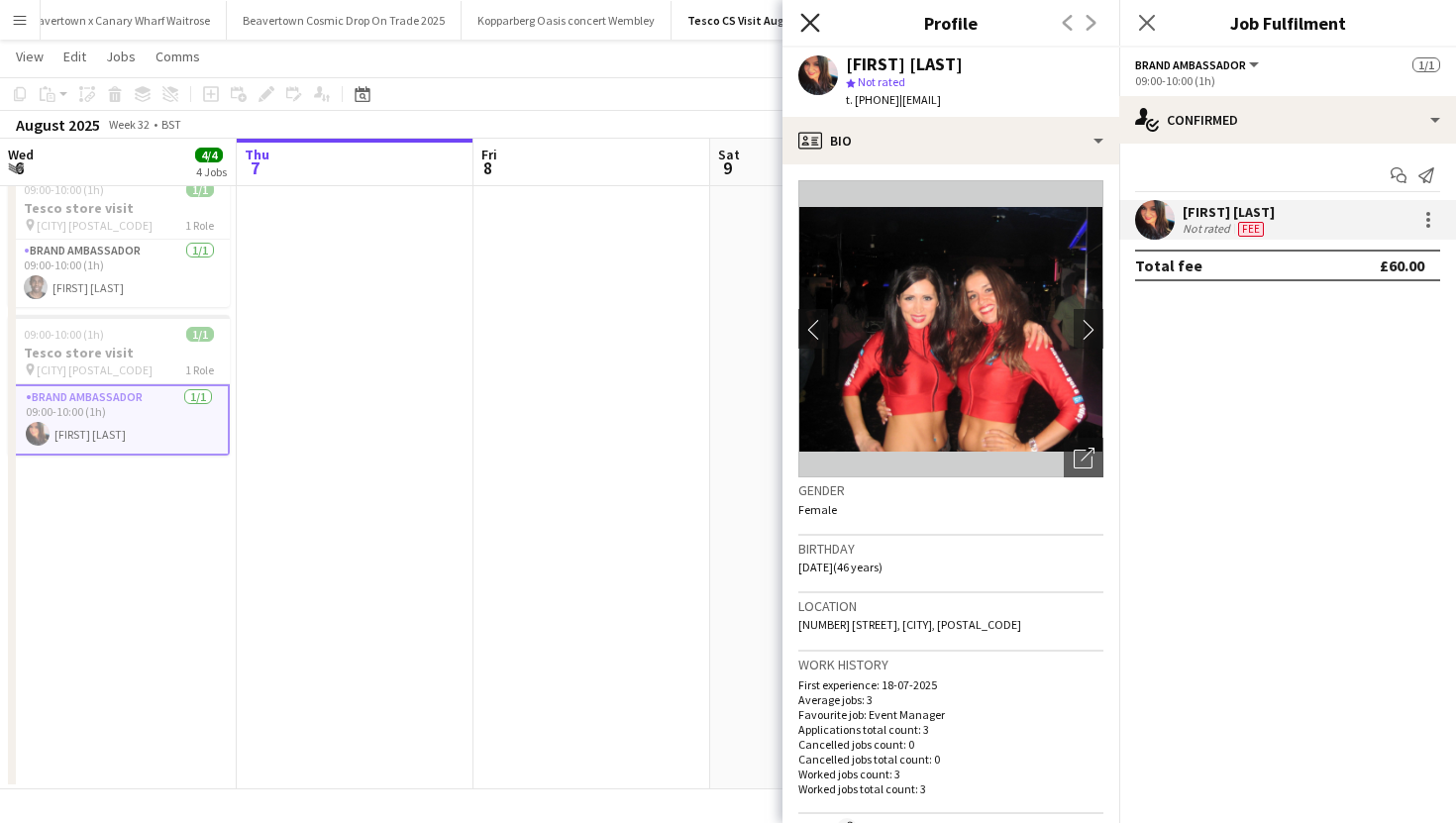 click 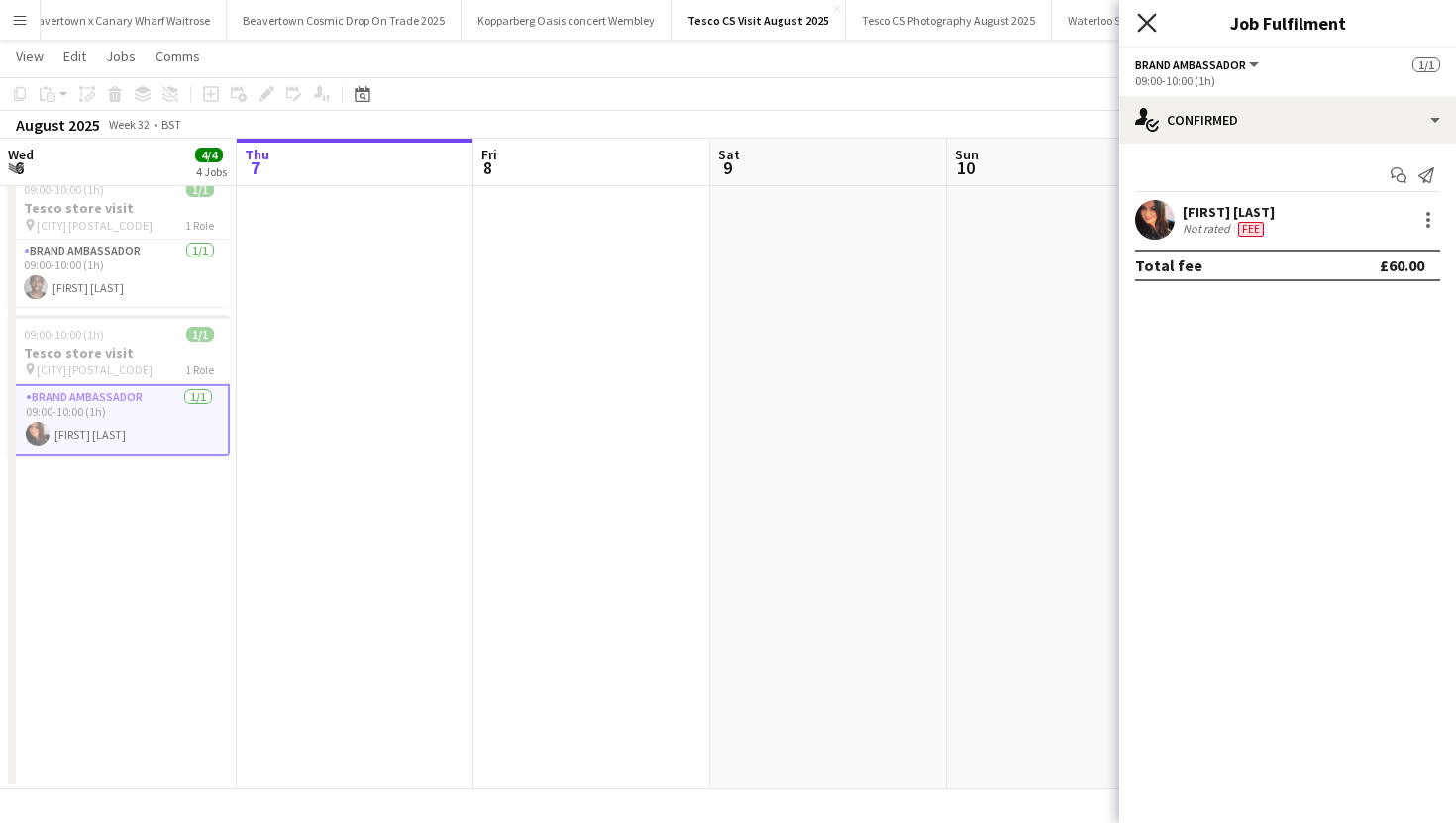 click 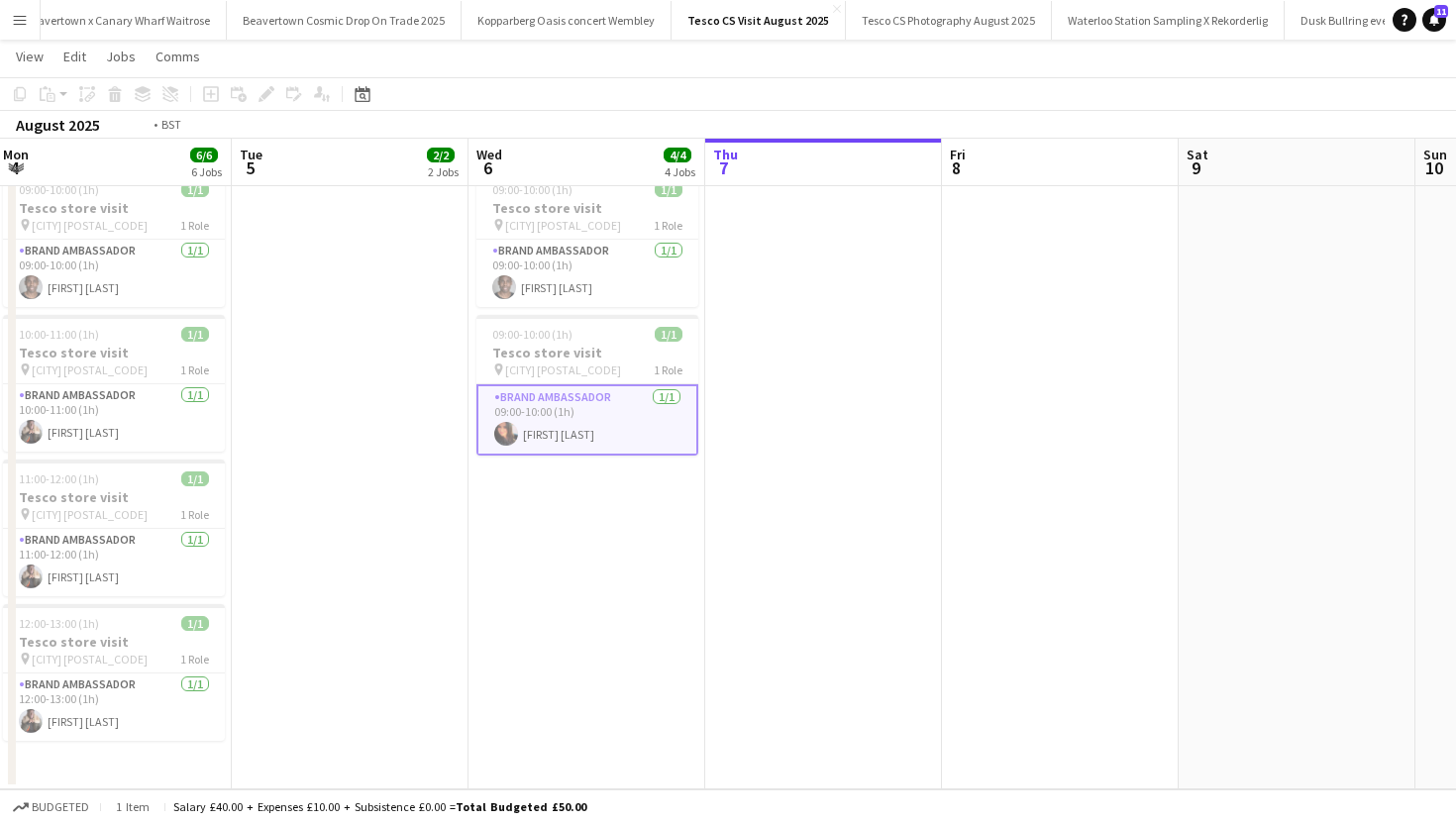 scroll, scrollTop: 0, scrollLeft: 541, axis: horizontal 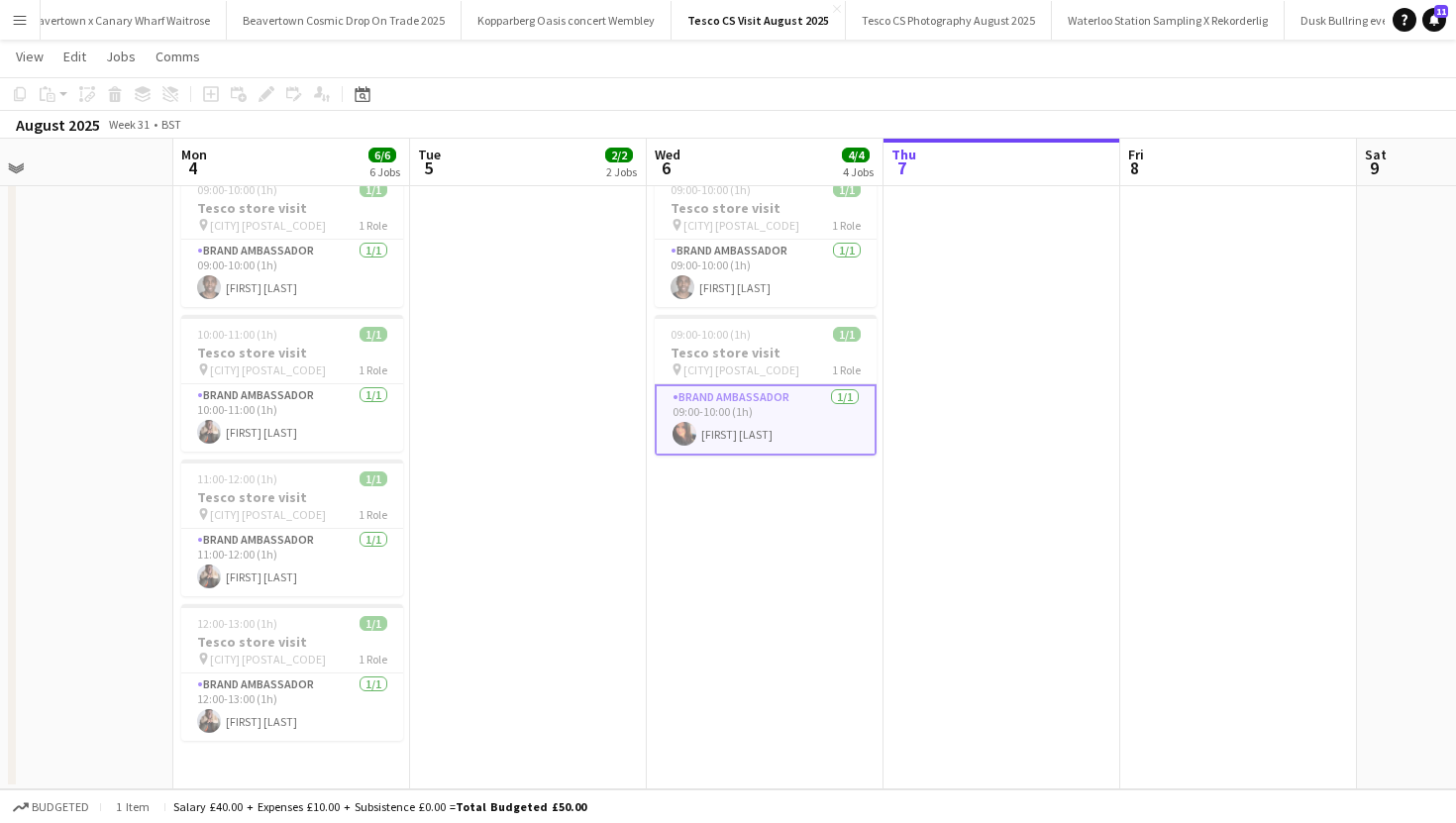 click on "Brand Ambassador   1/1   09:00-10:00 (1h)
Carri Freedman" at bounding box center [766, 420] 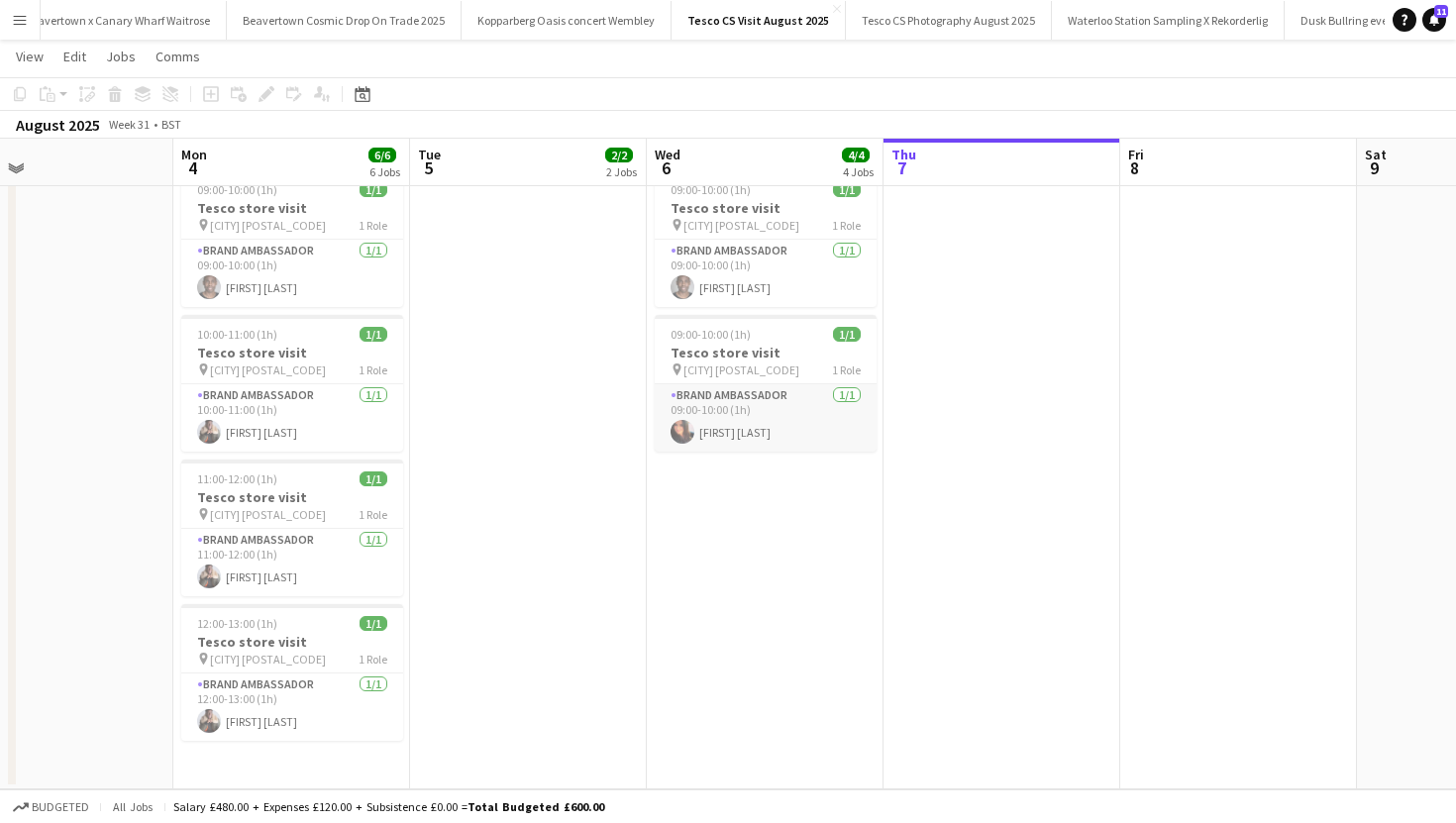 scroll, scrollTop: 0, scrollLeft: 773, axis: horizontal 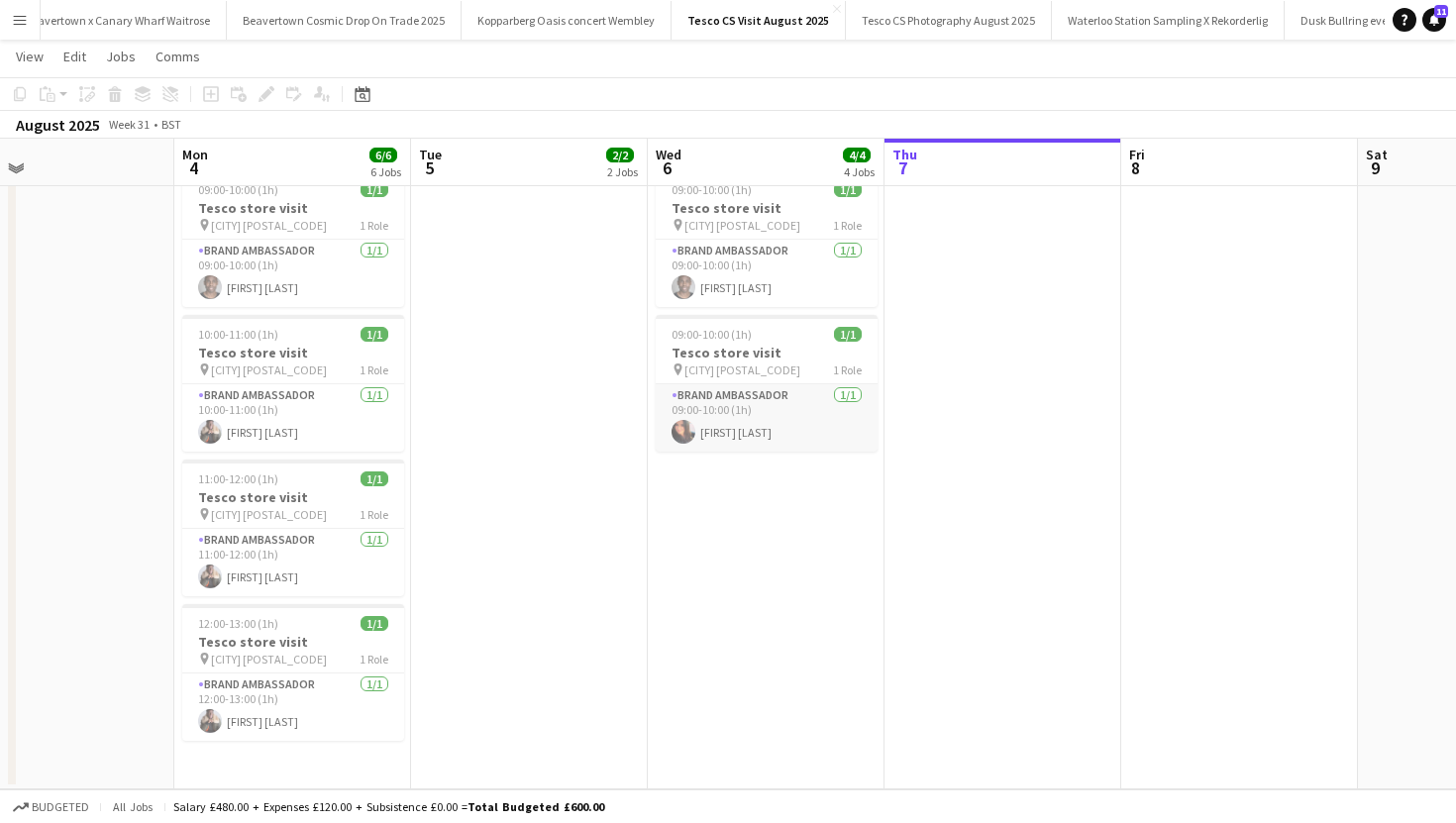 click on "Brand Ambassador   1/1   09:00-10:00 (1h)
Carri Freedman" at bounding box center [767, 418] 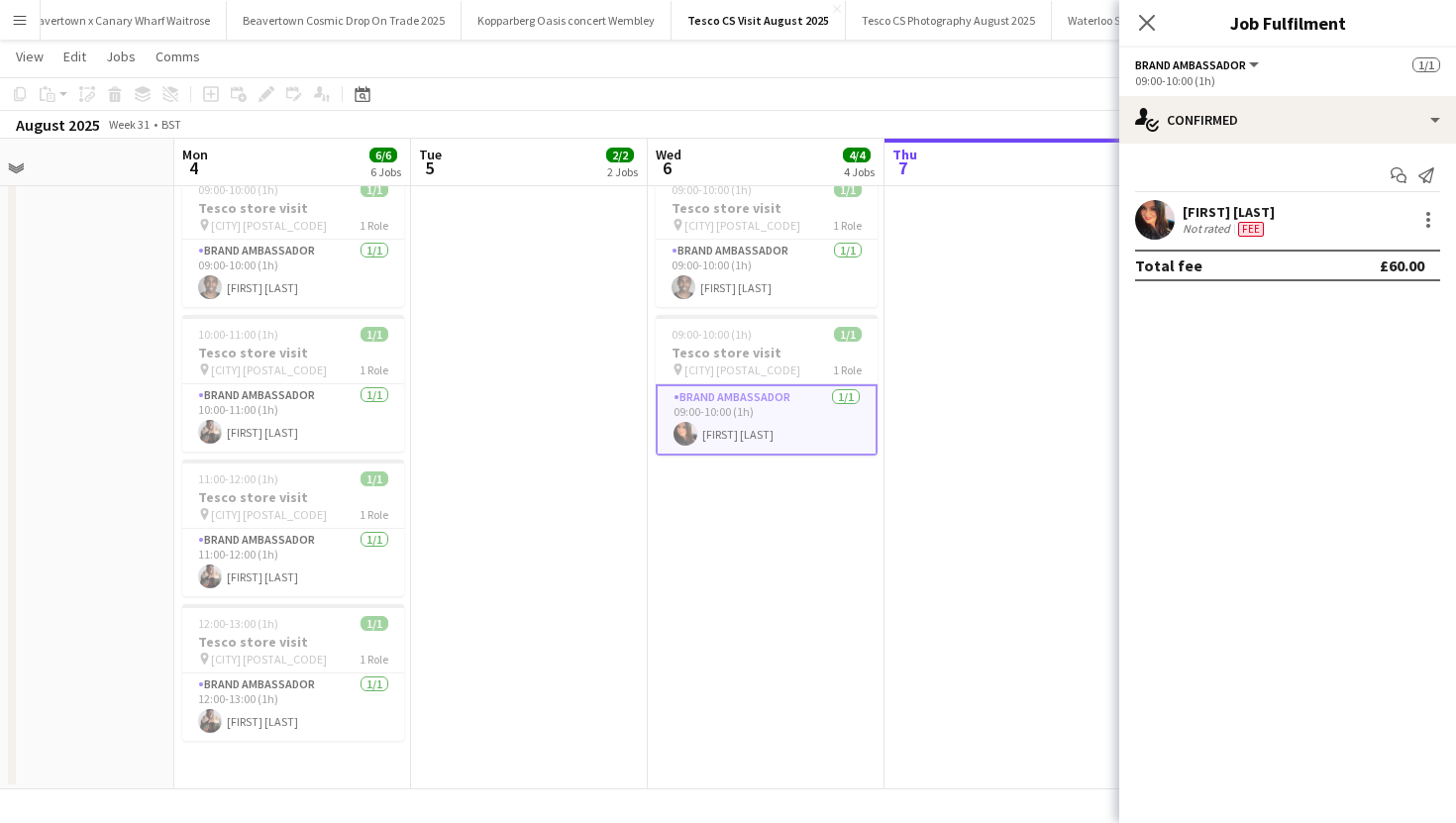 click on "Carri Freedman   Not rated   Fee" at bounding box center [1288, 220] 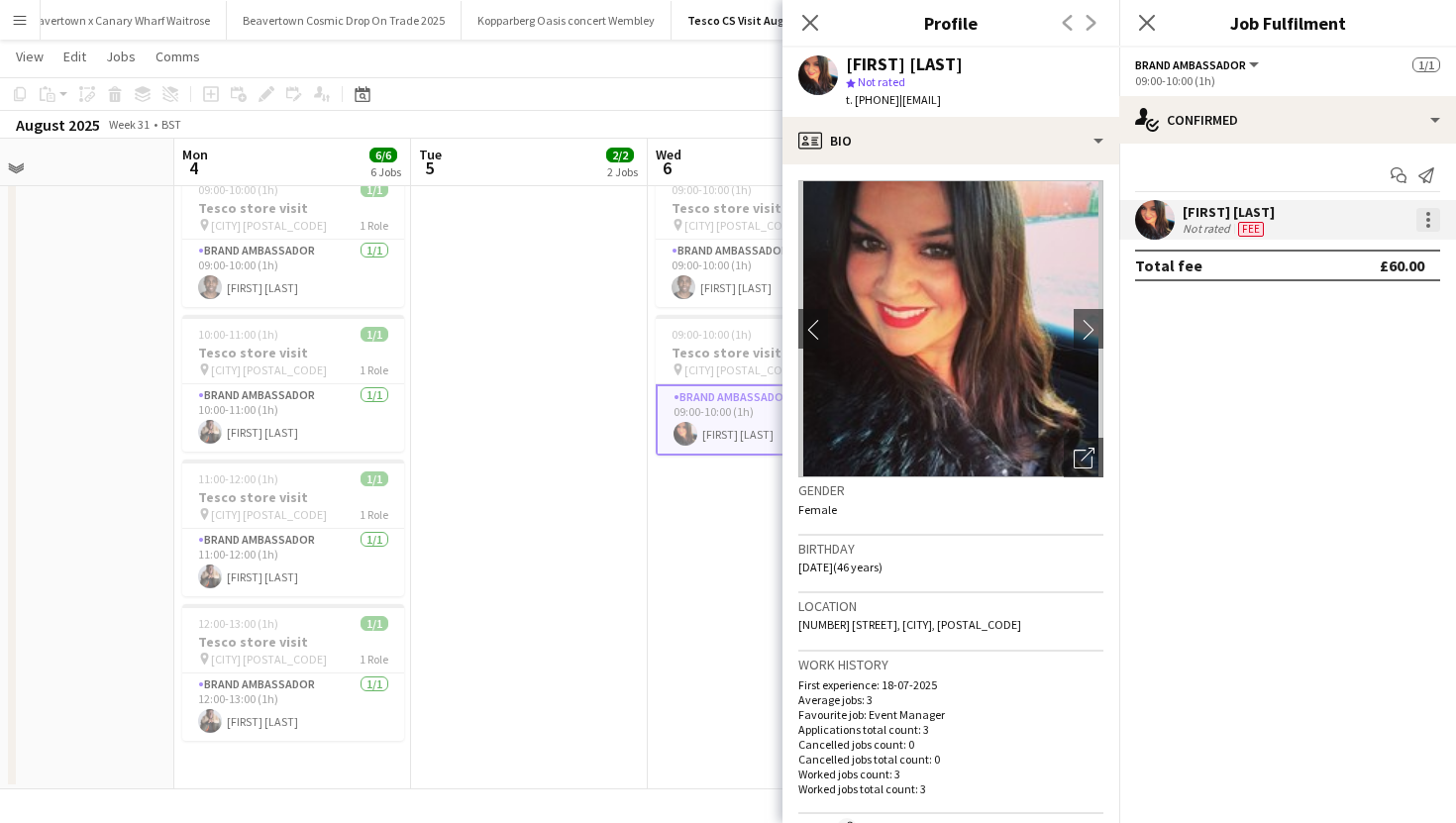 click at bounding box center (1428, 220) 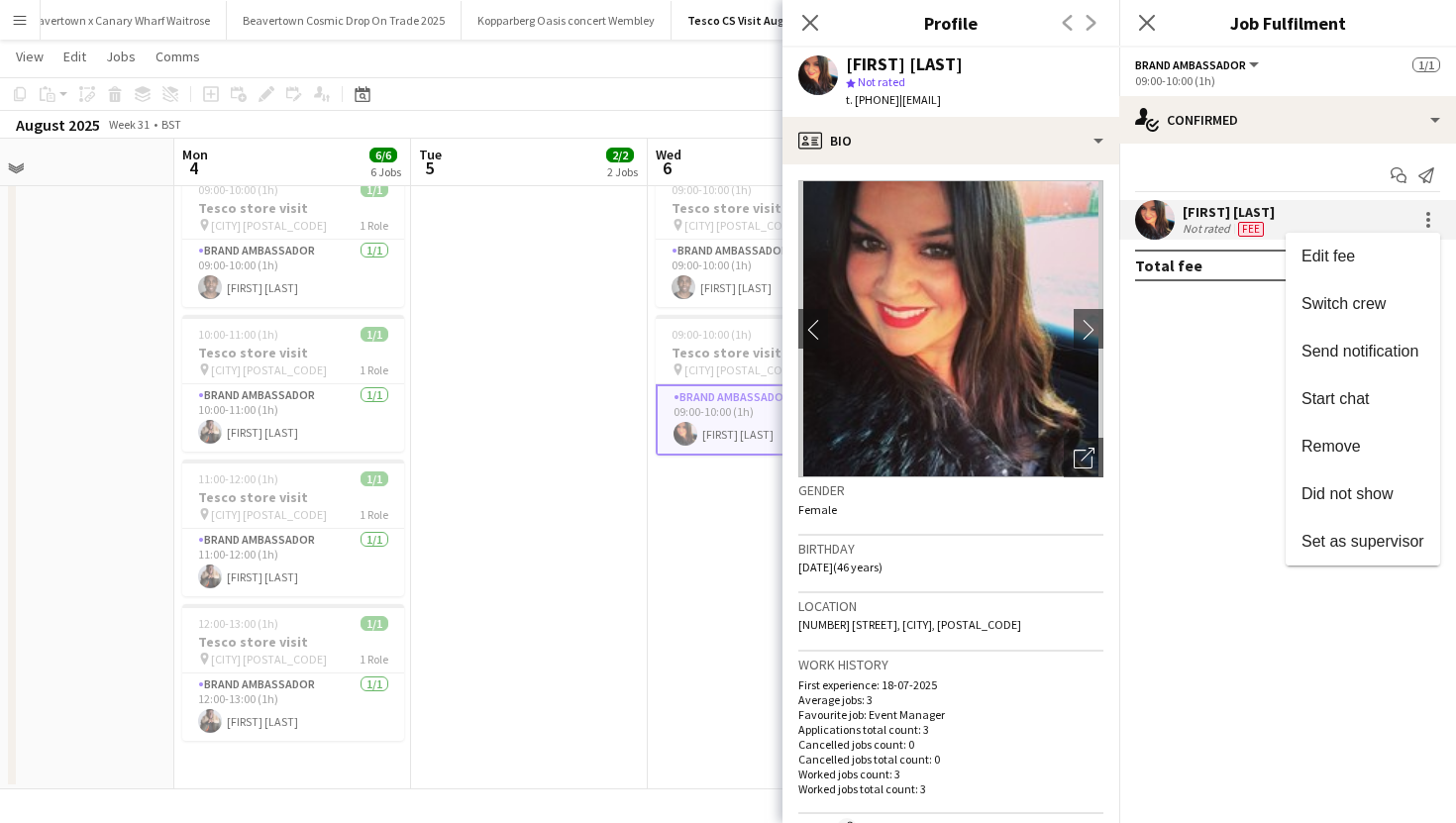 click at bounding box center [728, 411] 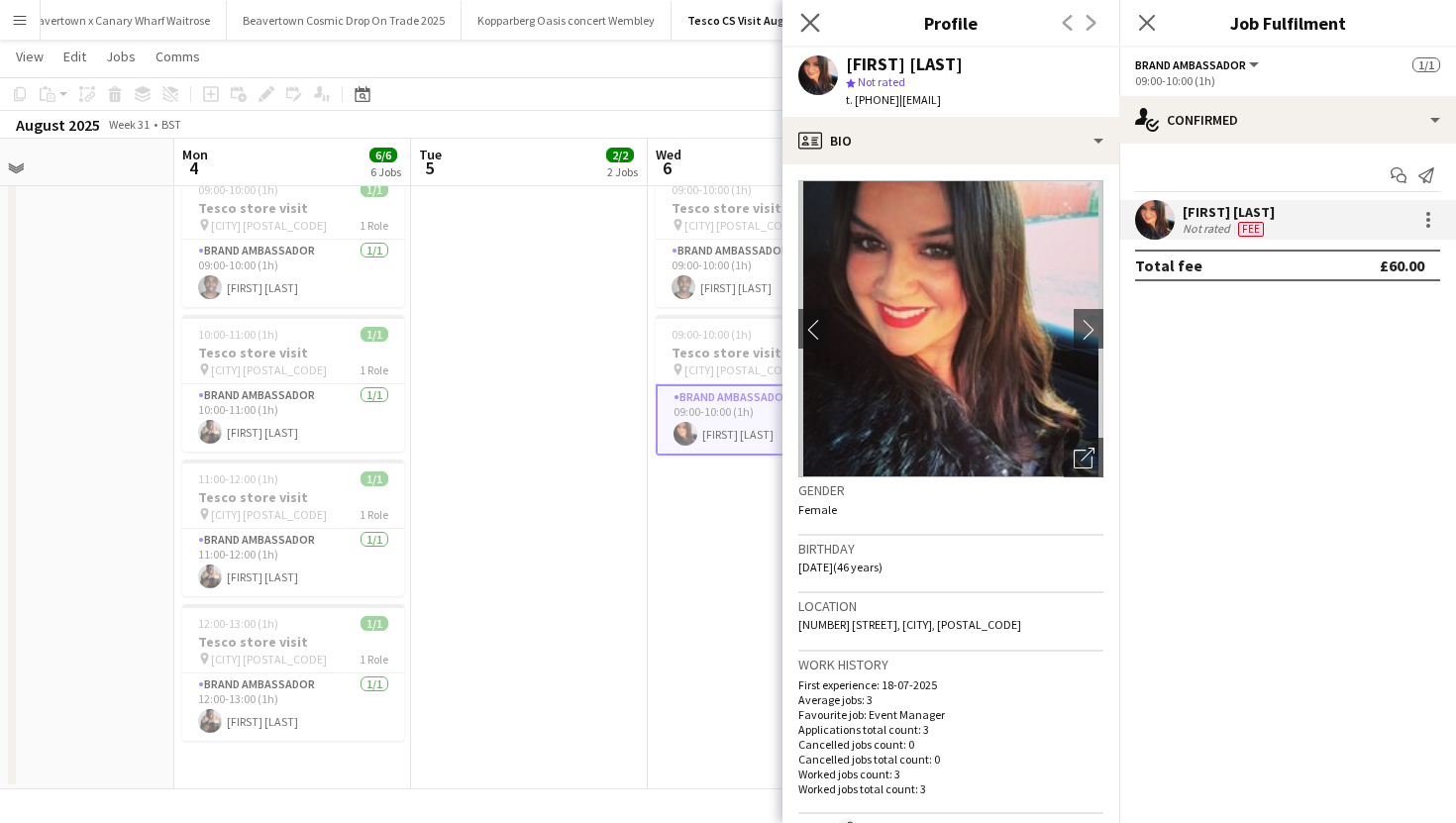 click on "Close pop-in" 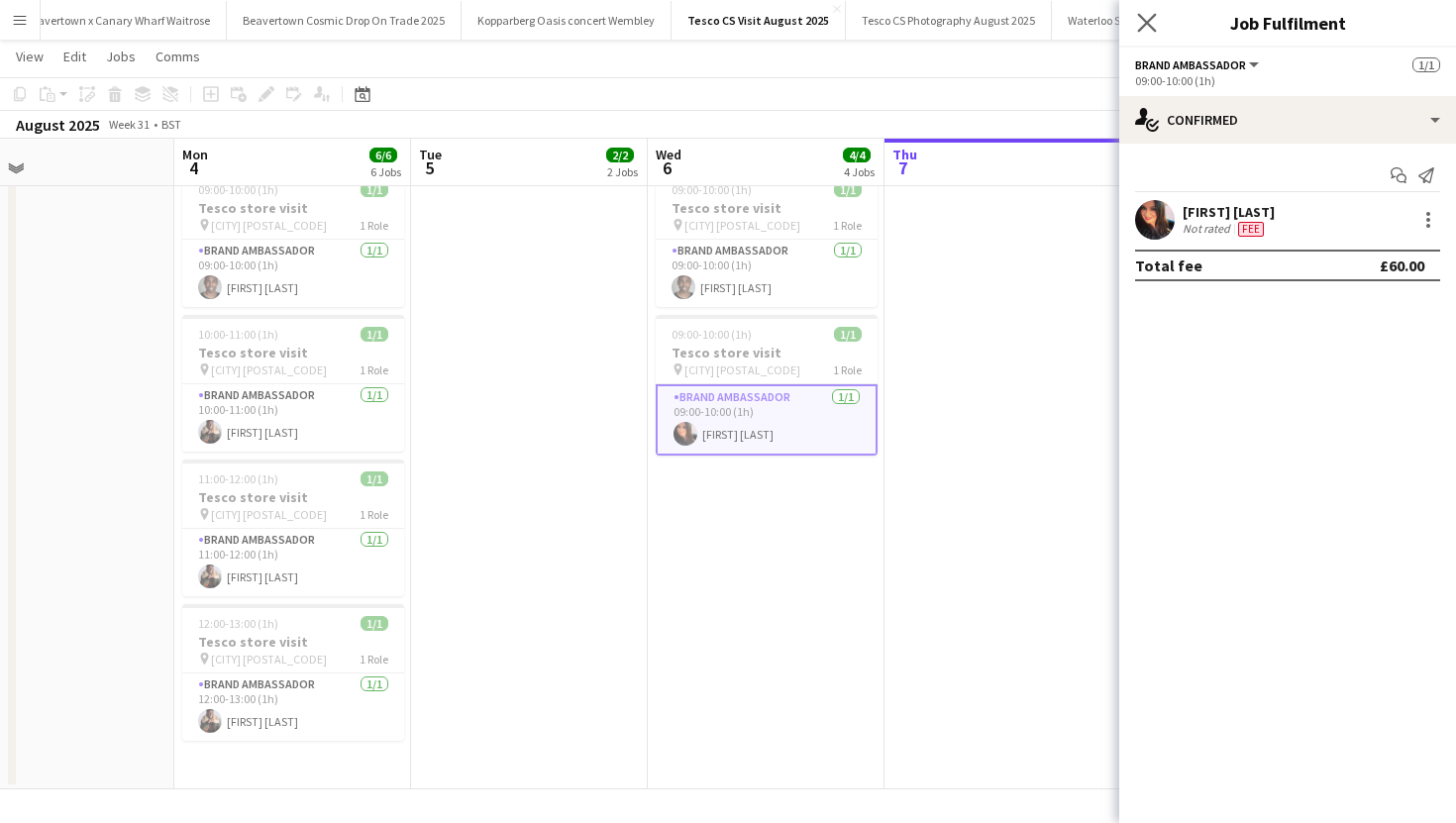 click on "Close pop-in" 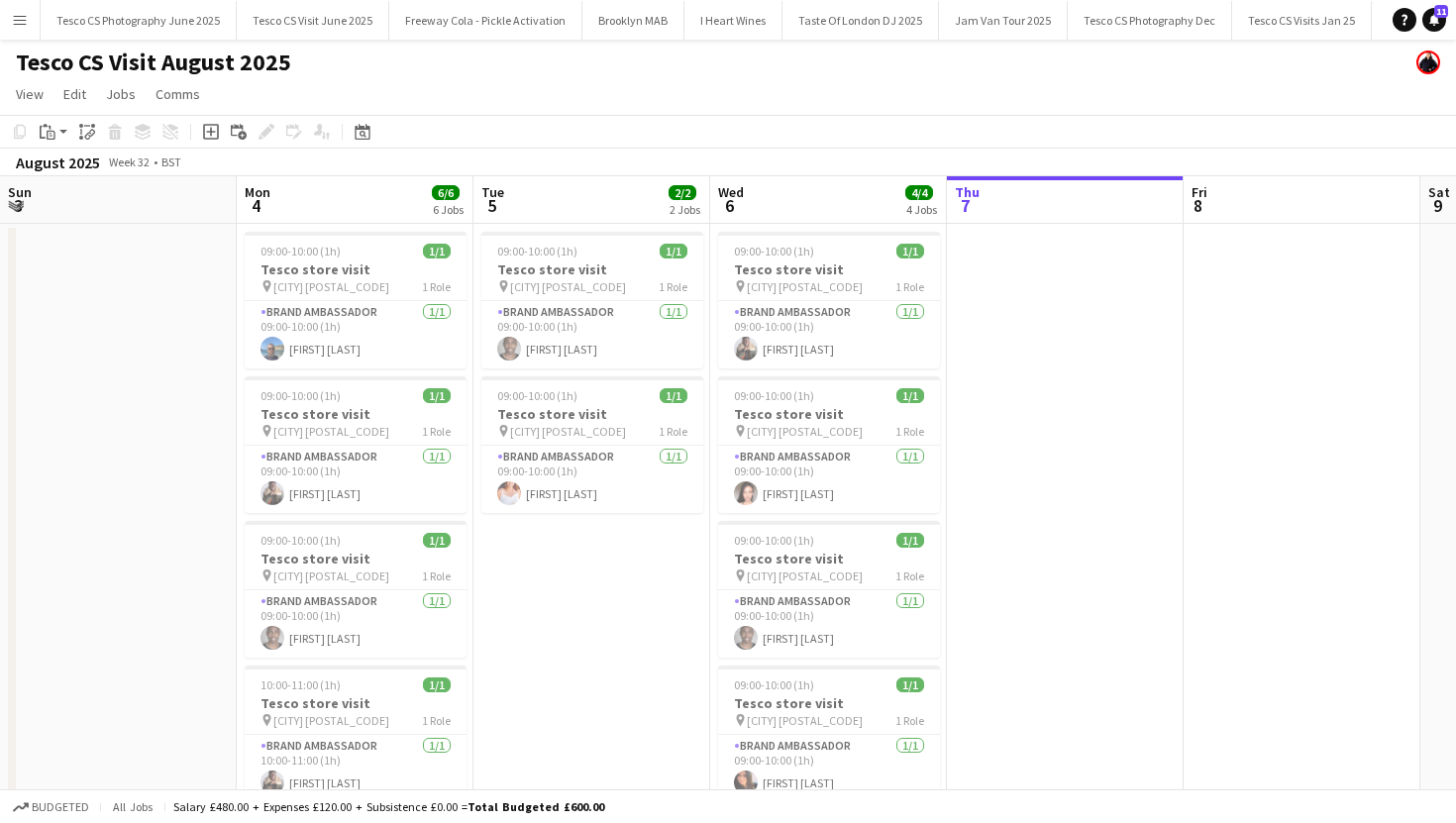 scroll, scrollTop: 0, scrollLeft: 0, axis: both 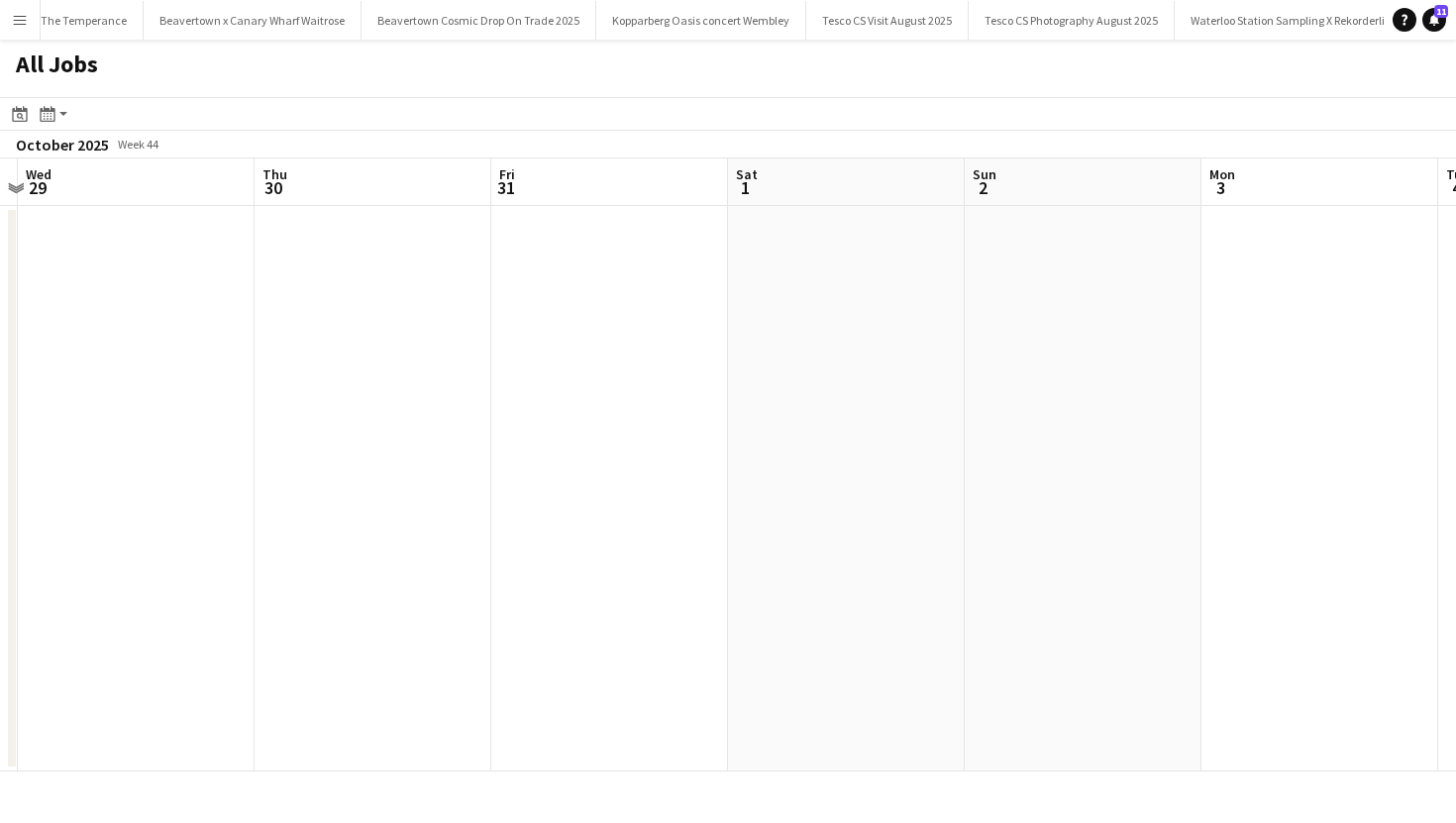 click on "Menu" at bounding box center [20, 20] 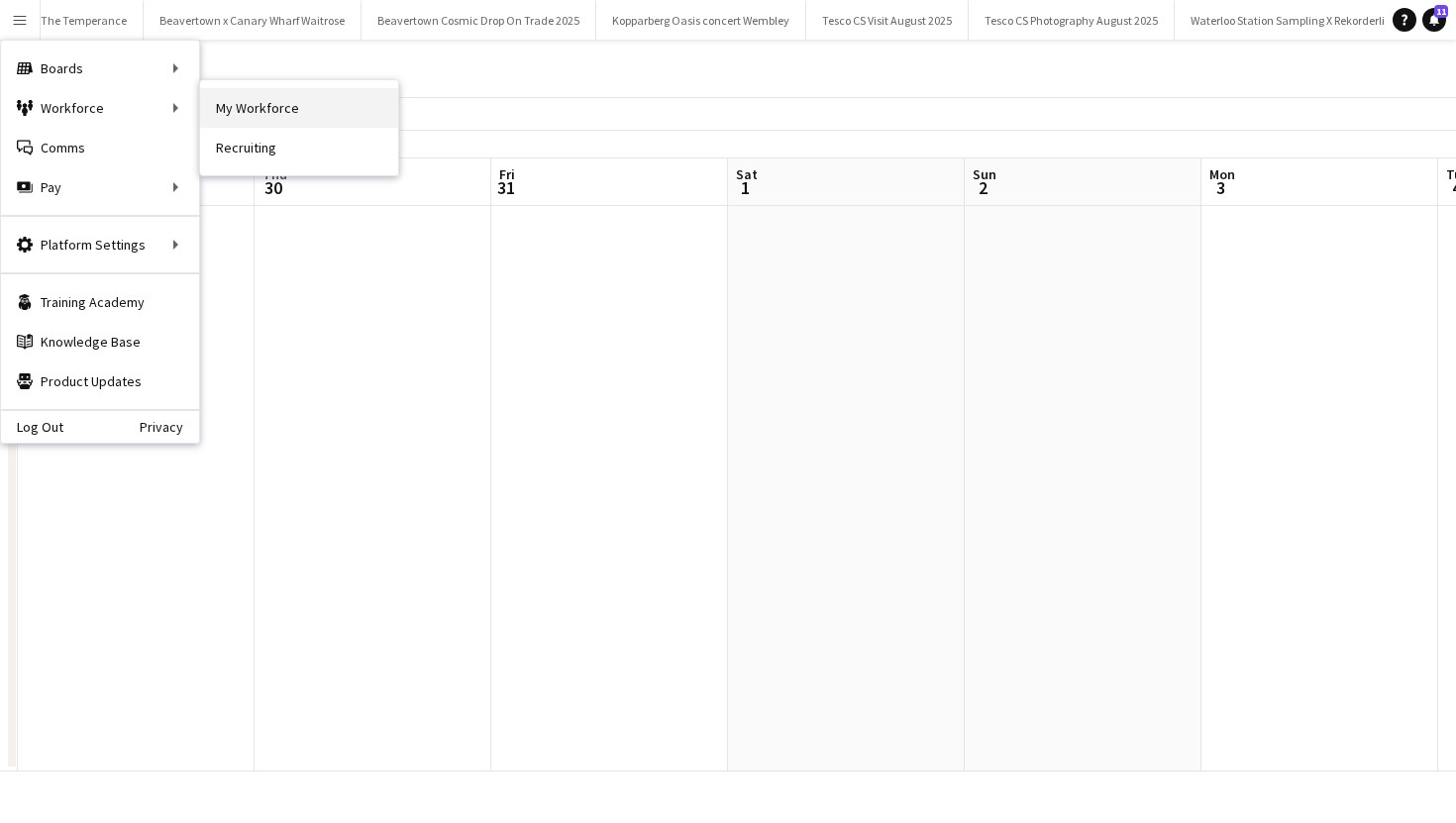 click on "My Workforce" at bounding box center (299, 108) 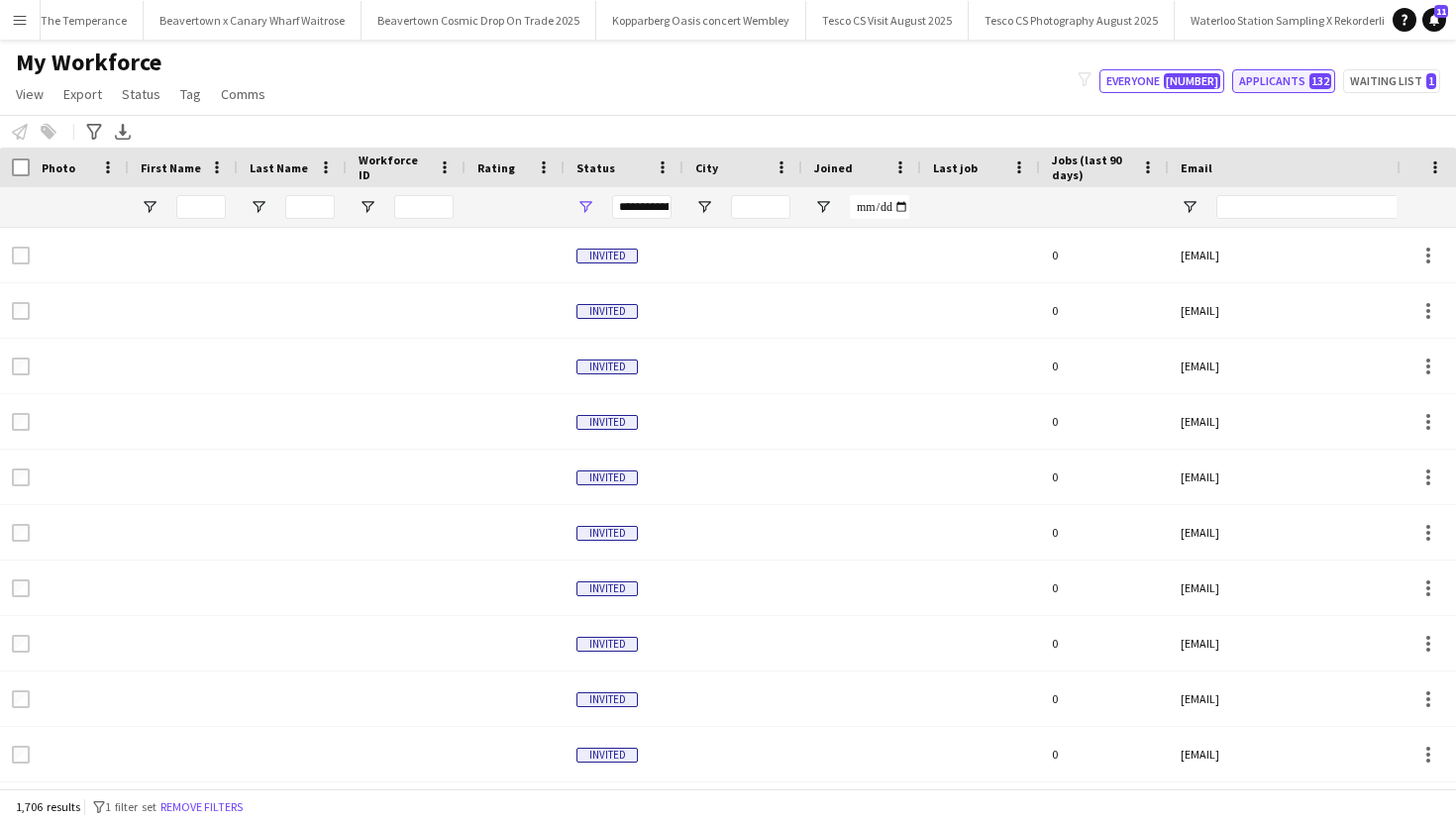 click on "Applicants   132" 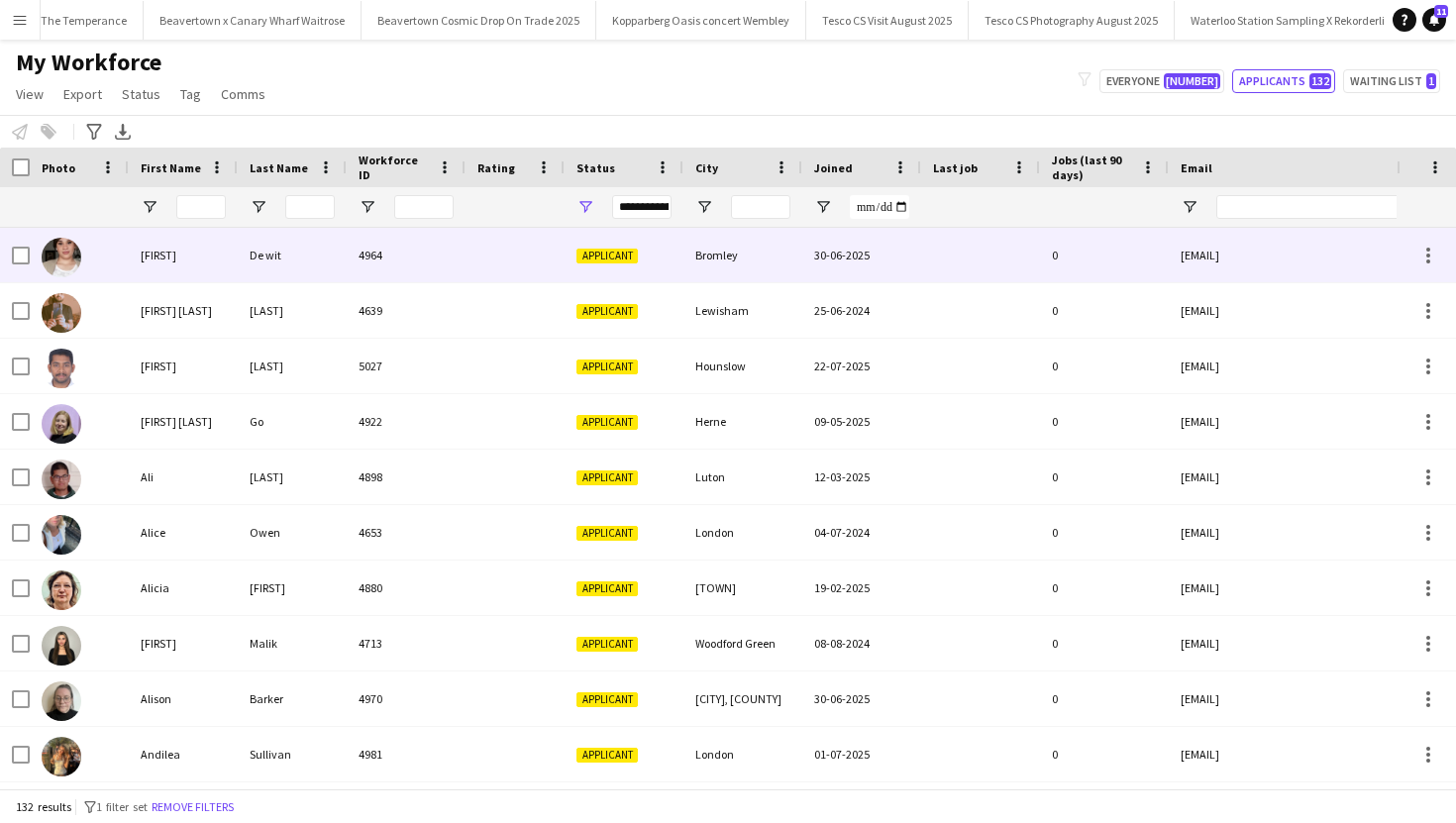 click on "Bromley" at bounding box center (743, 255) 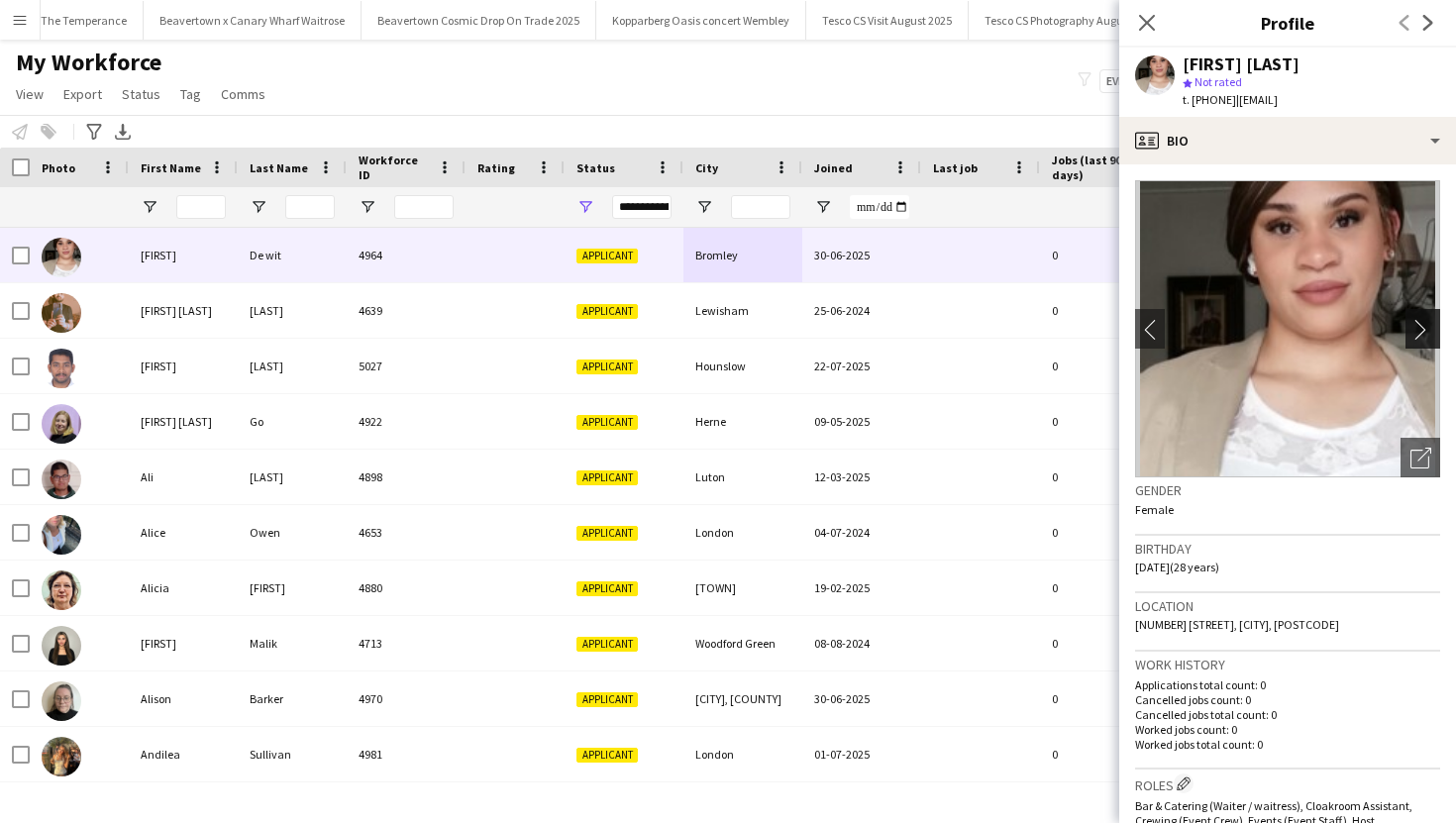 click on "chevron-right" 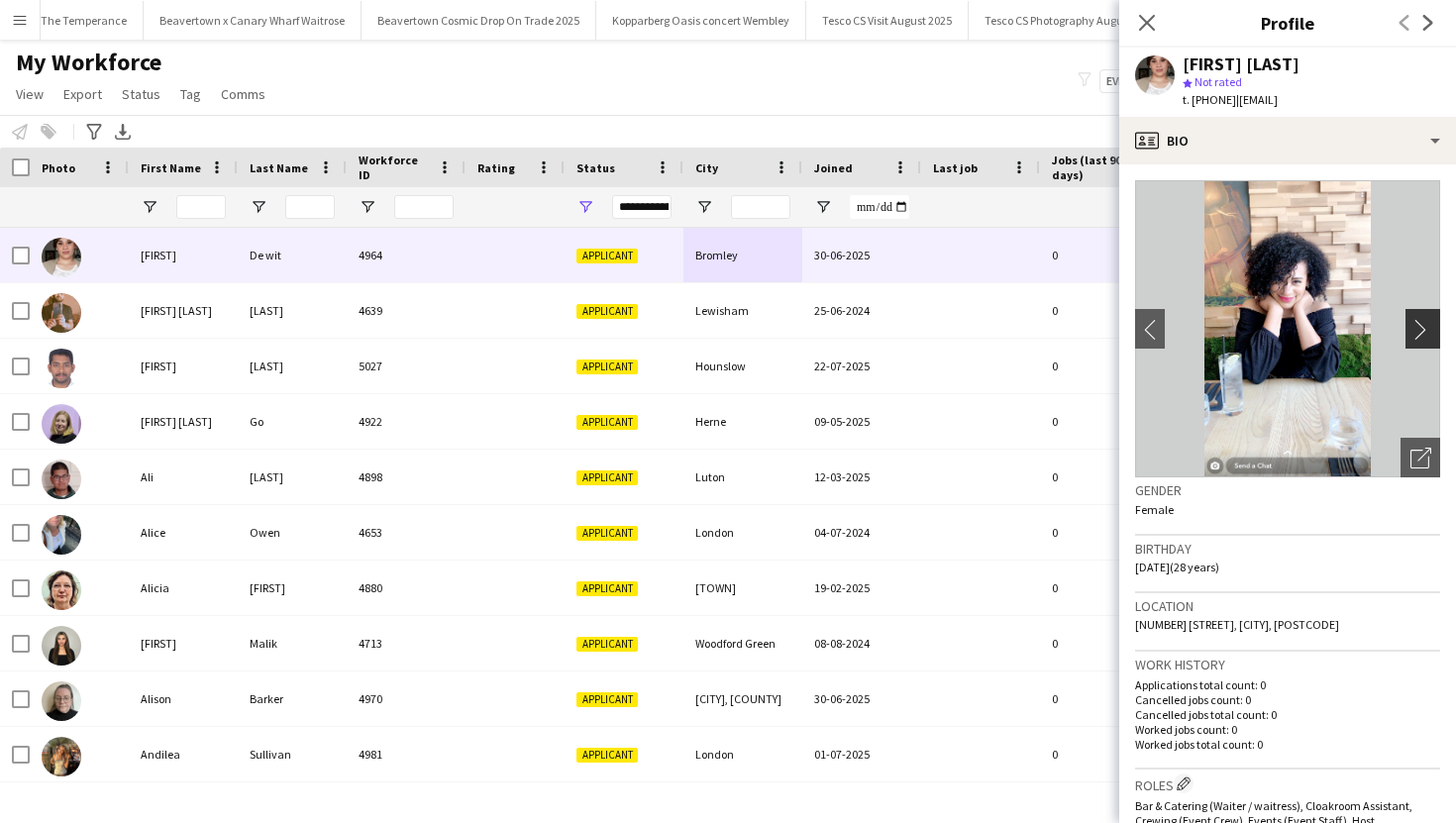 click on "chevron-right" 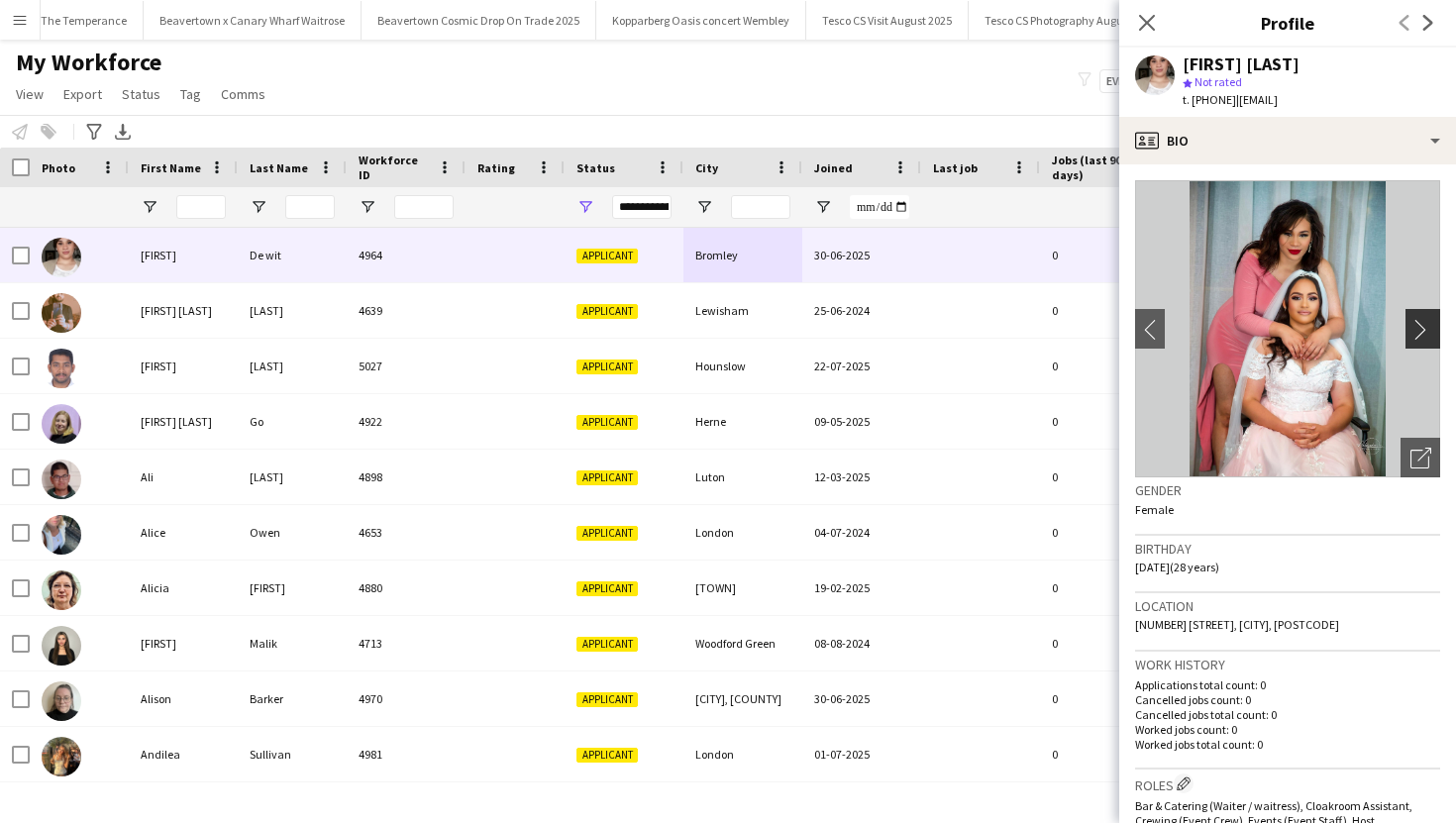 click on "chevron-right" 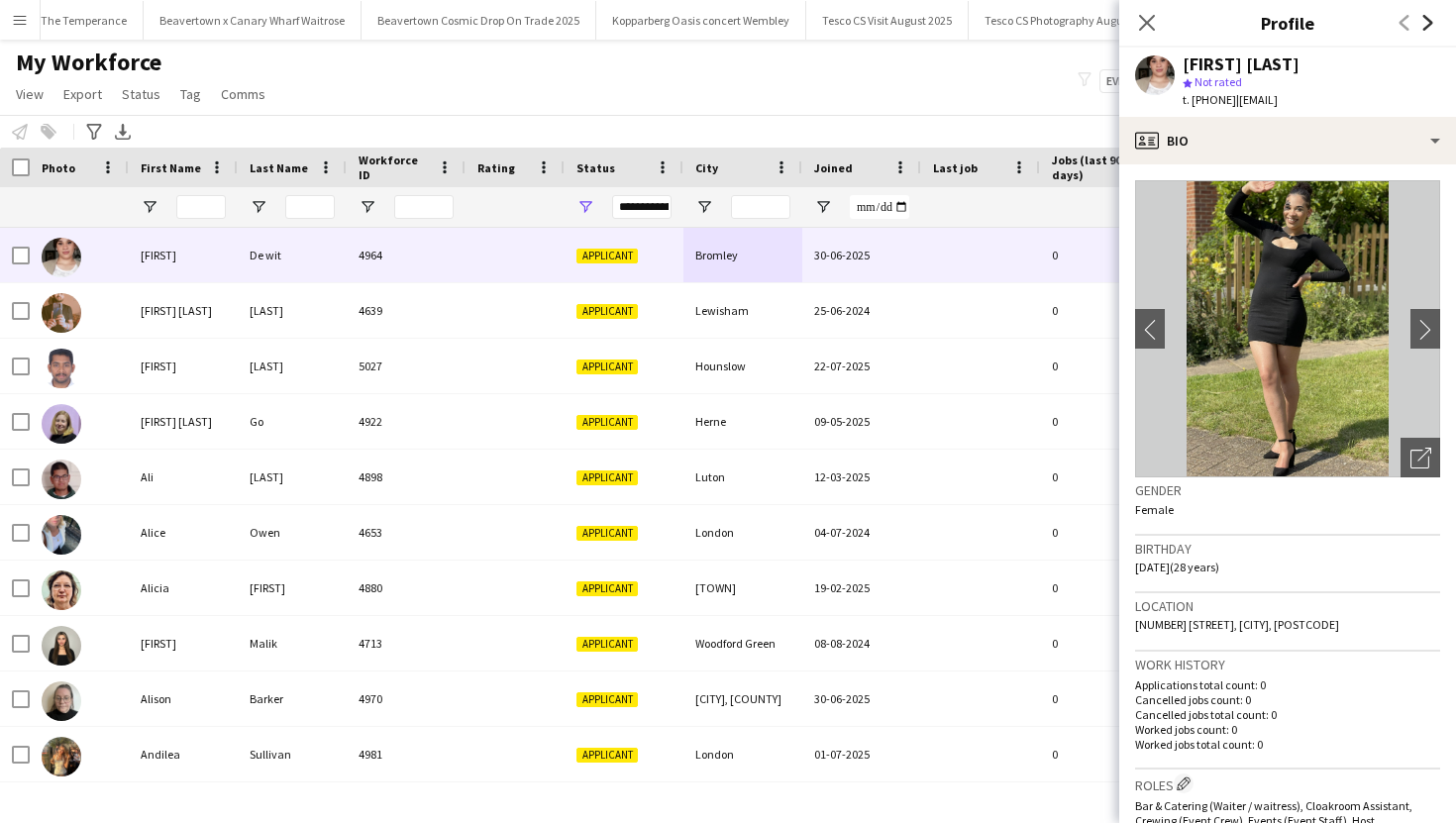 click on "Next" 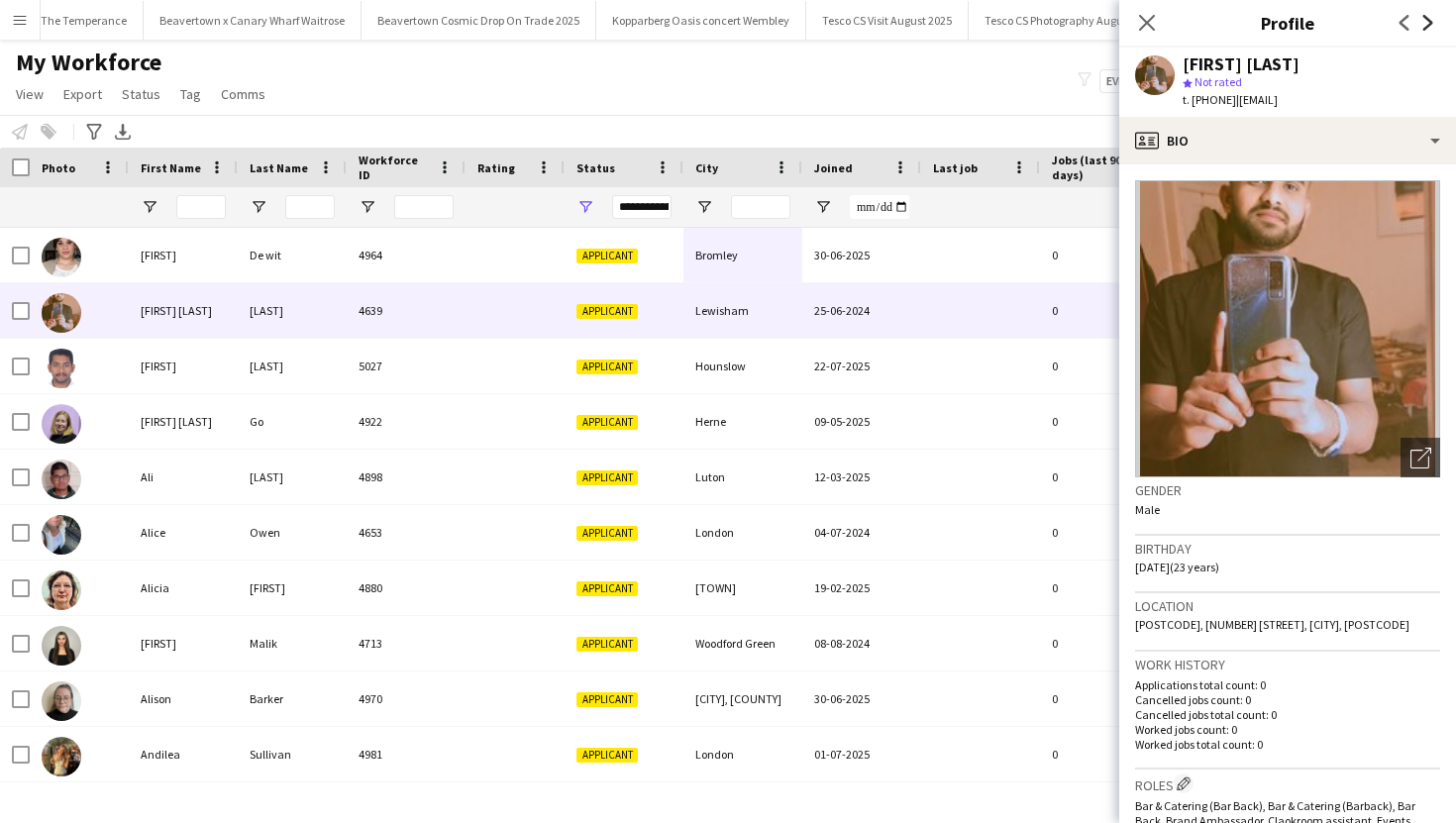 click on "Next" 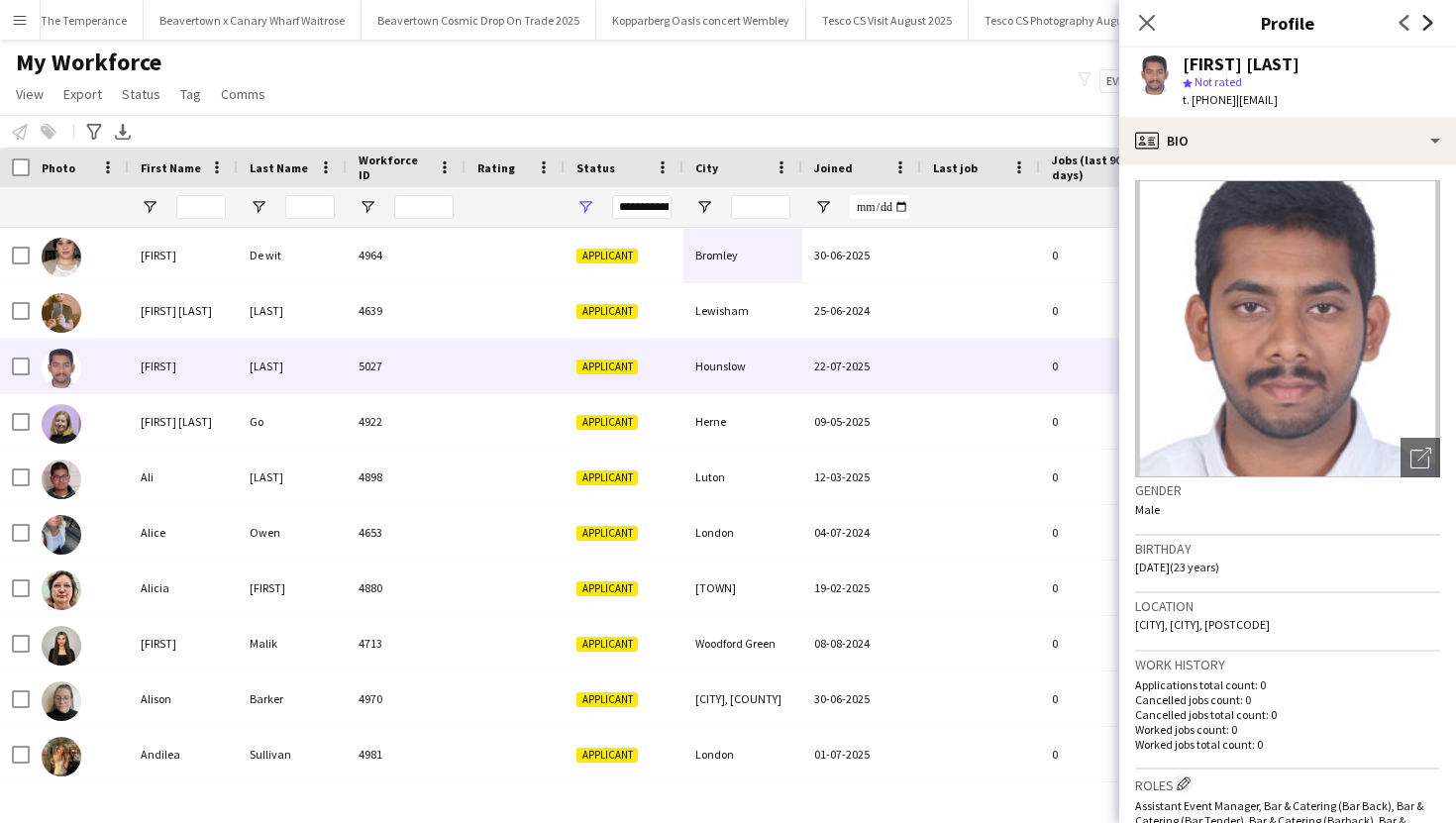 click on "Next" 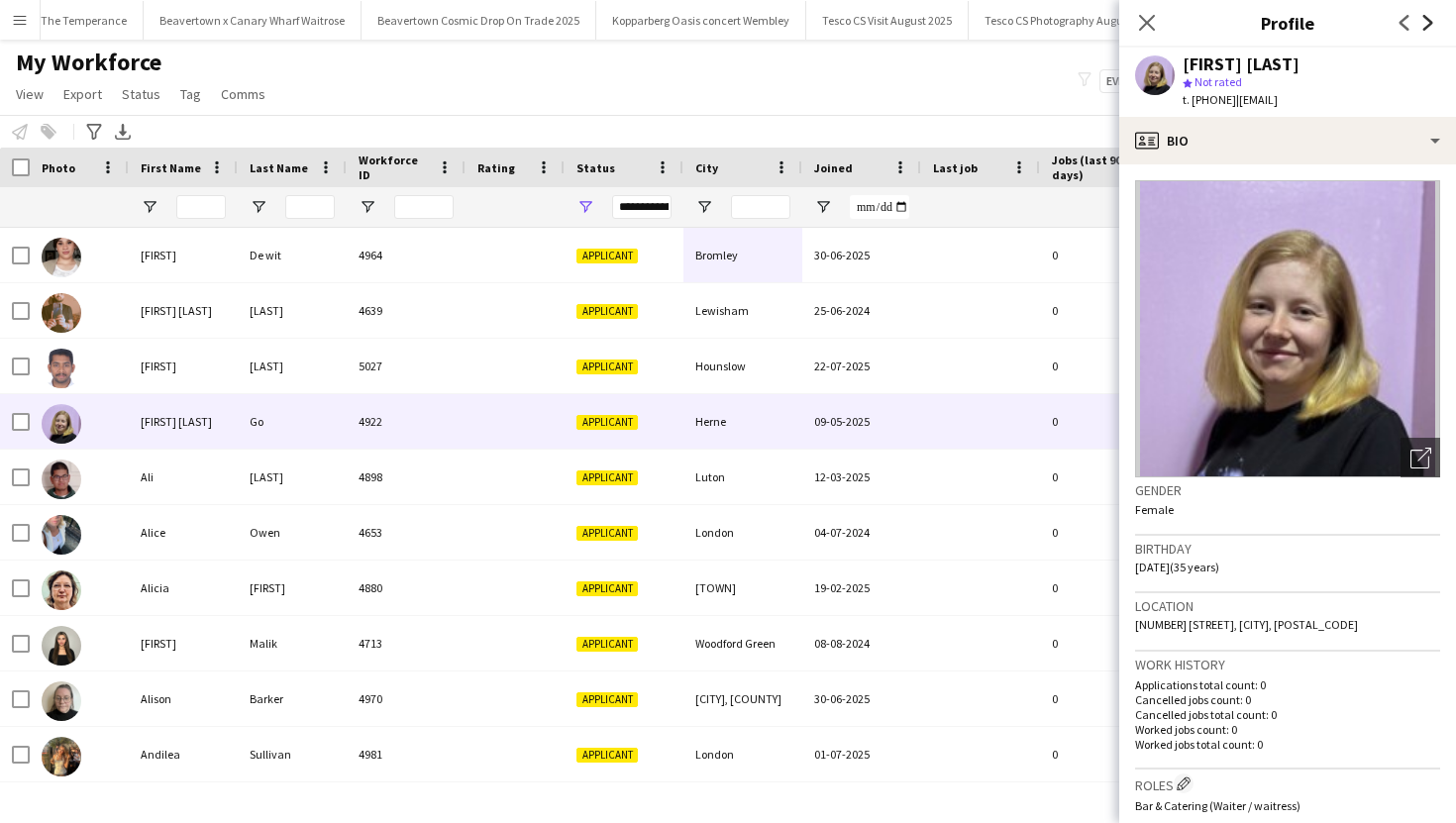 click on "Next" 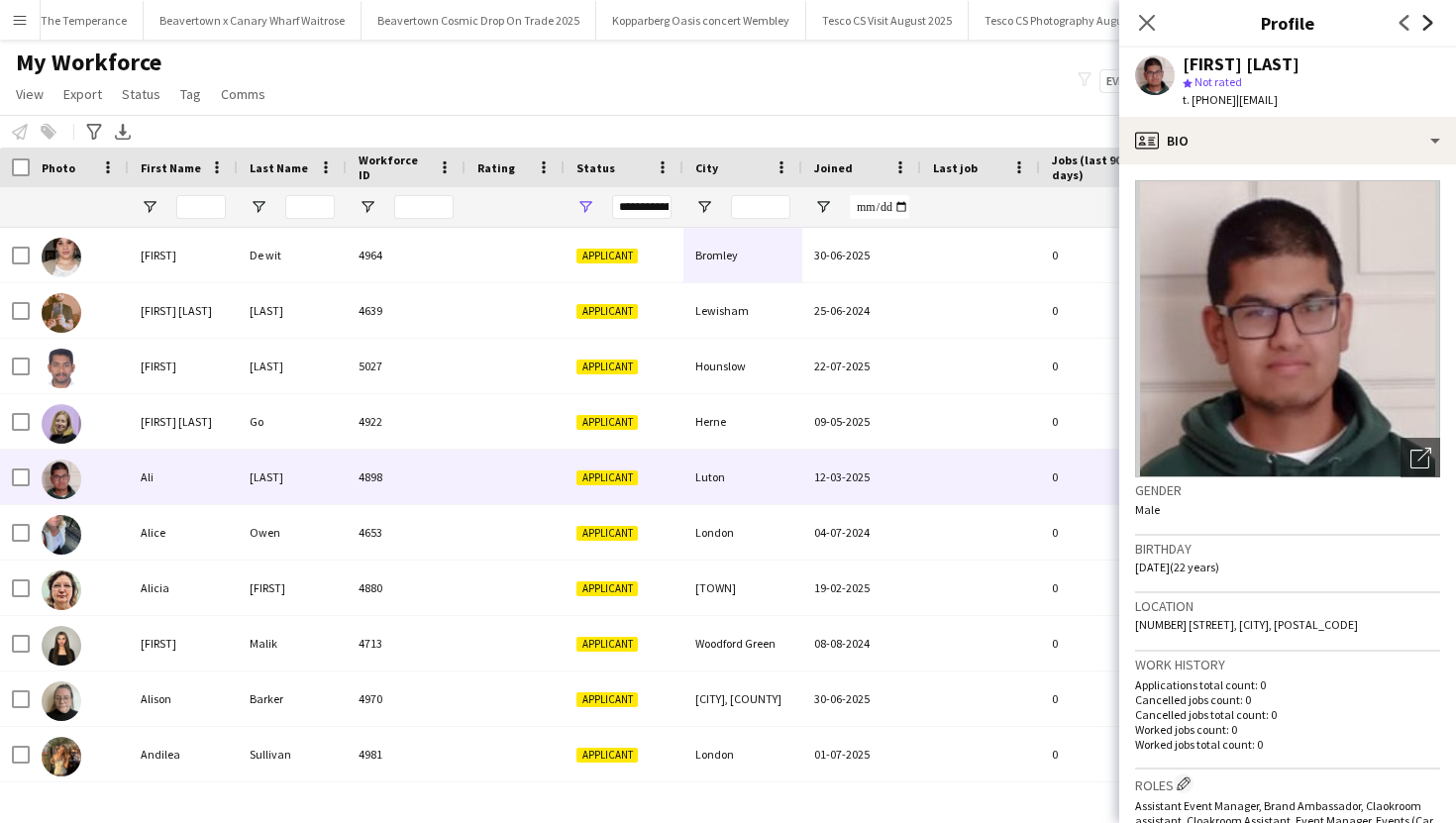 click 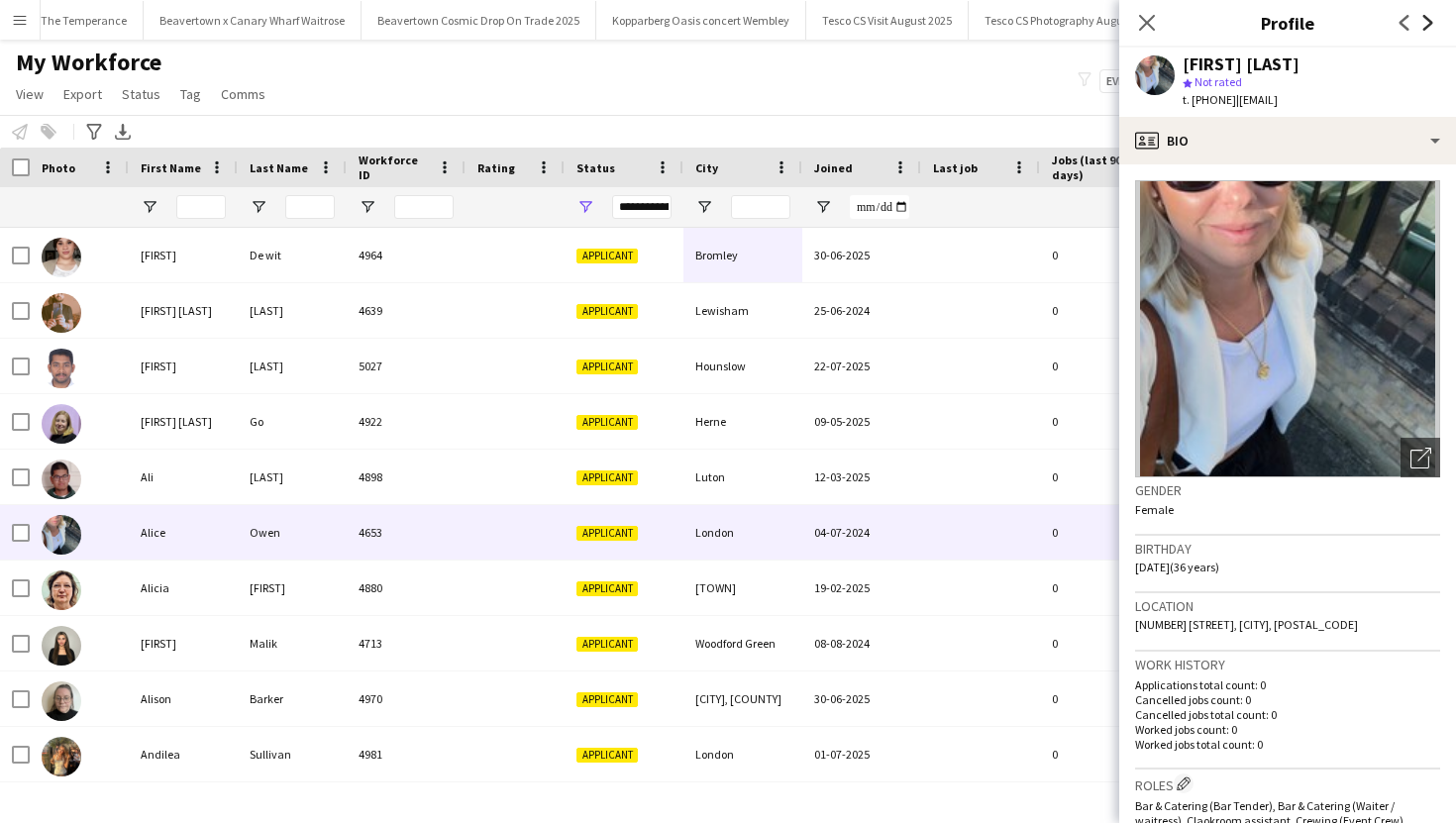 click 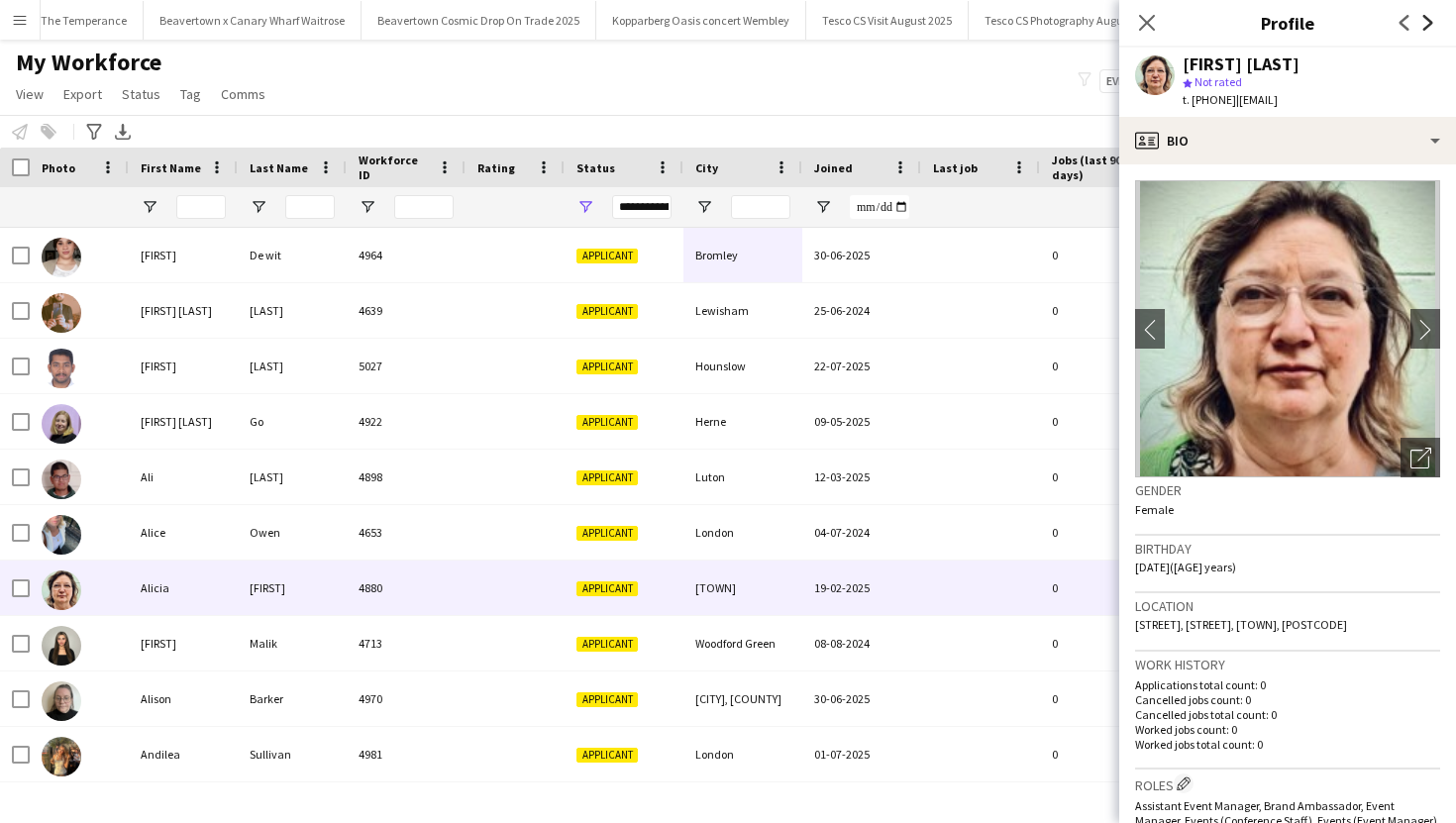 click 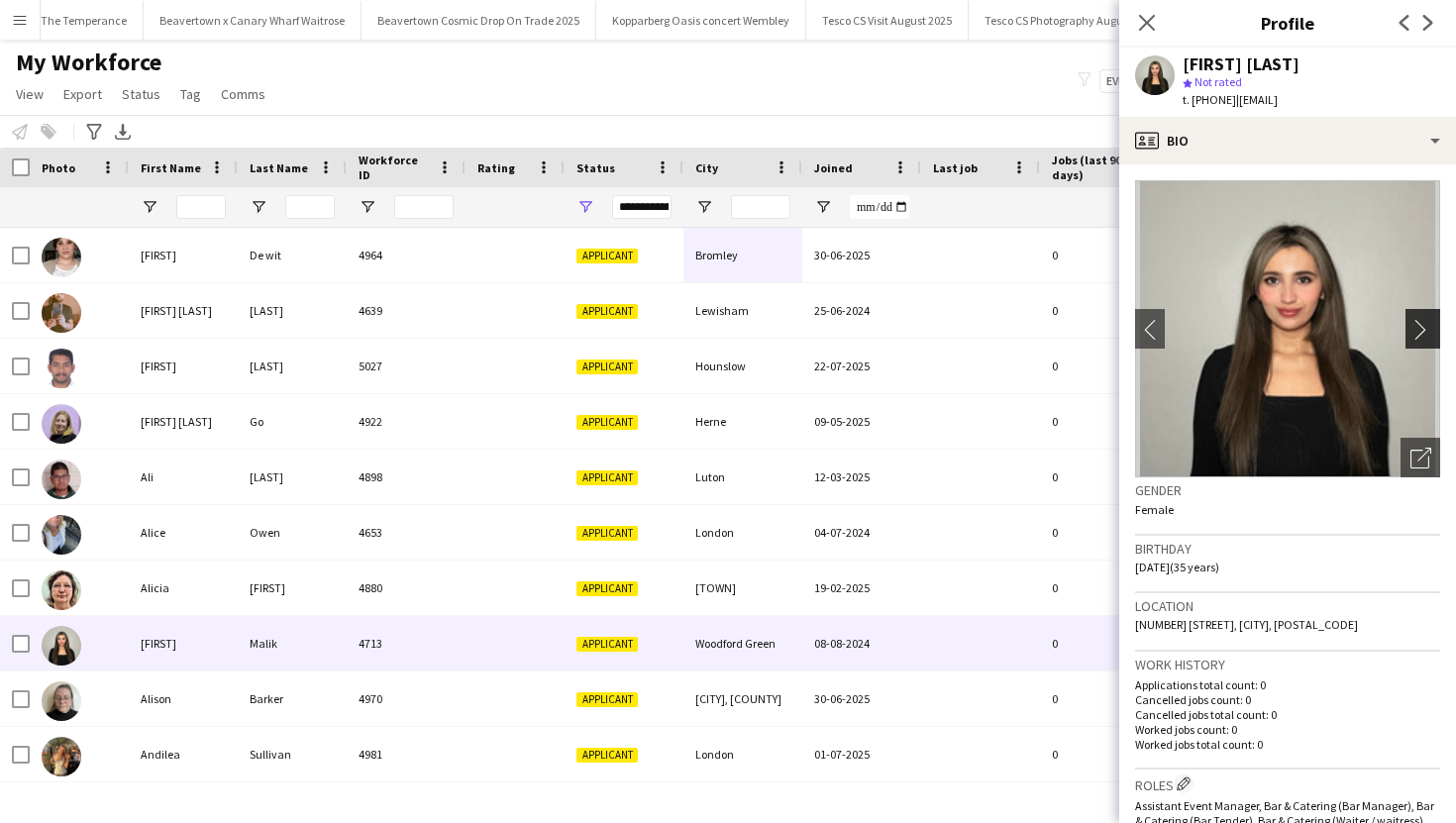 click on "chevron-right" 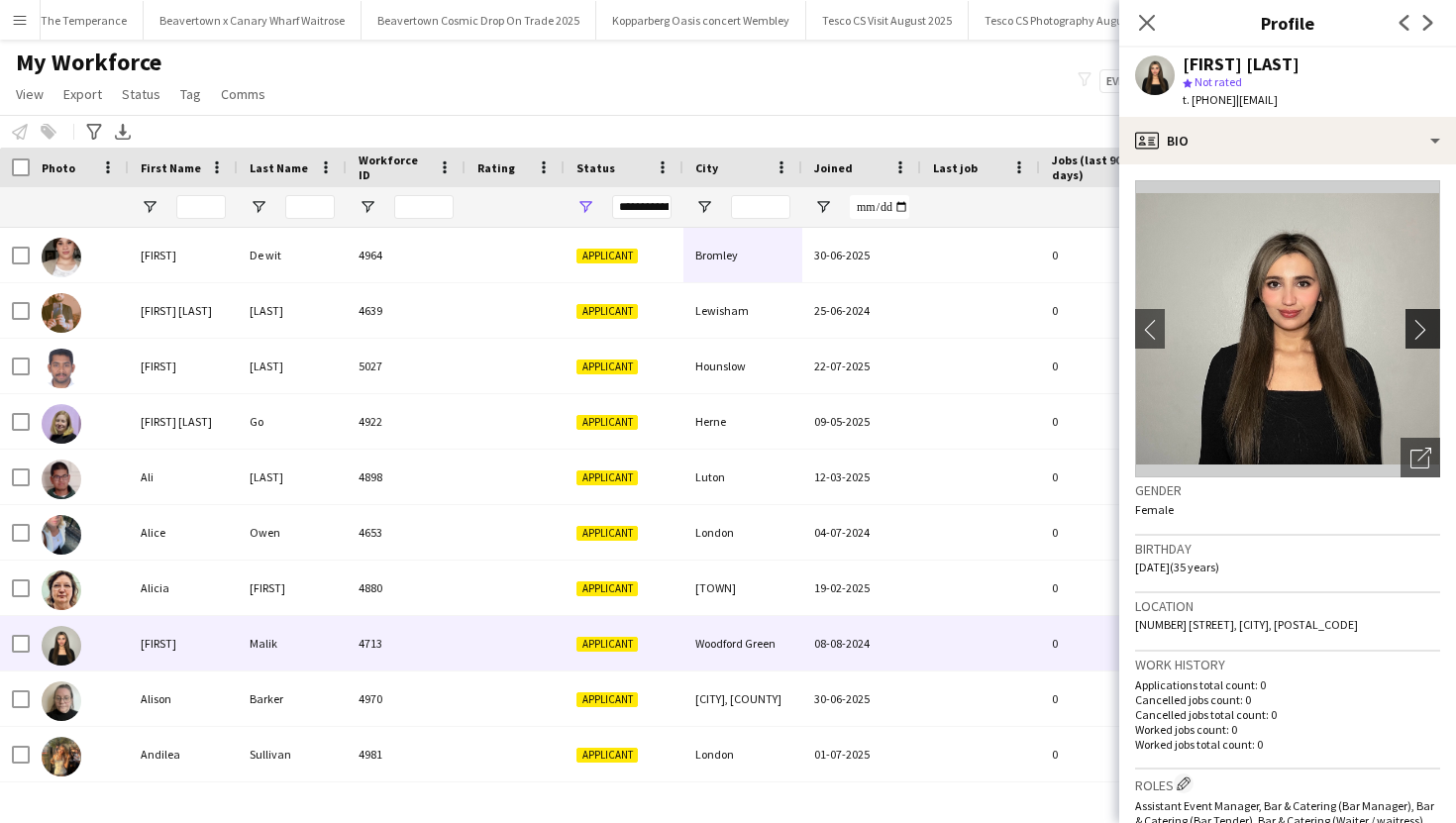 click on "chevron-right" 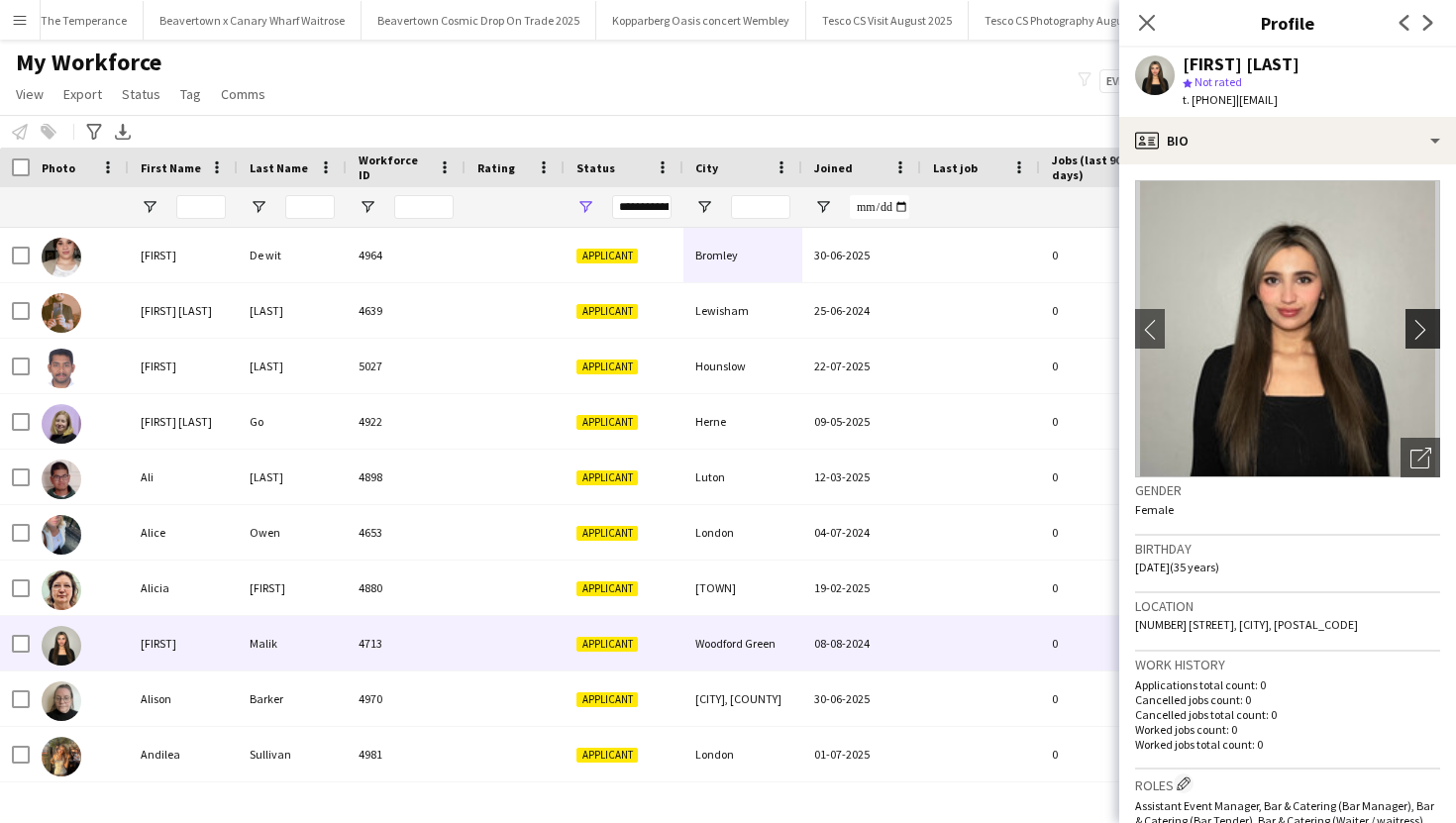 click on "chevron-right" 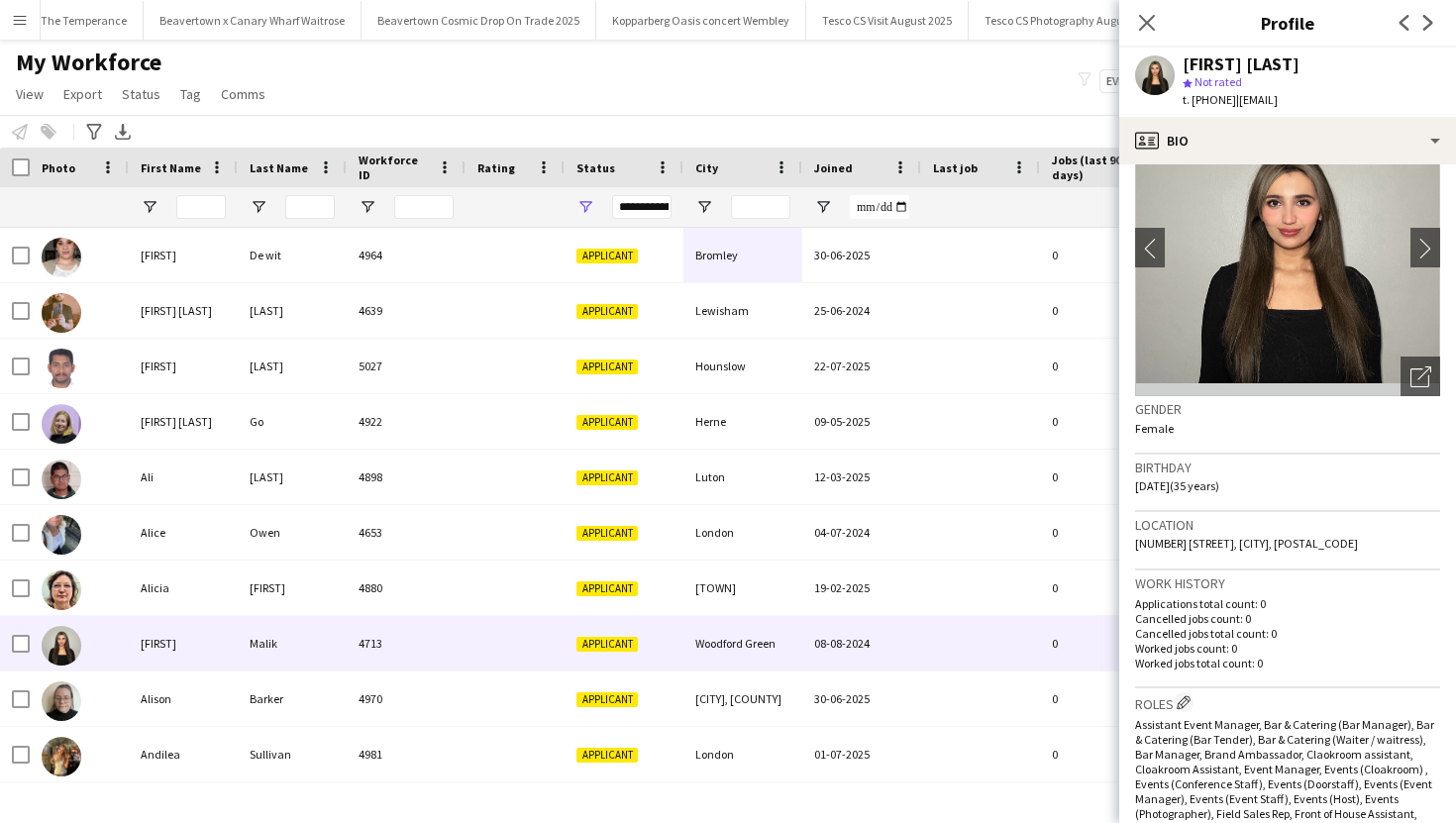 scroll, scrollTop: 0, scrollLeft: 0, axis: both 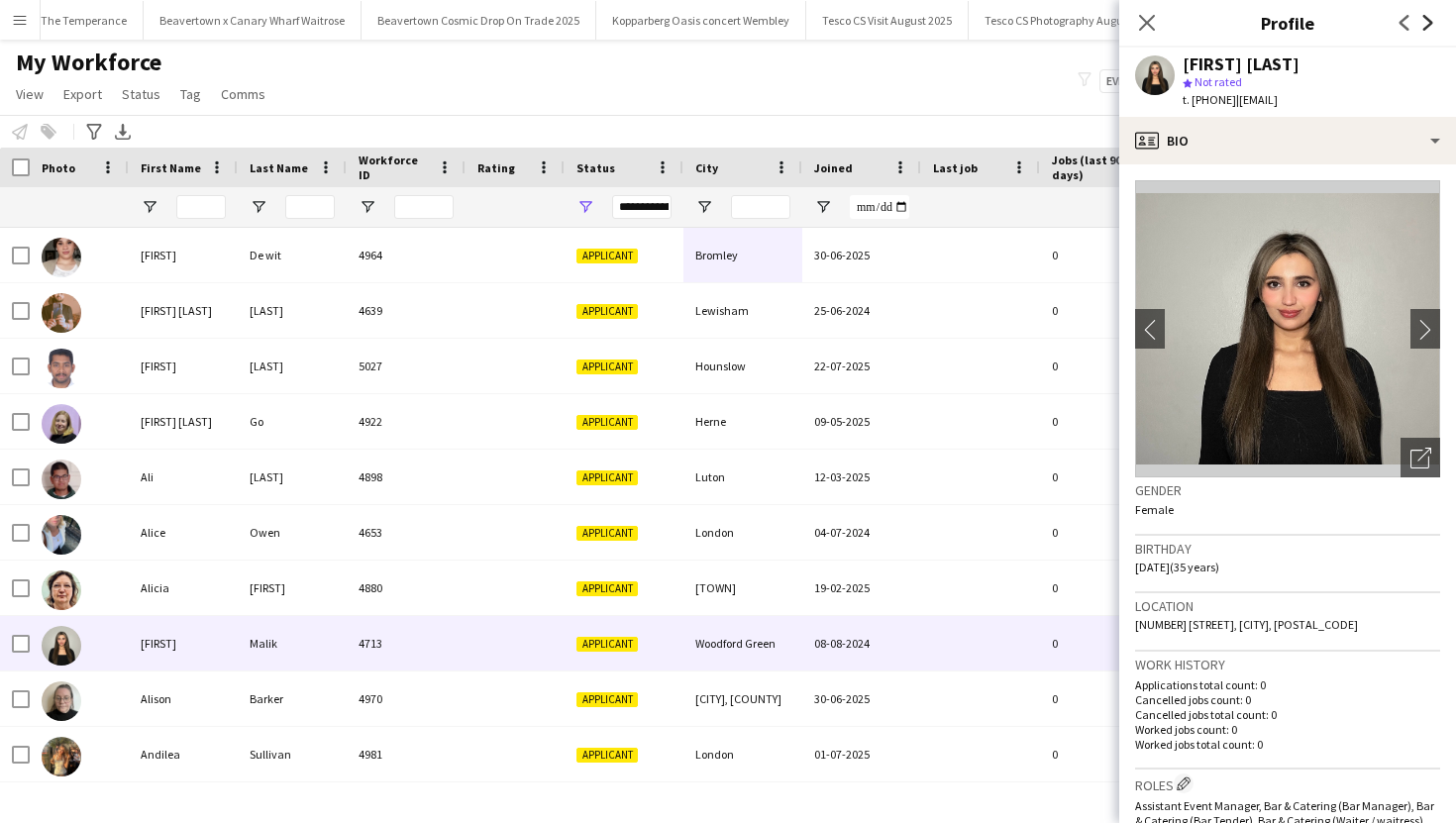 click on "Next" 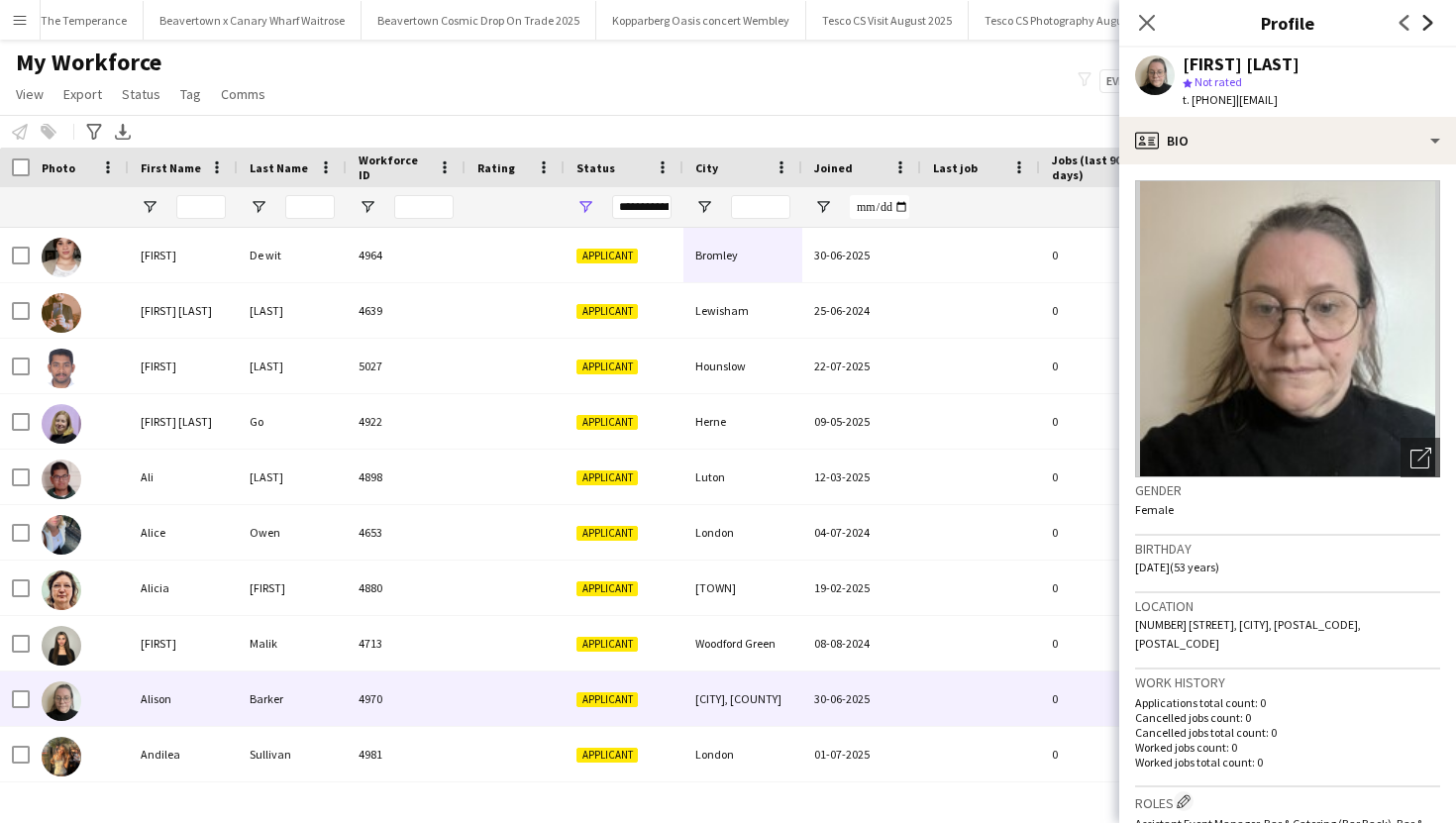 click on "Next" 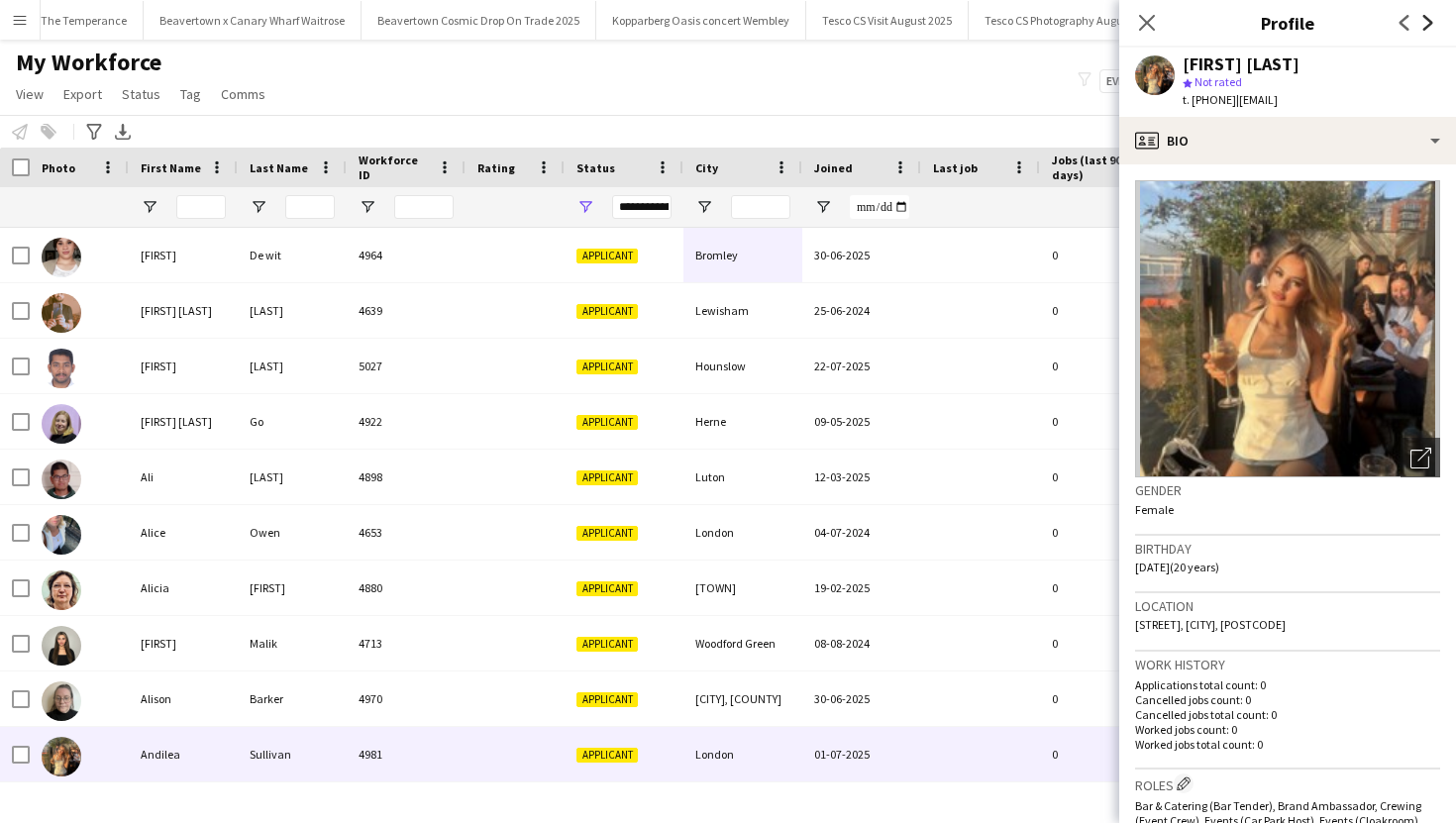 click on "Next" 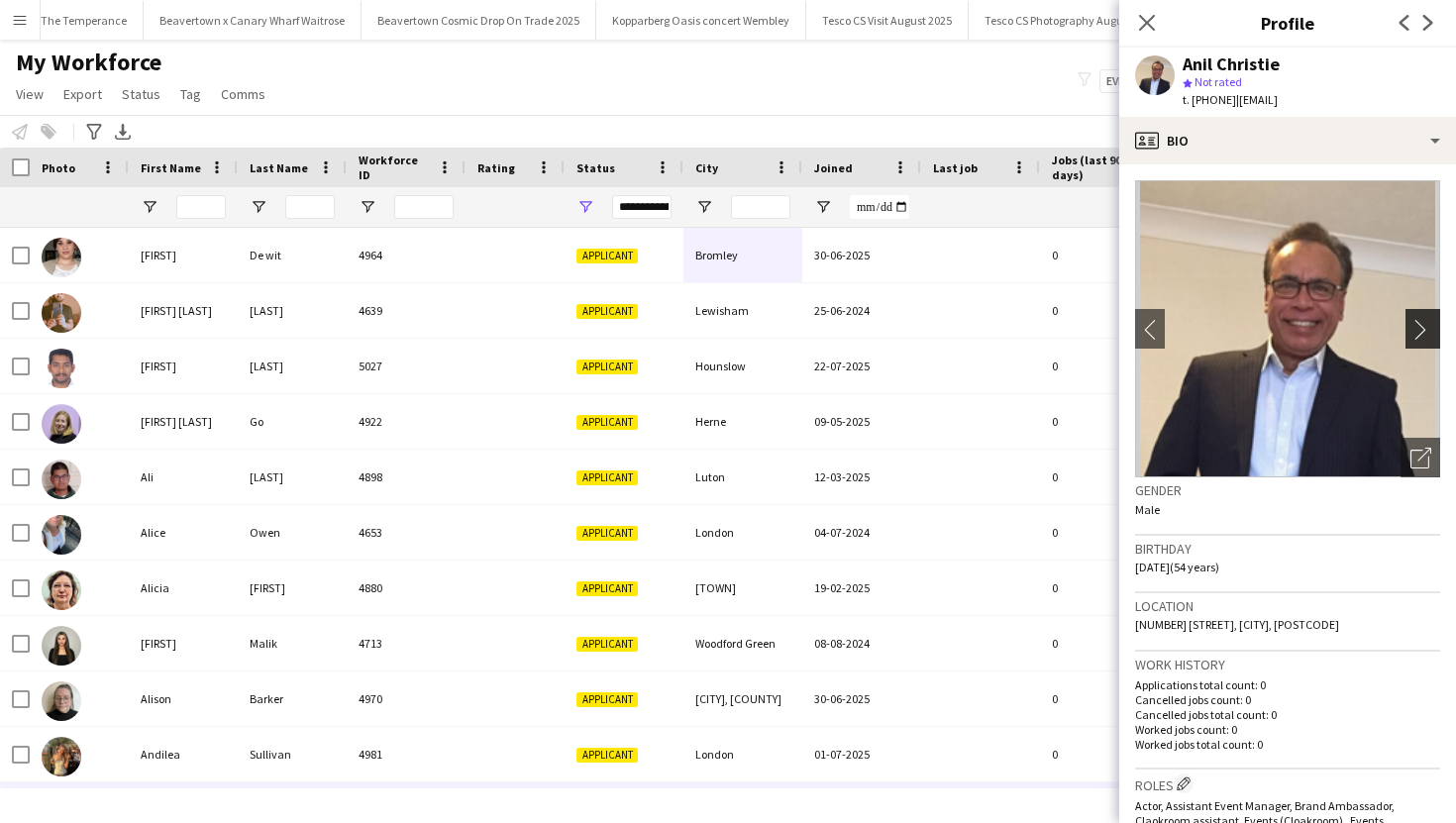 click on "chevron-right" 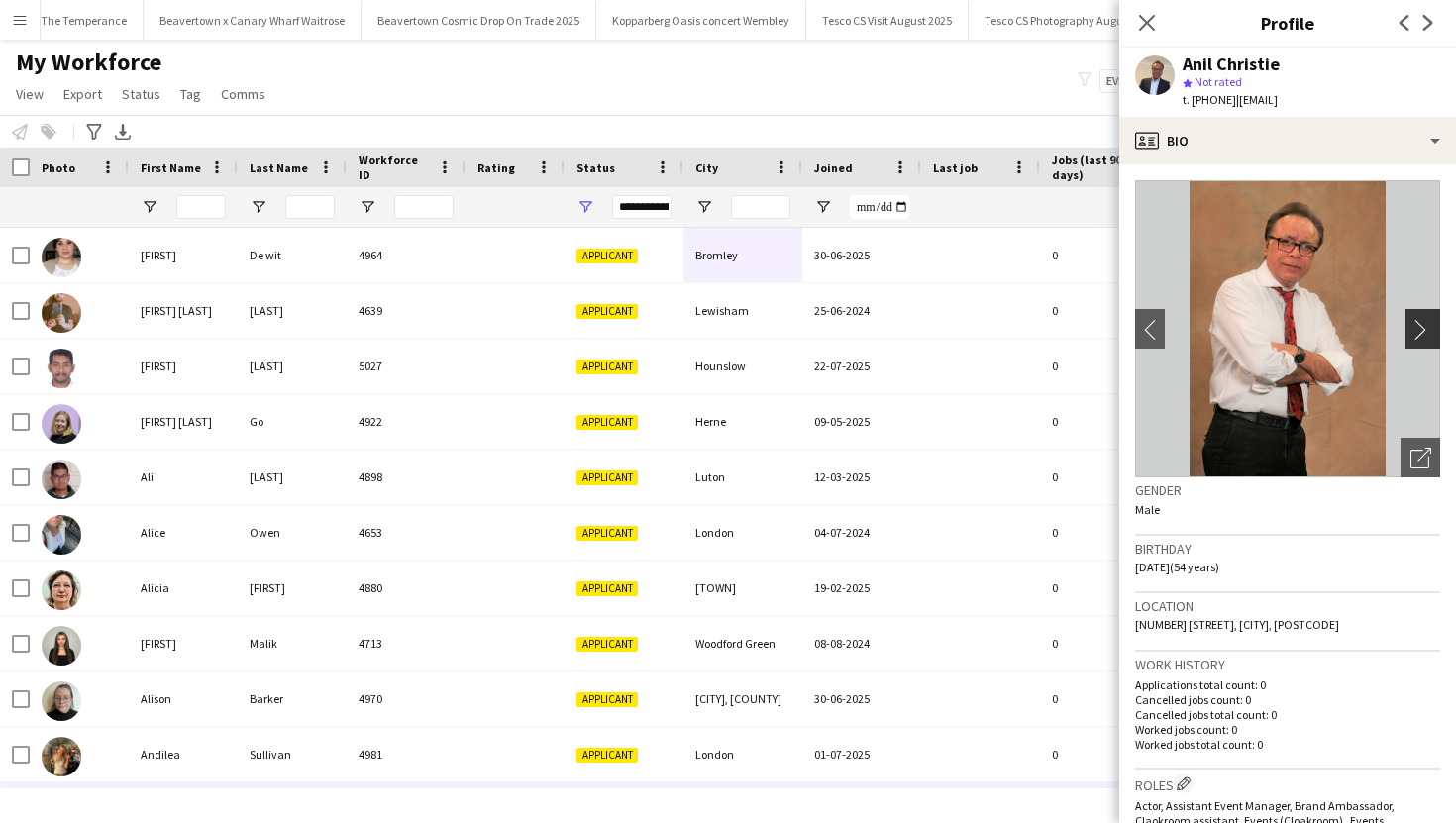 click on "chevron-right" 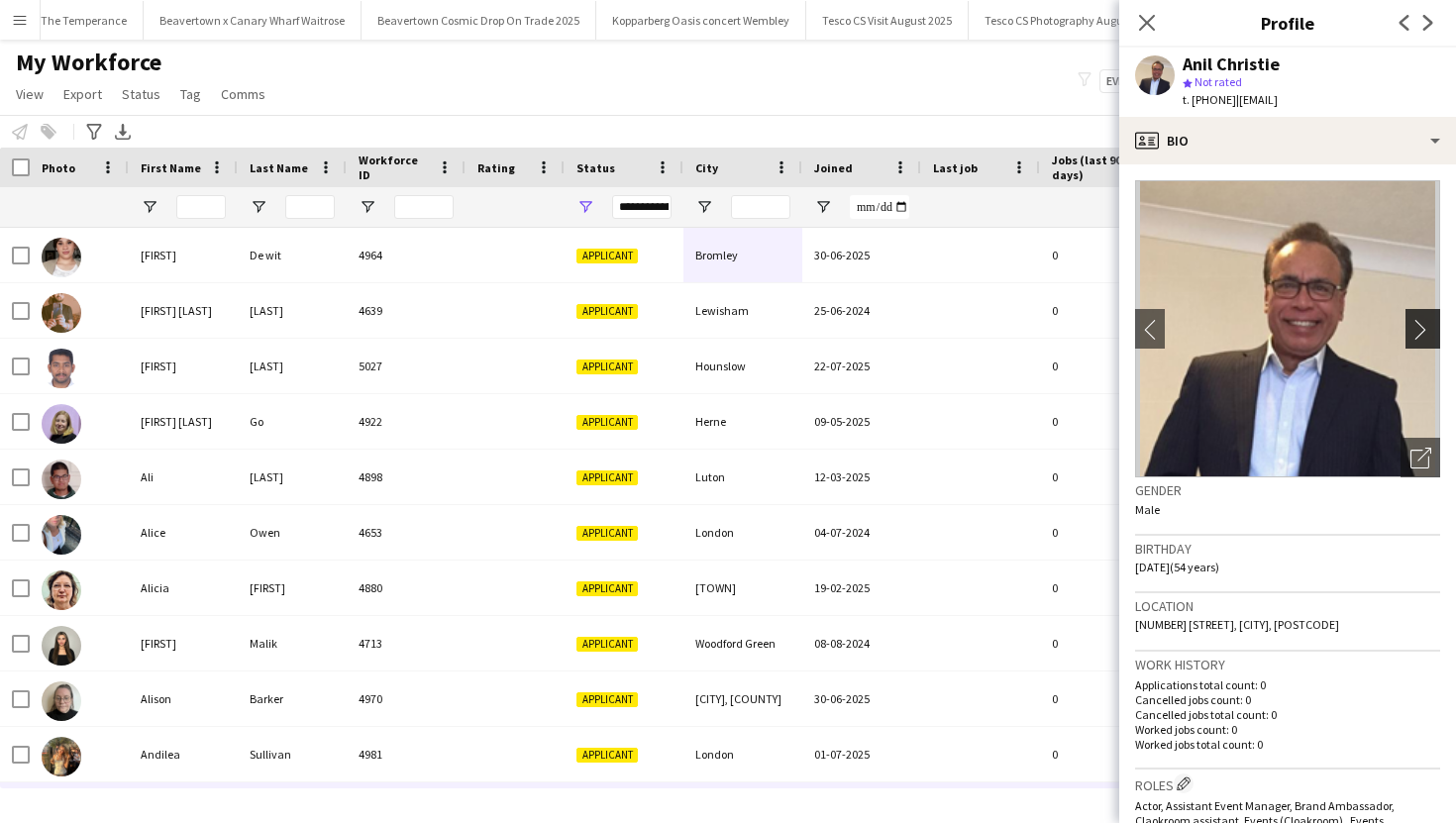 click on "chevron-right" 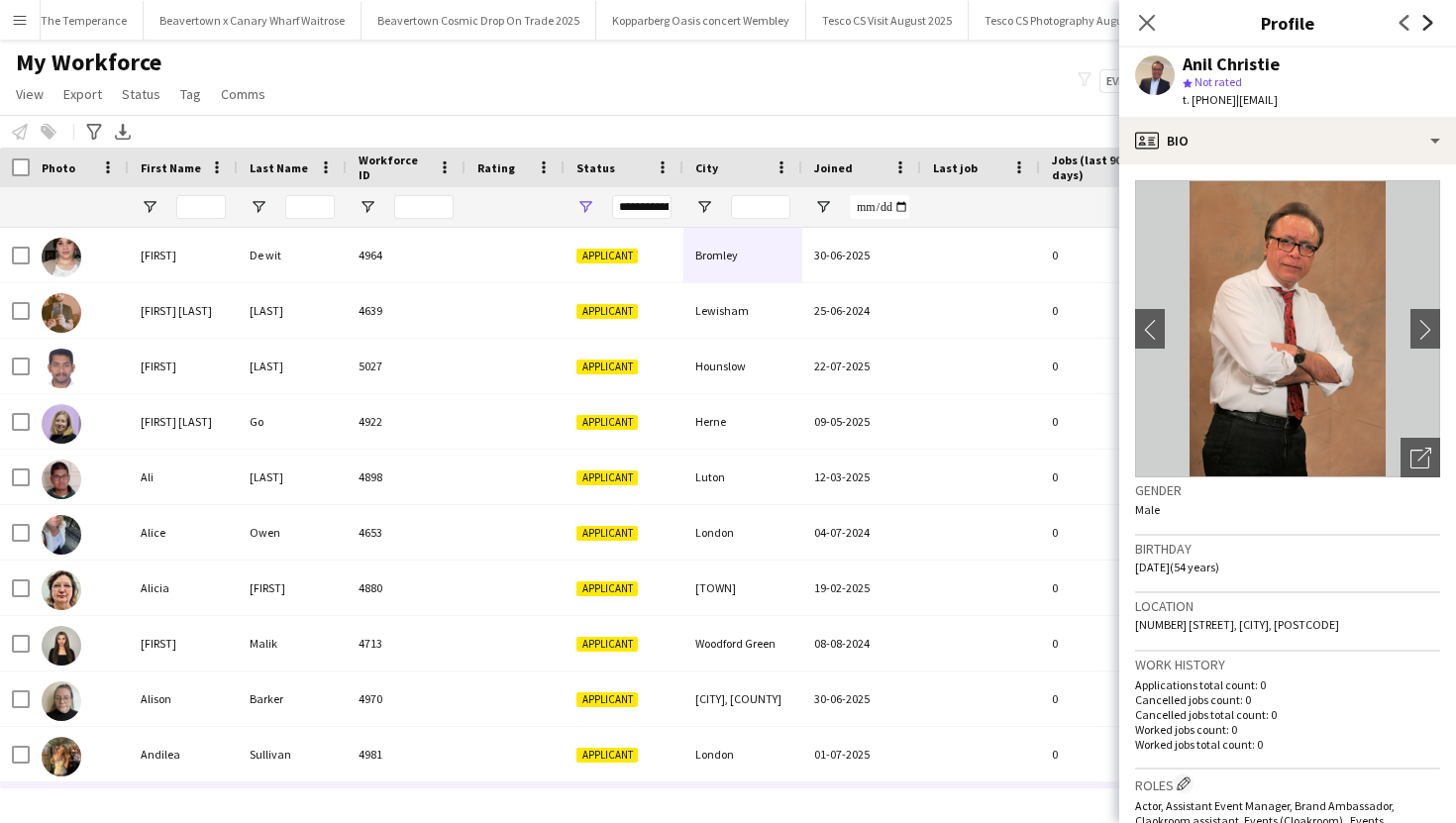 click on "Next" 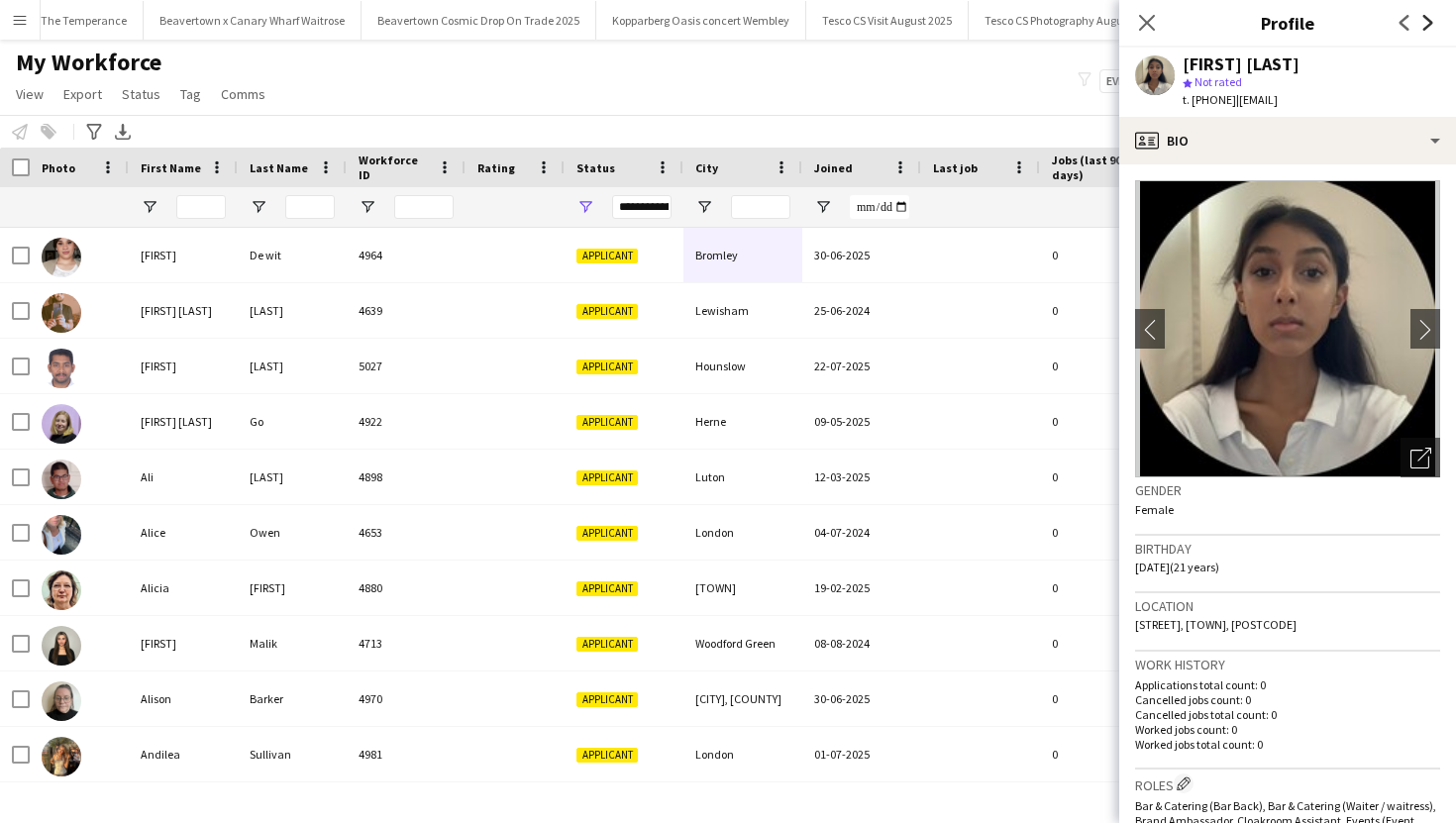 click on "Next" 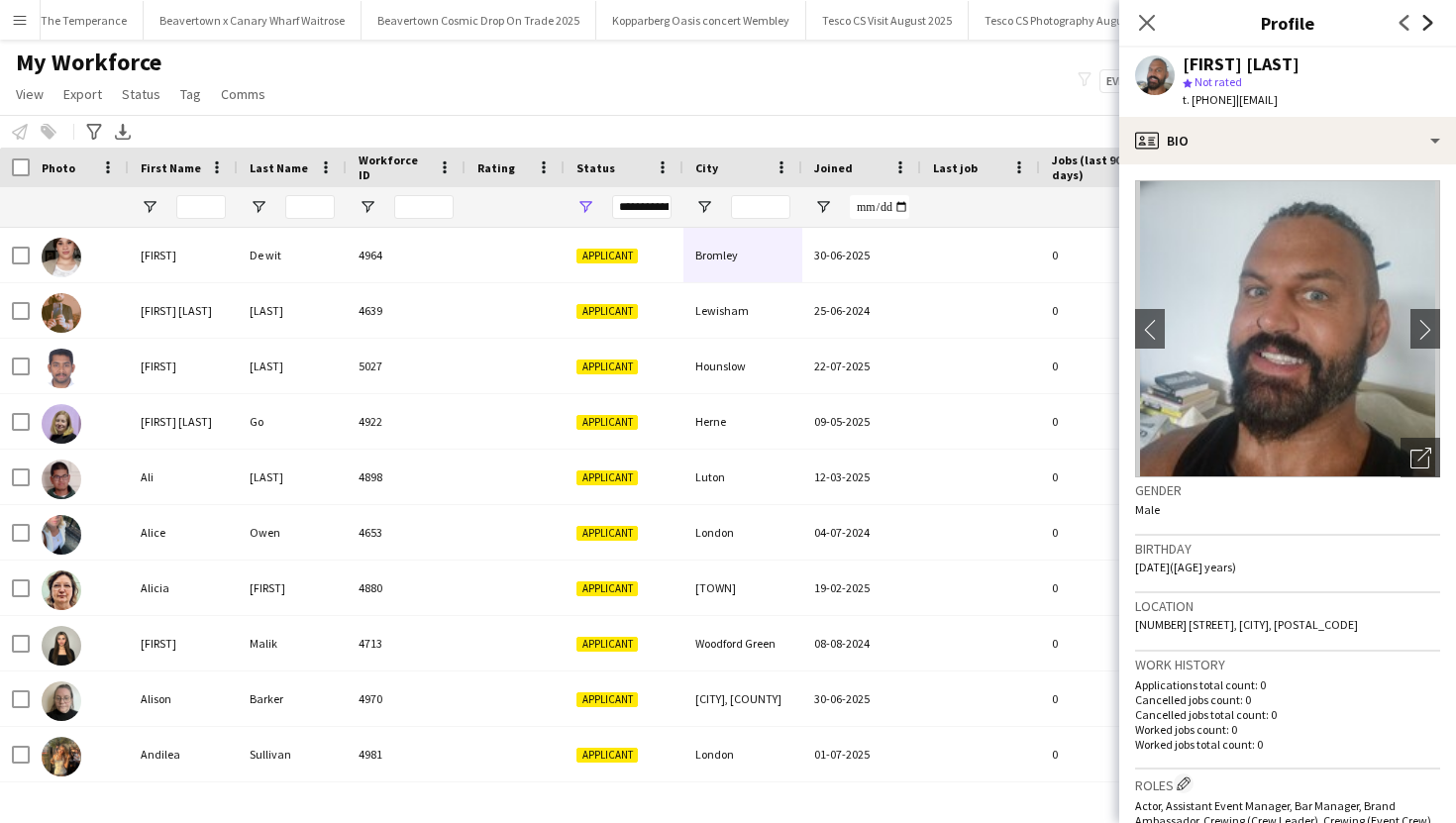 click on "Next" 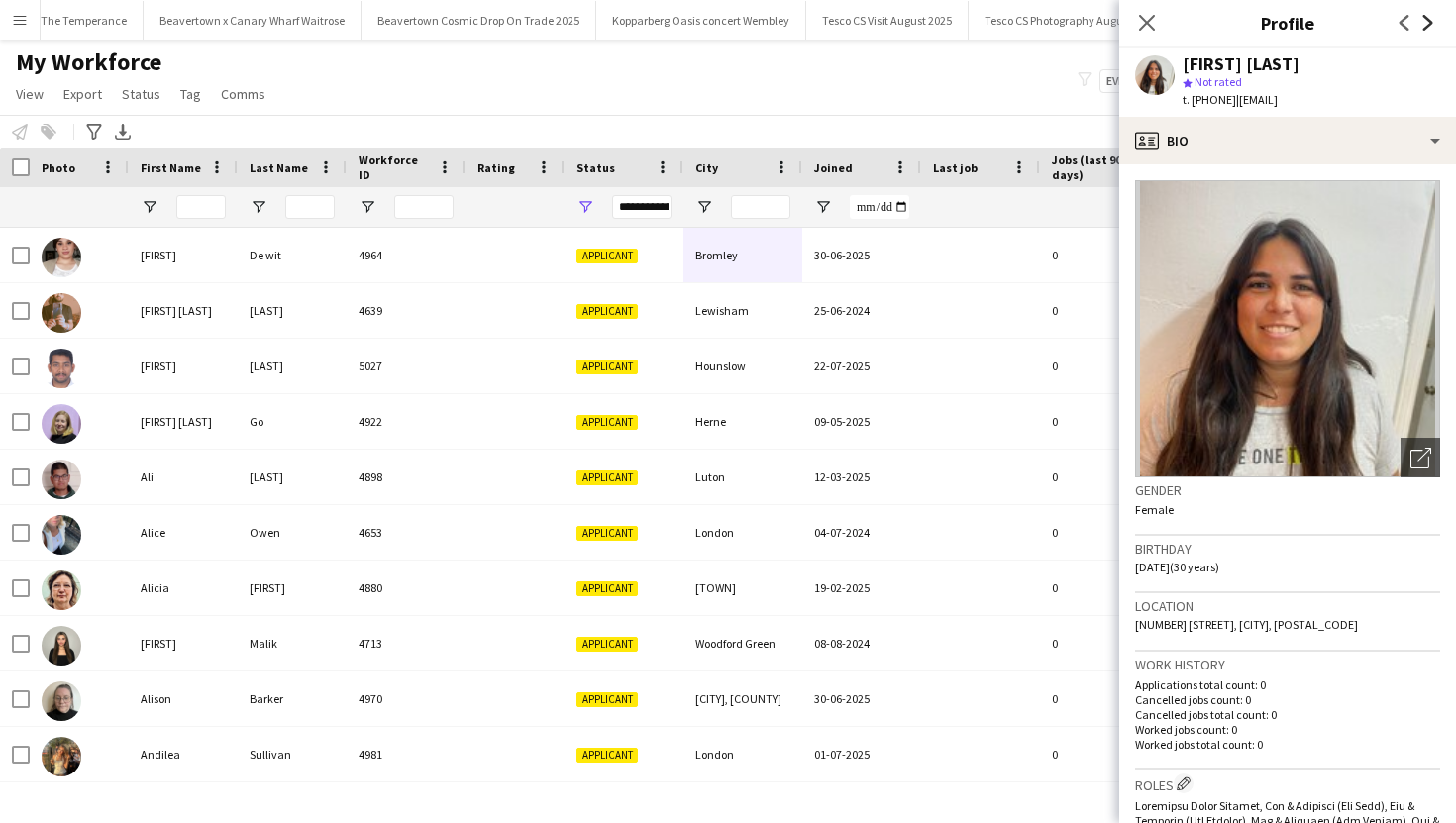 click 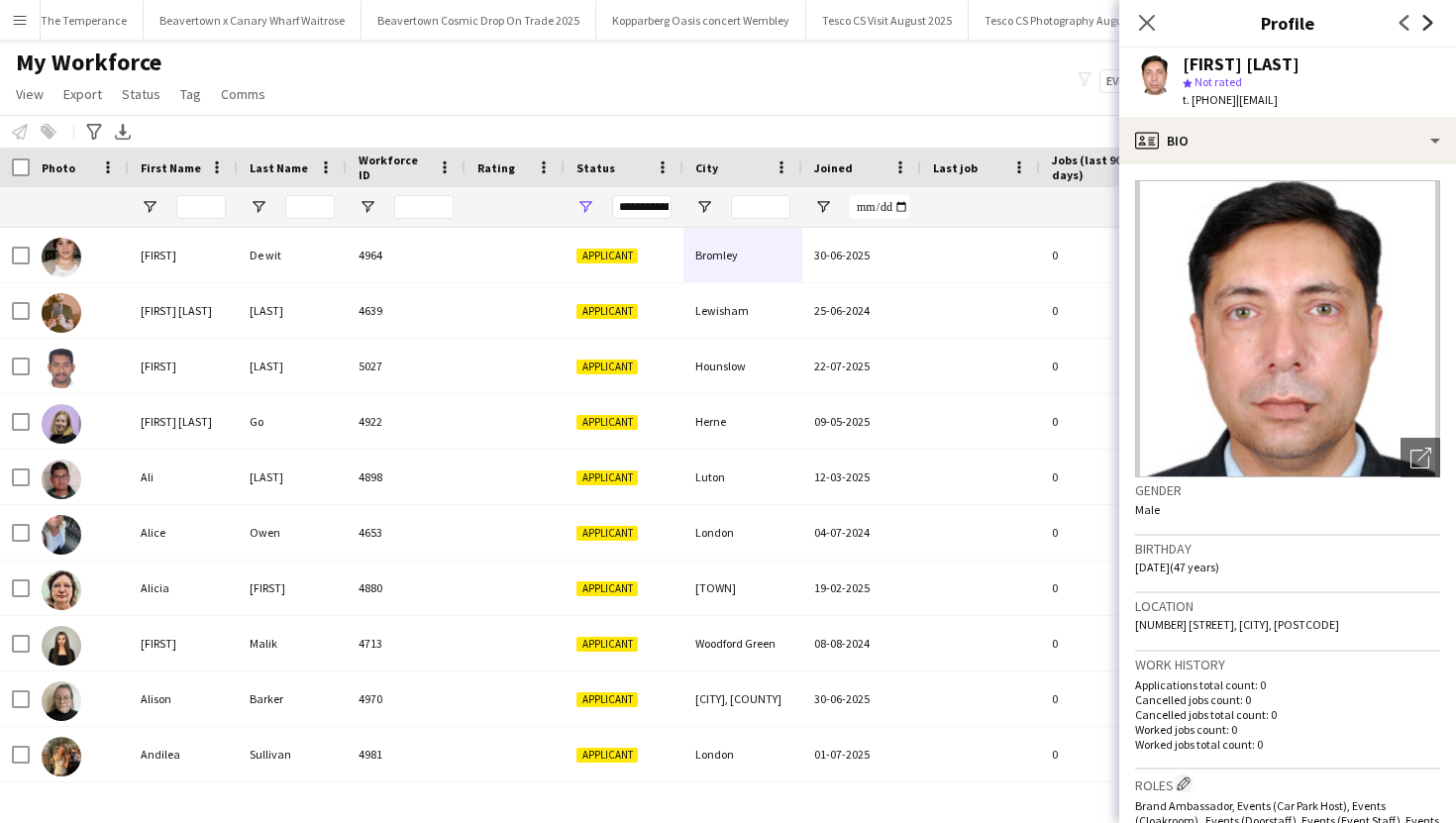 click on "Next" 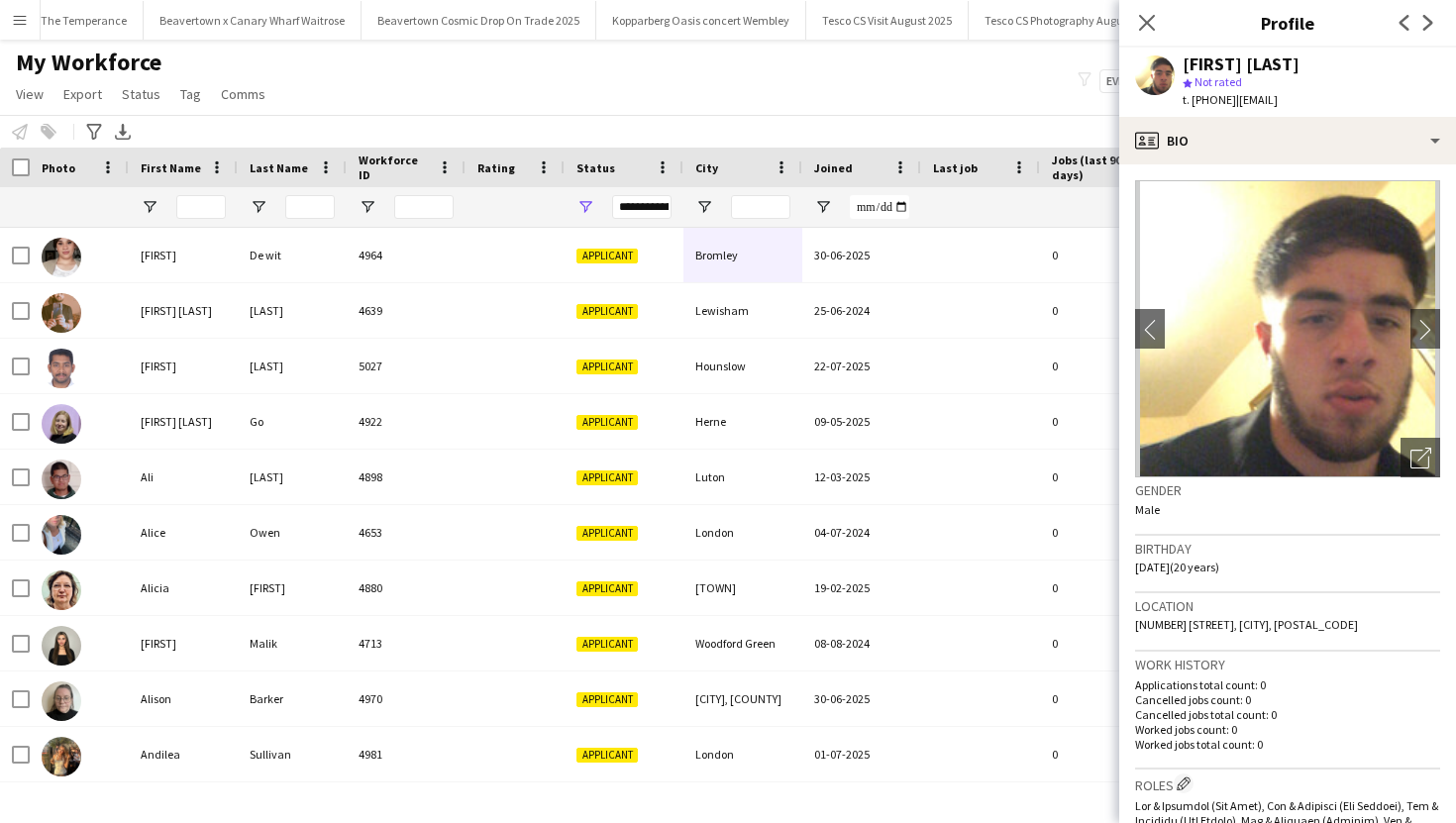 click on "[FIRST] [LAST]
star
Not rated   t. [PHONE]   |   [EMAIL]" 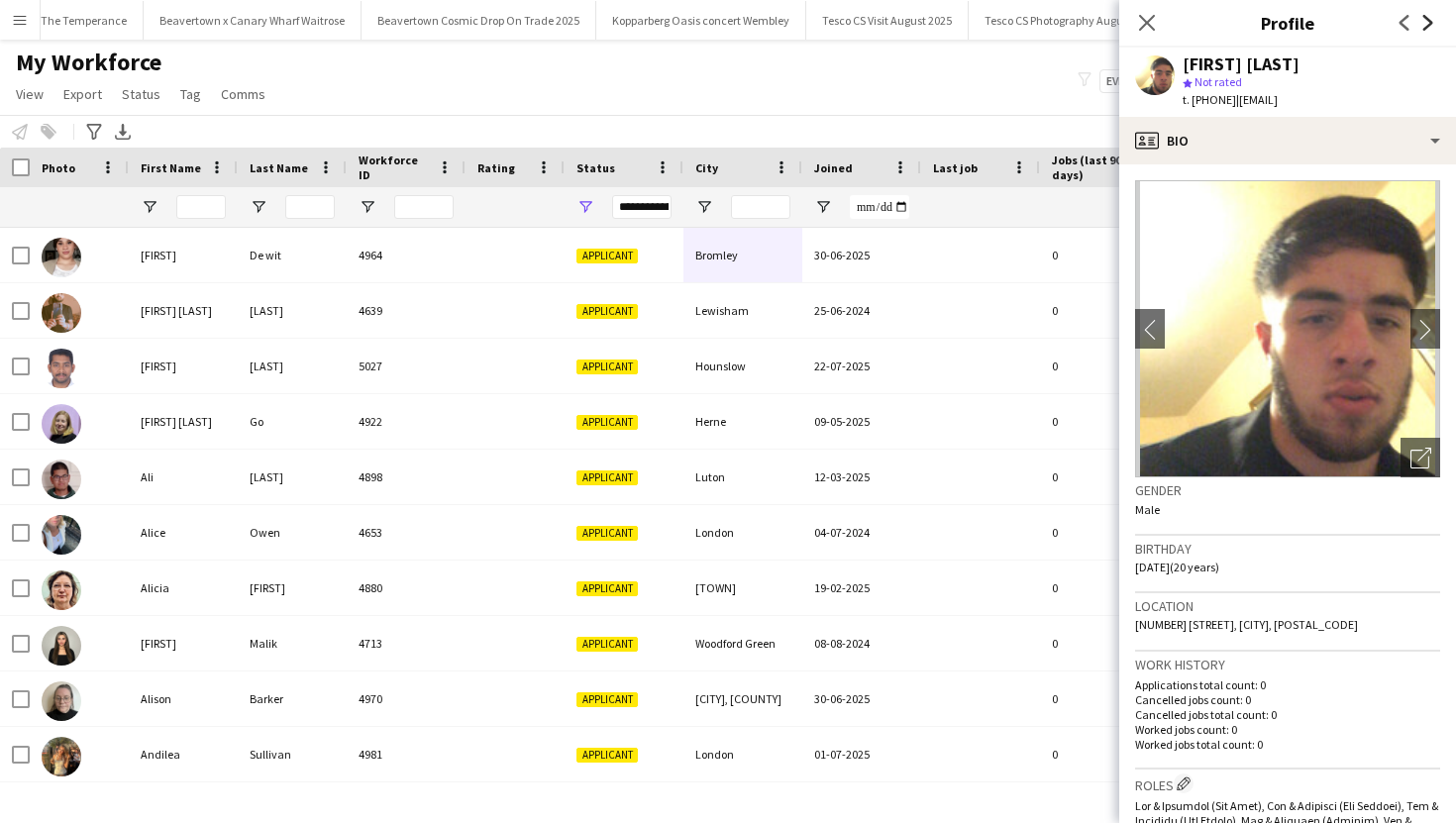 click on "Next" 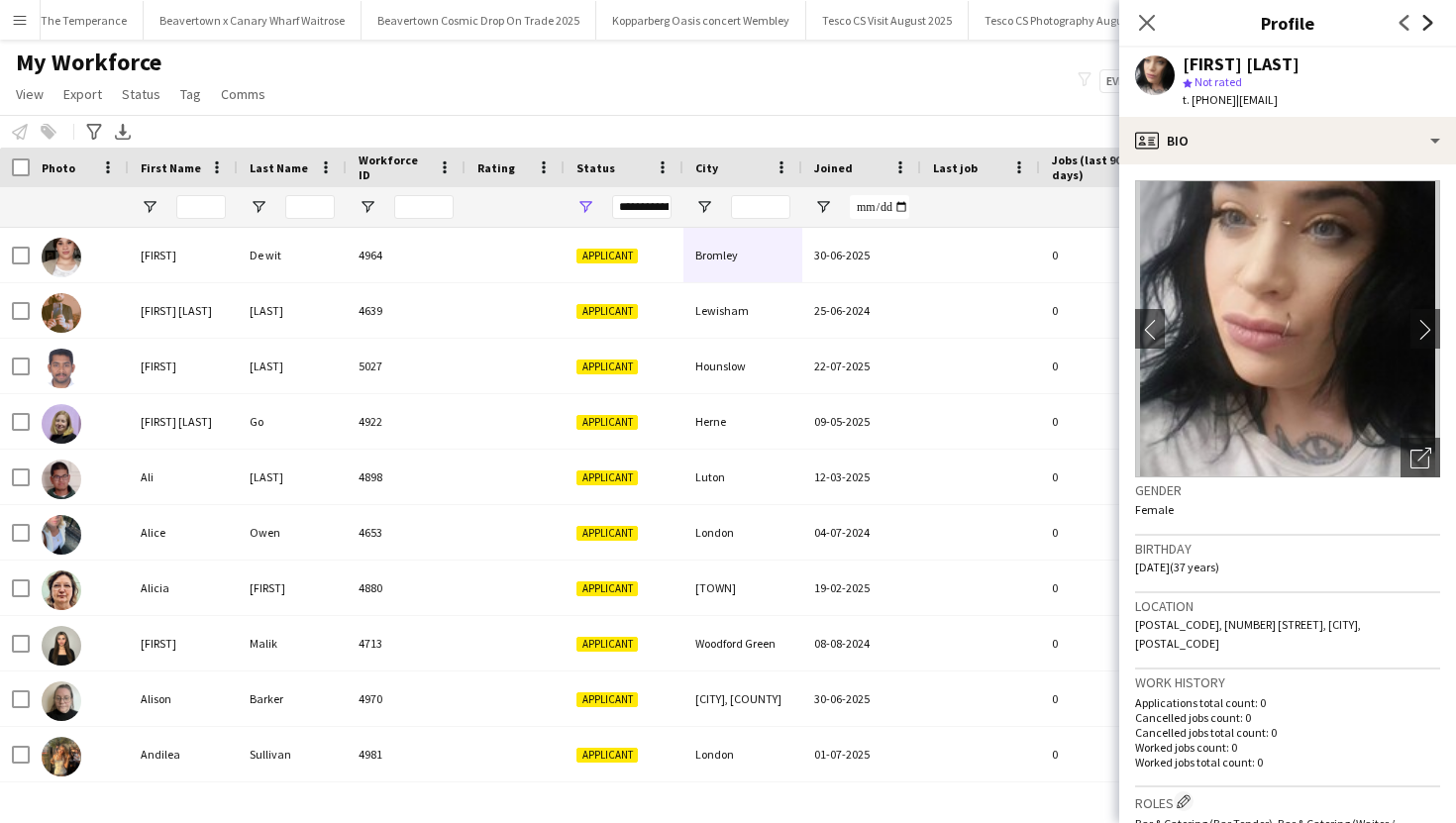 click on "Next" 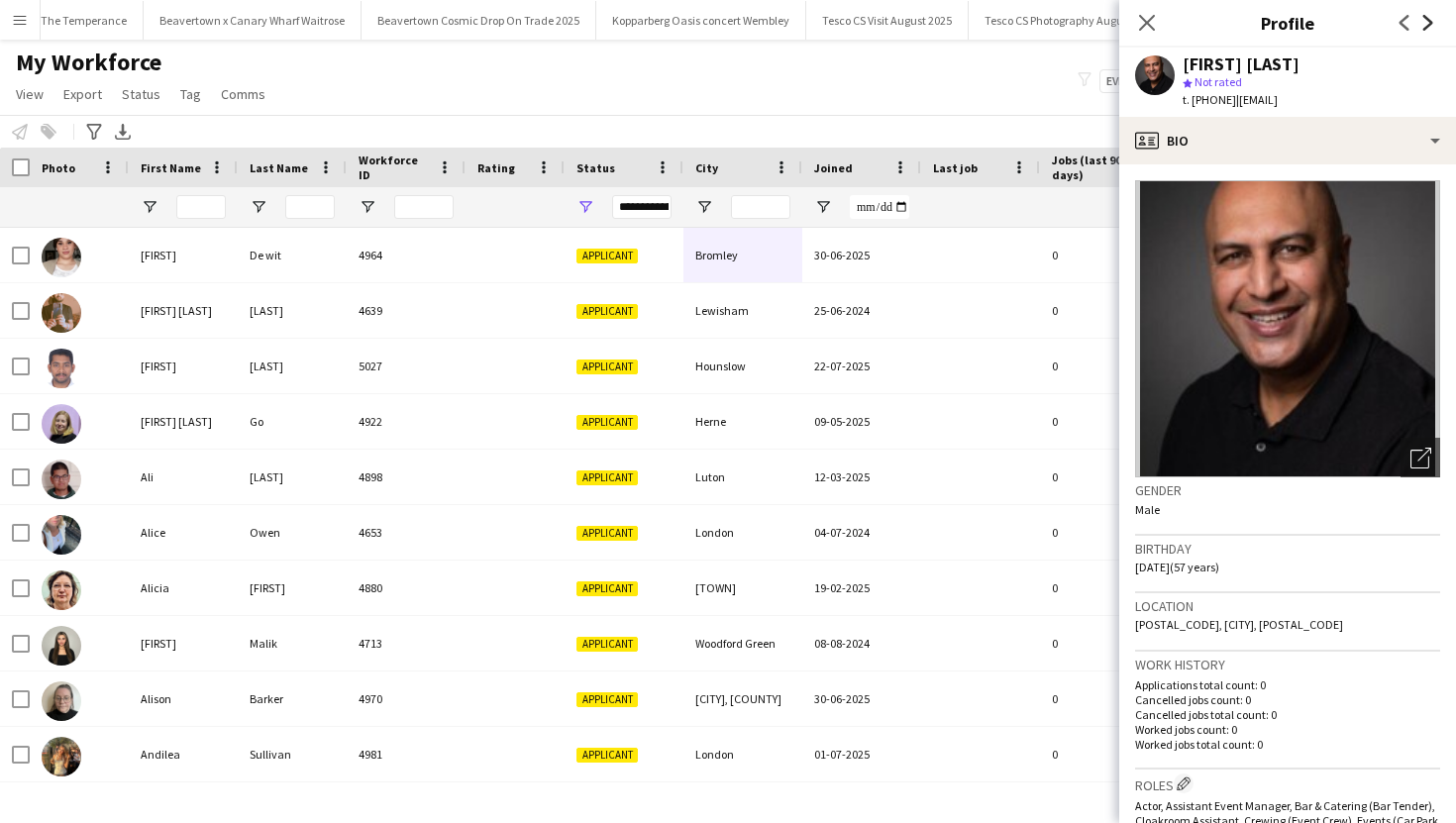 click on "Next" 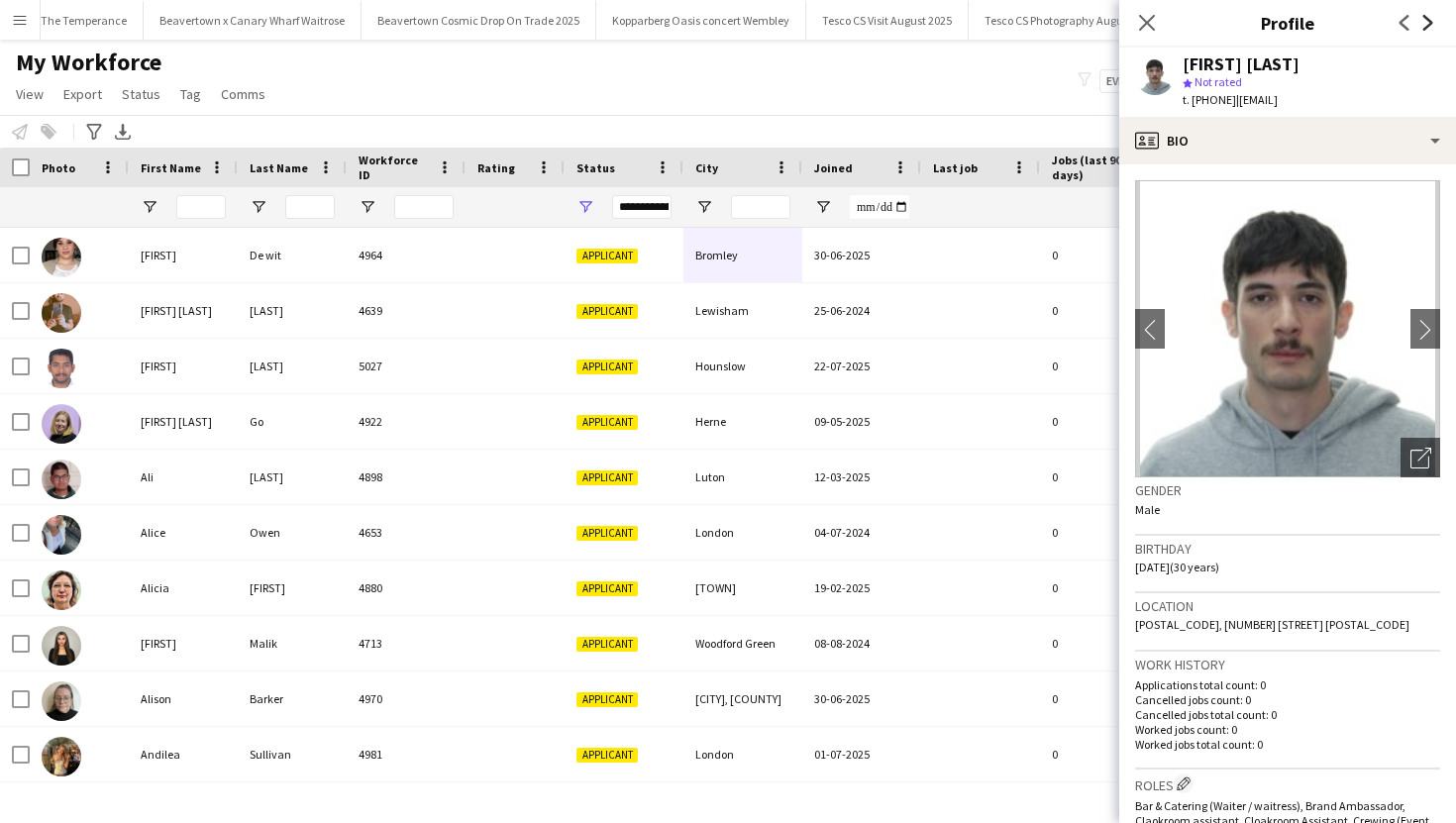 click 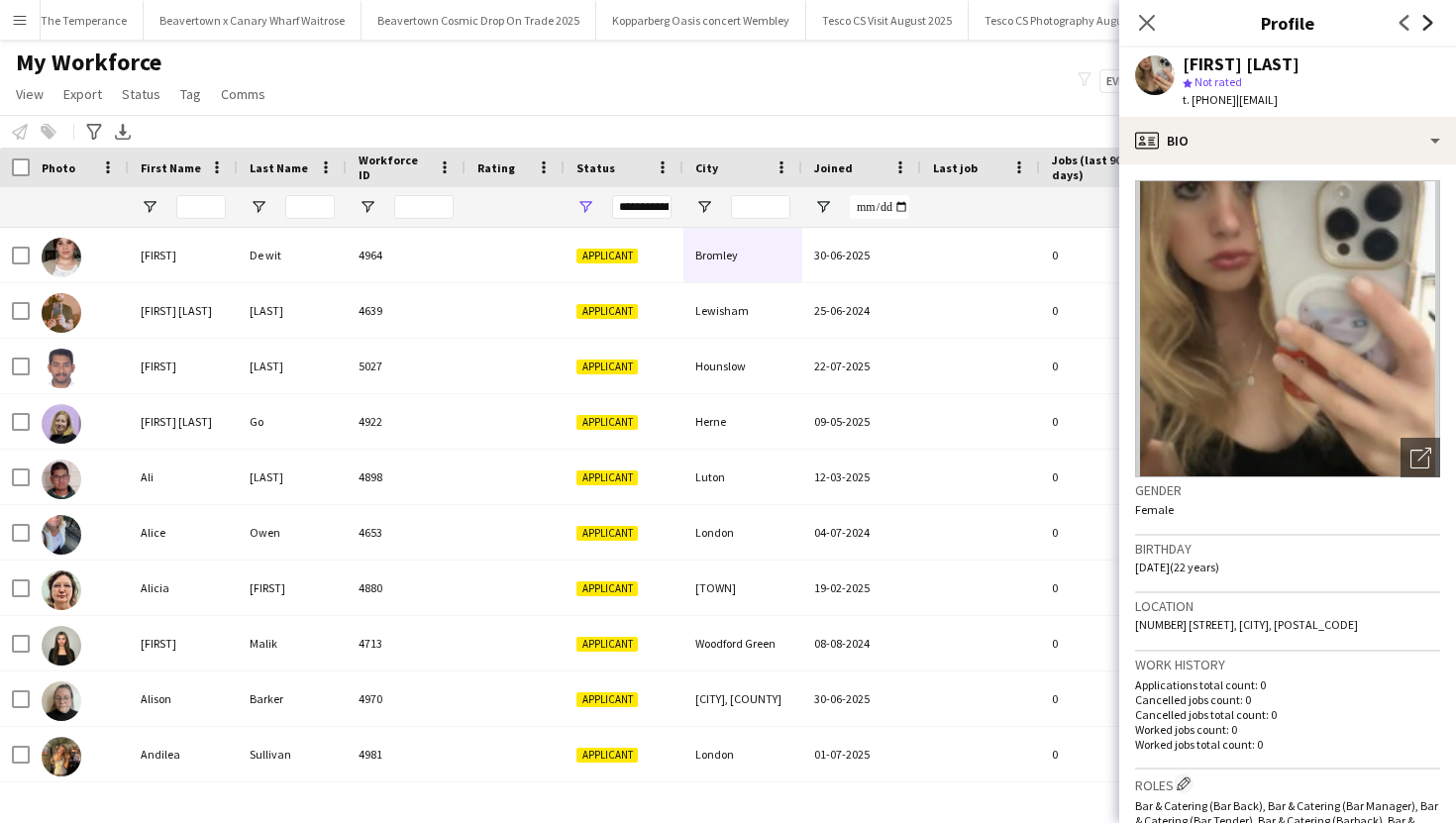 click 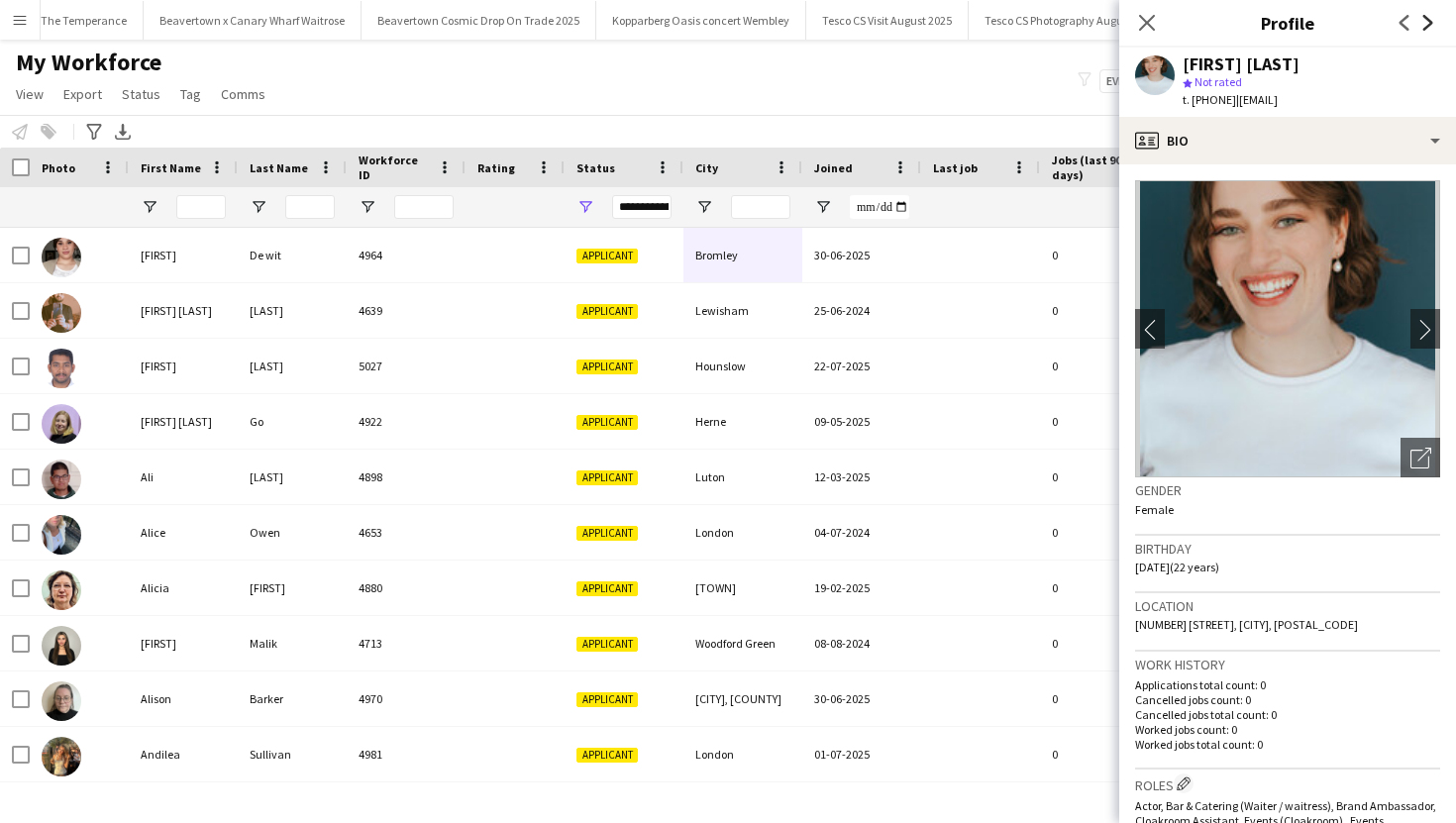 click 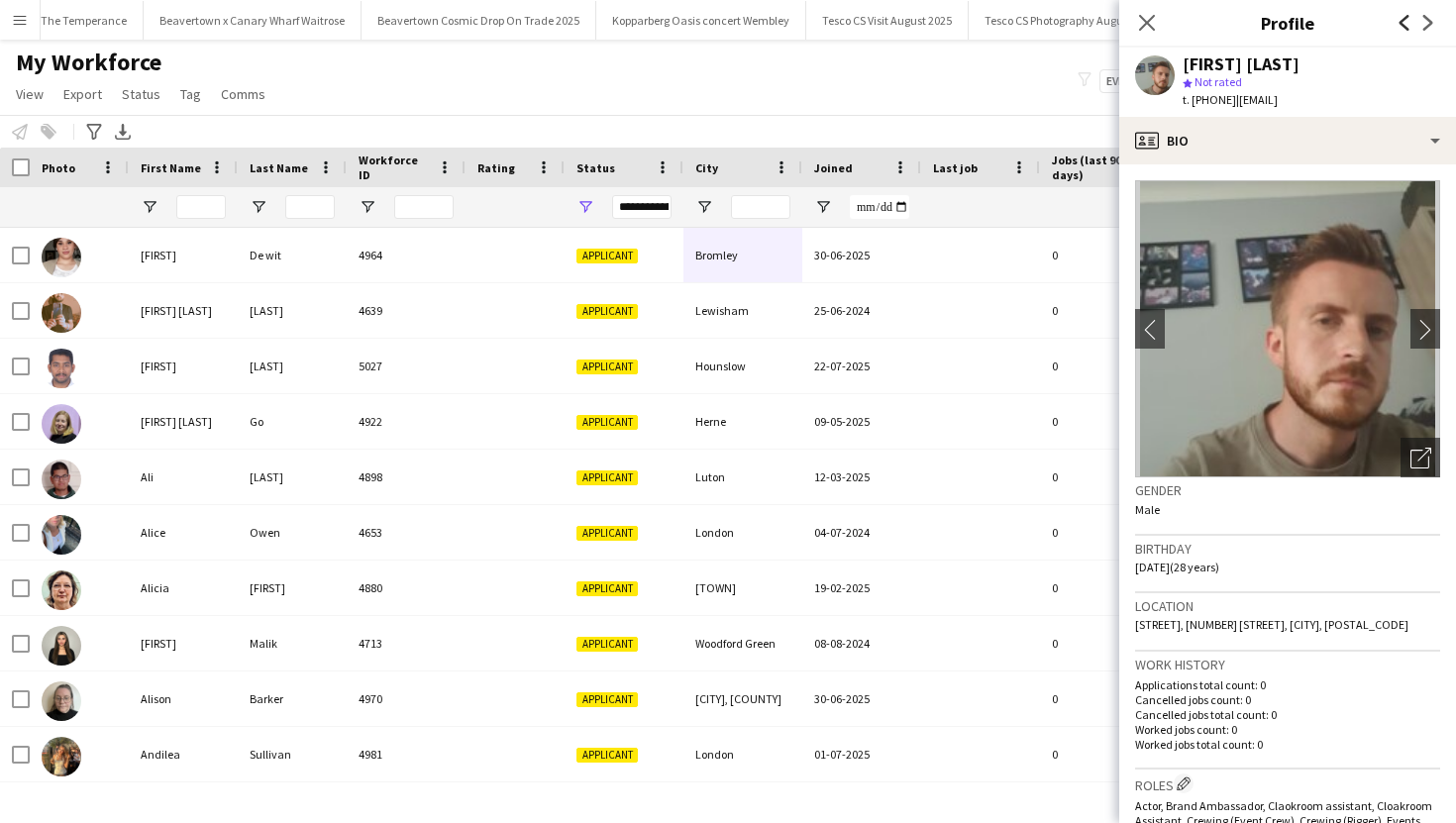 click on "Previous" 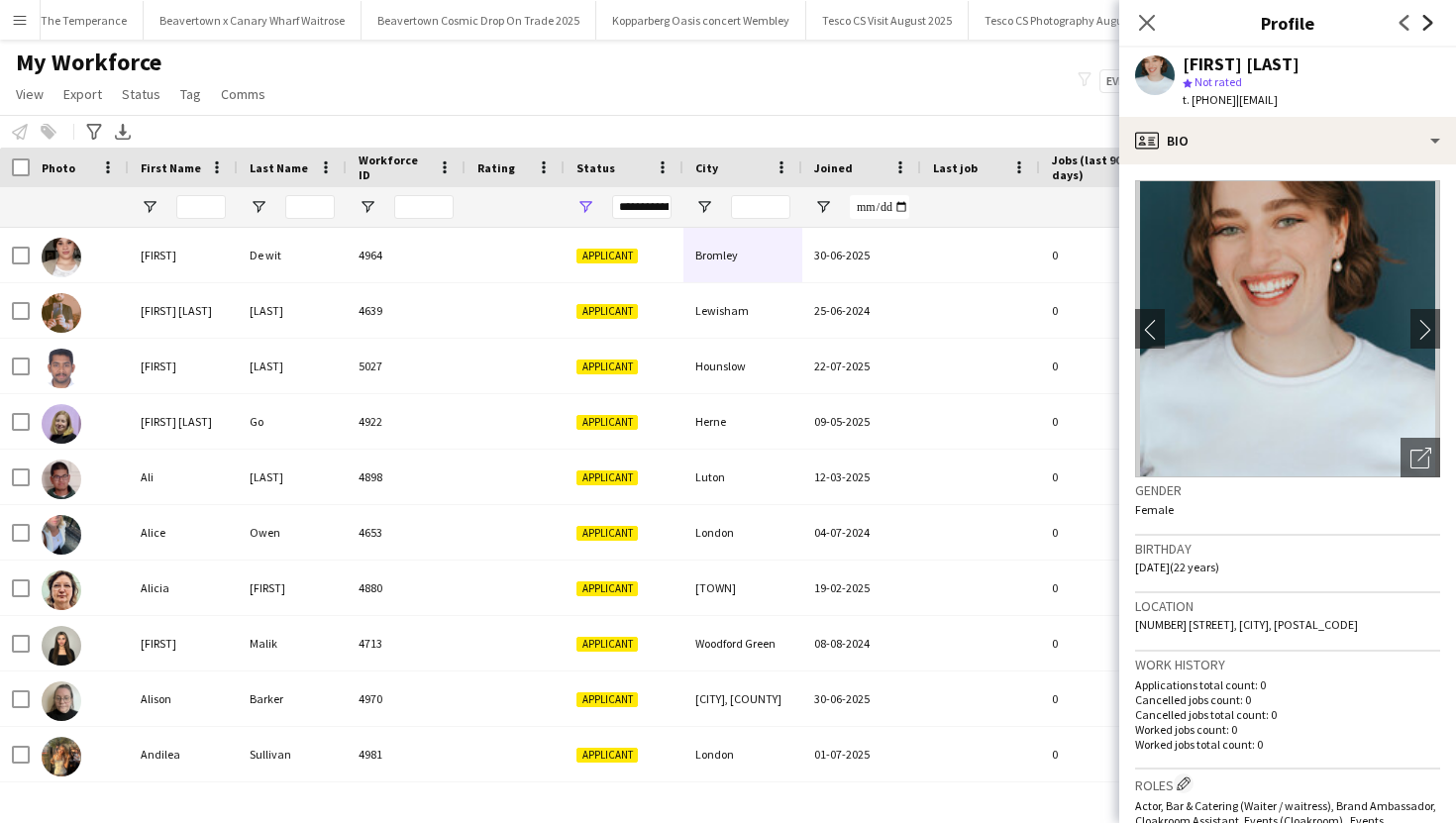 click on "Next" 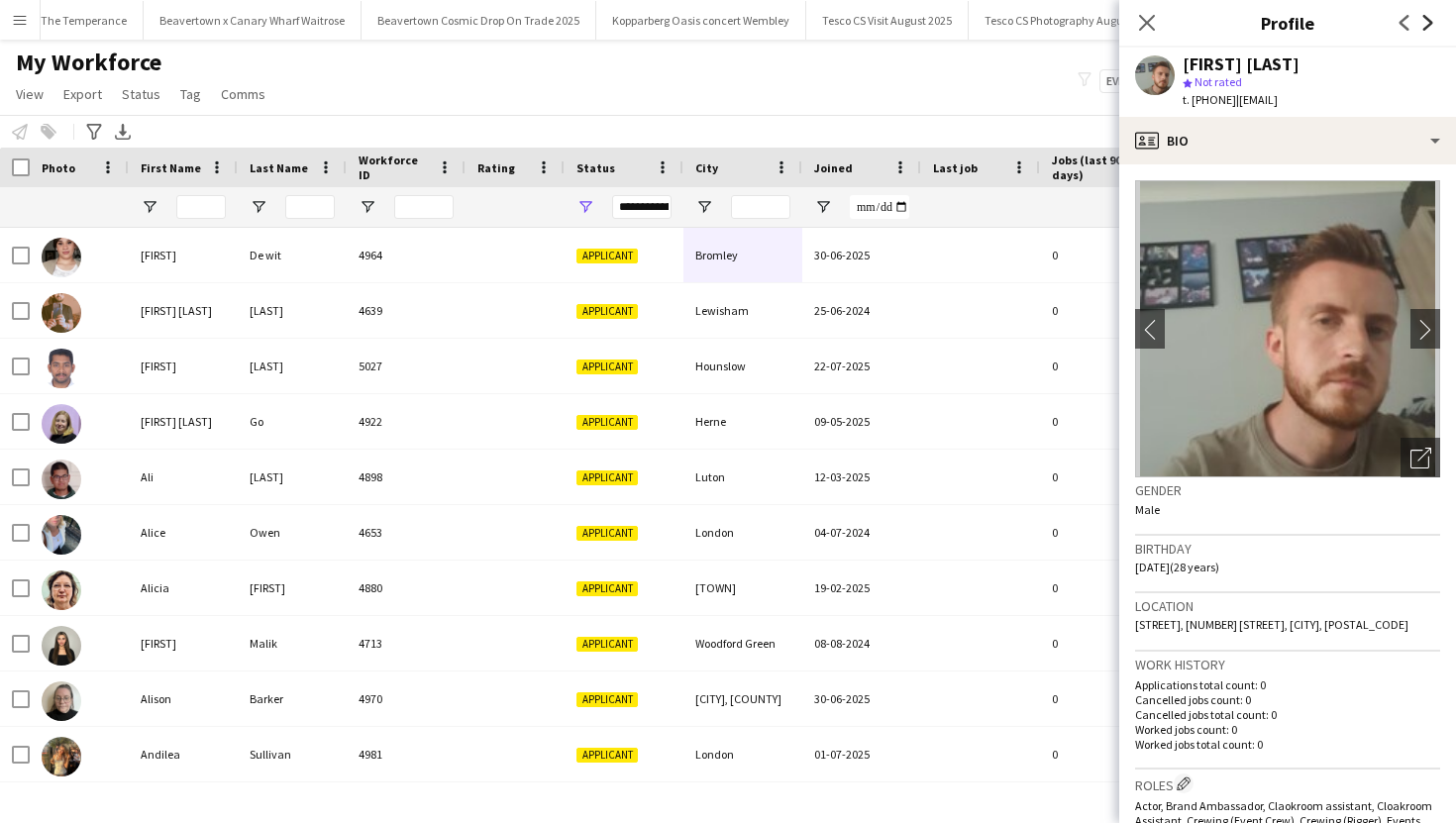 click on "Next" 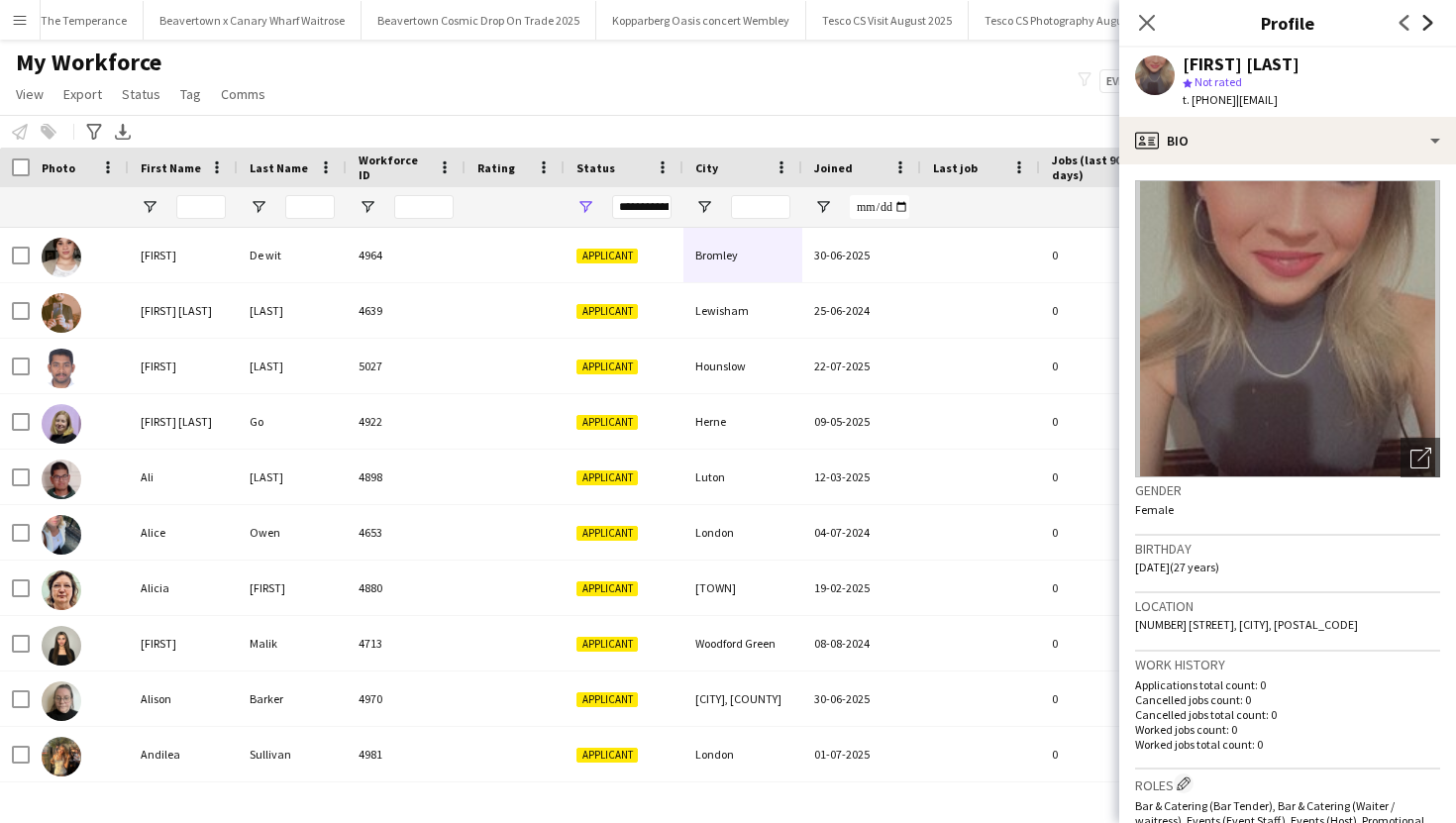 click on "Next" 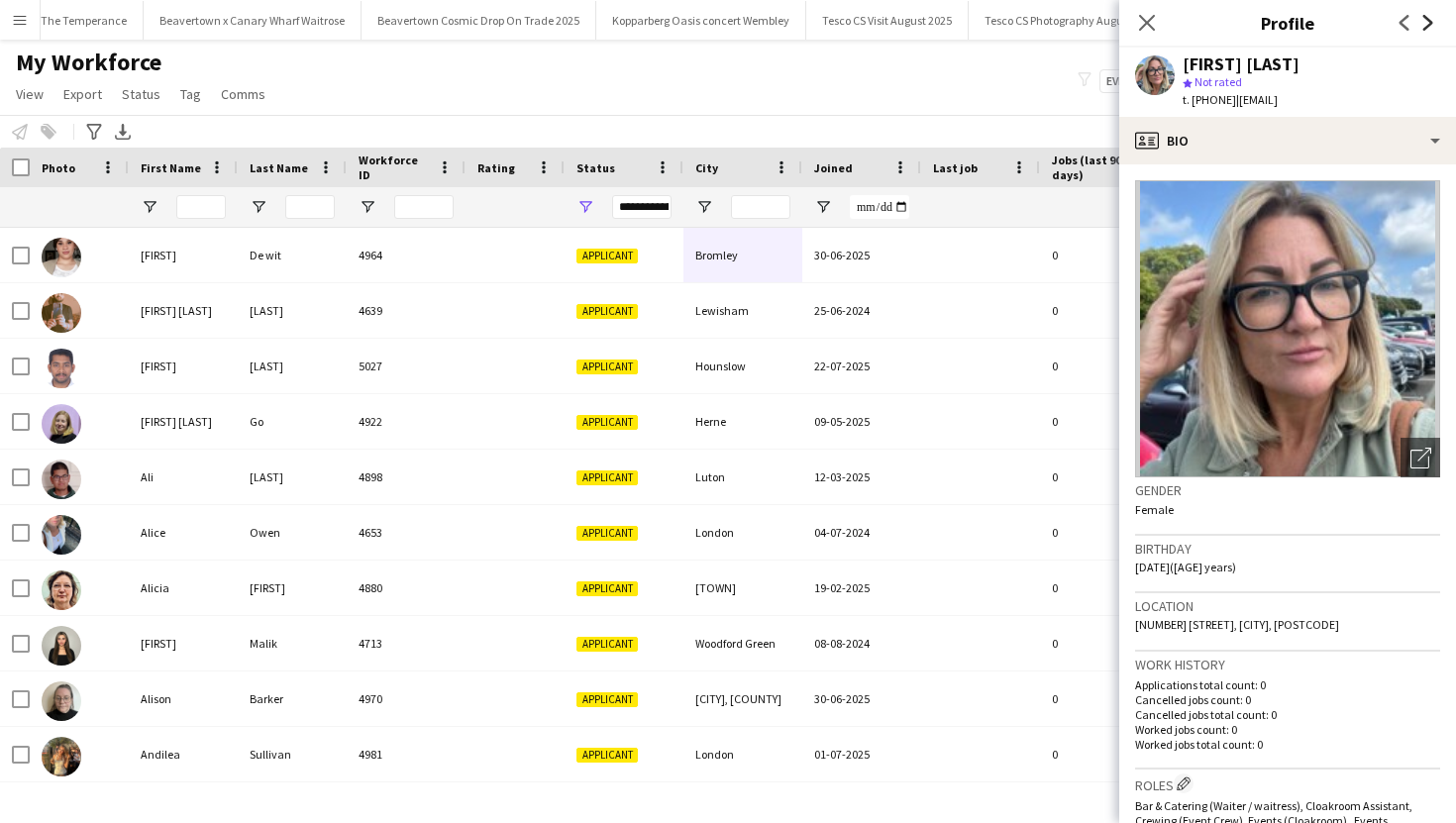click on "Next" 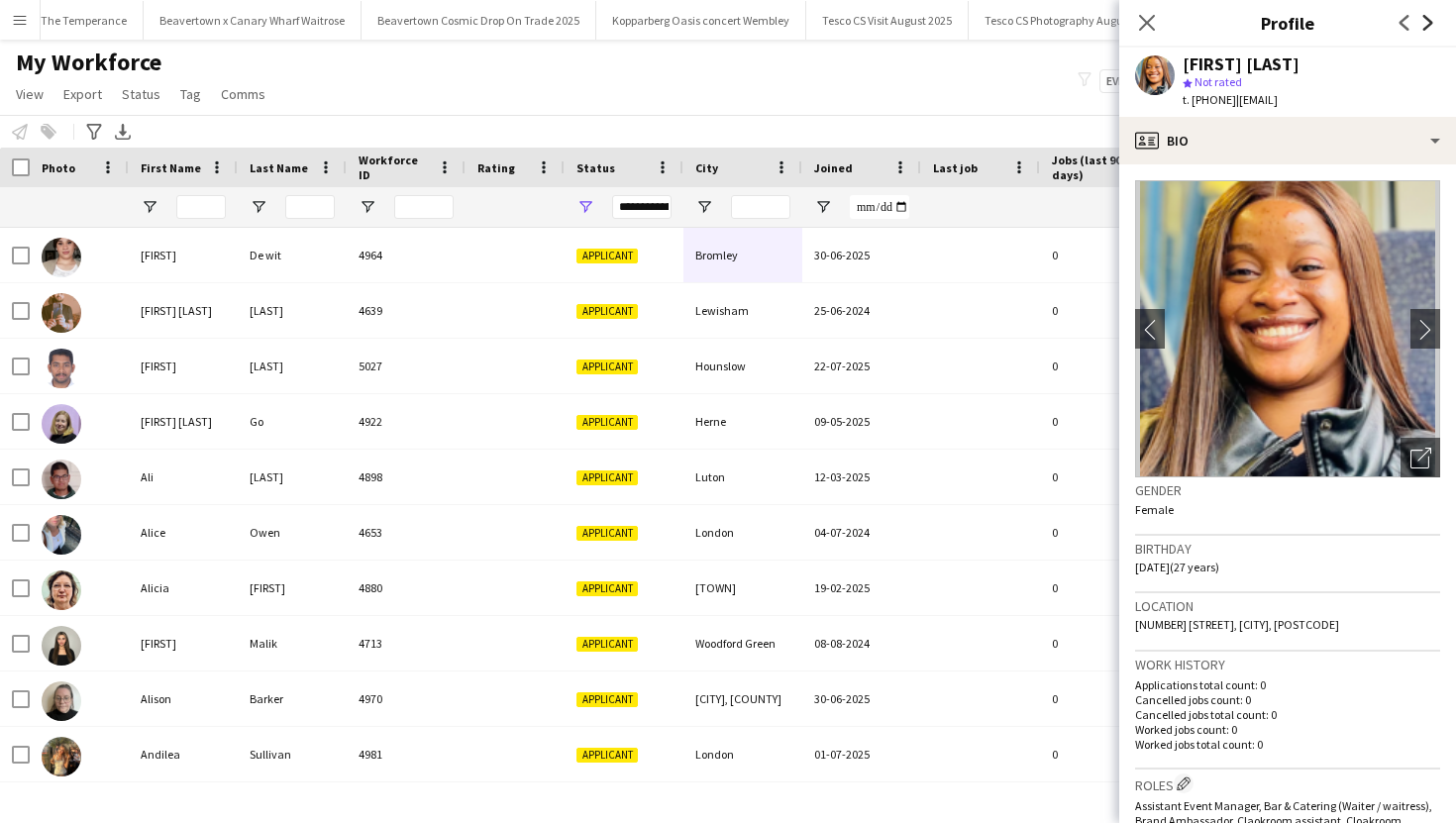 click on "Next" 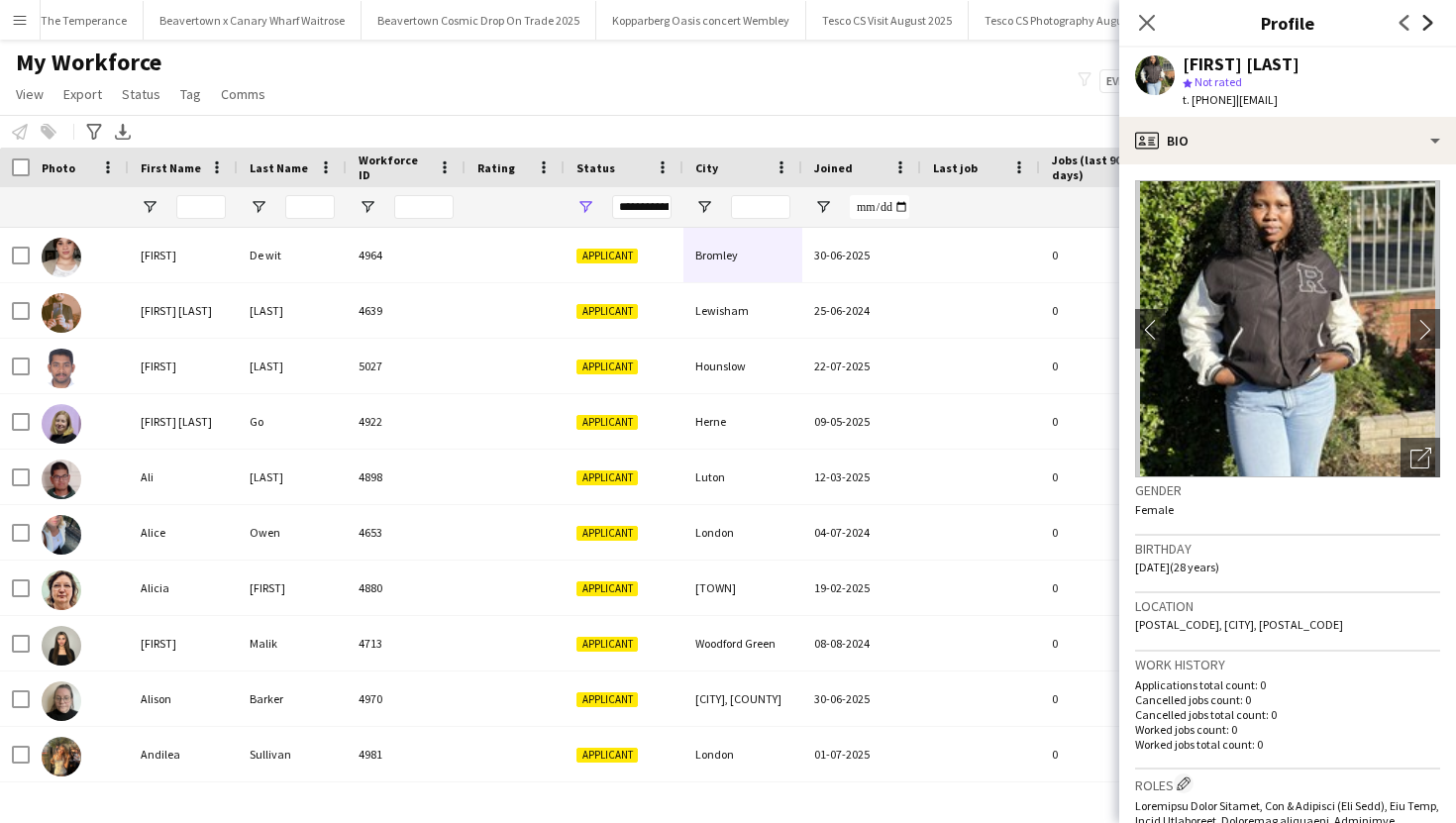click on "Next" 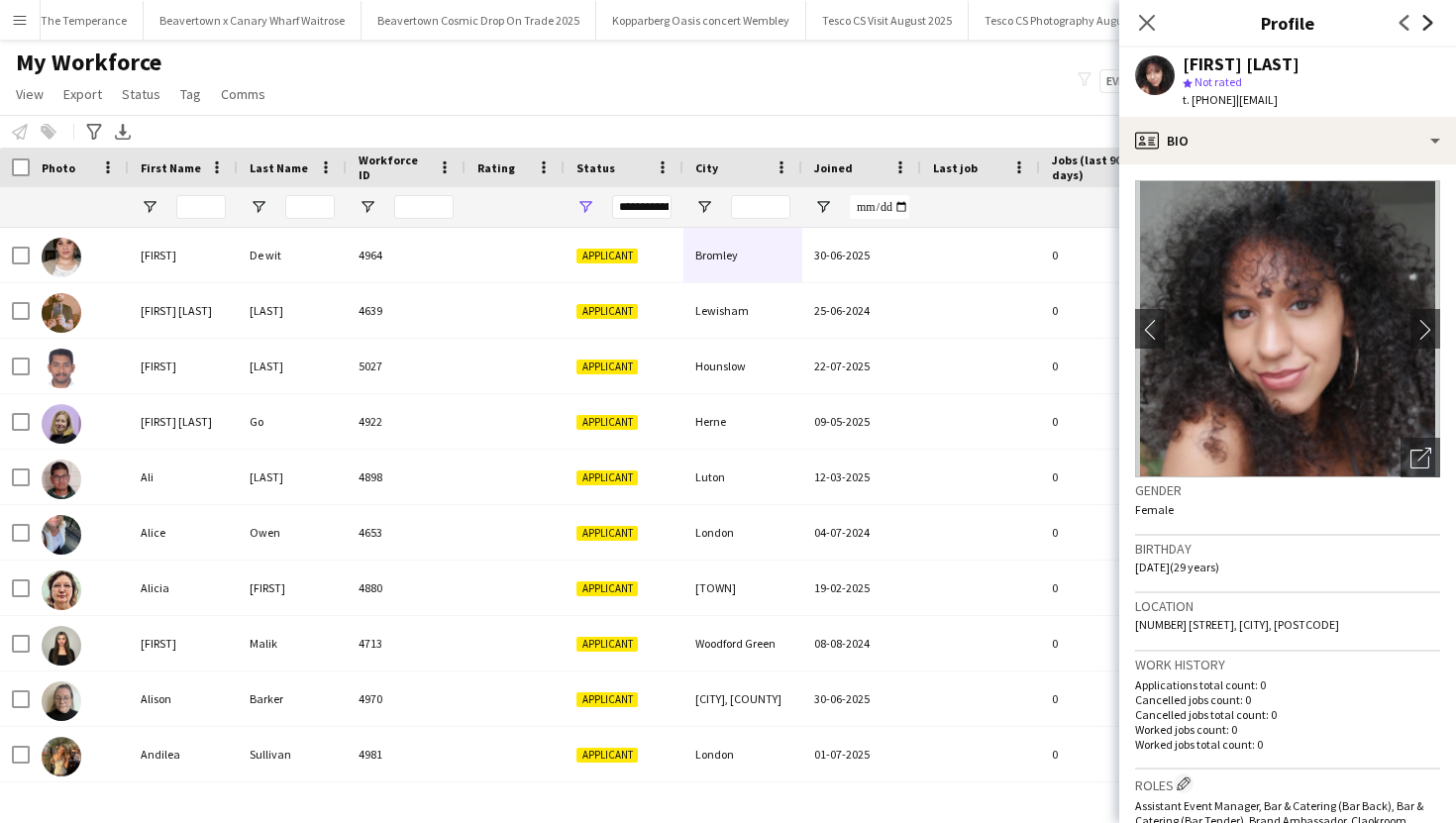 click on "Next" 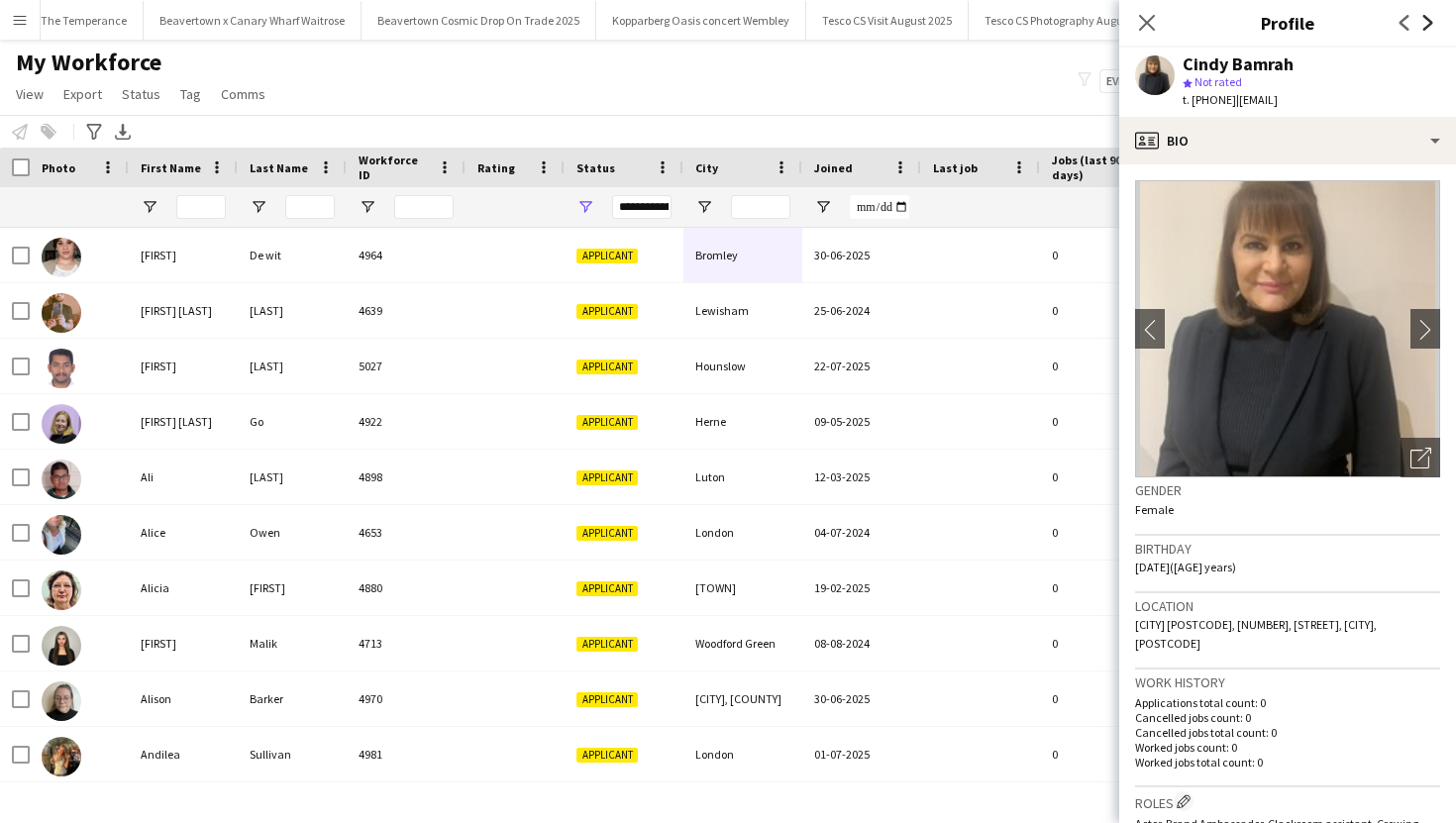 click on "Next" 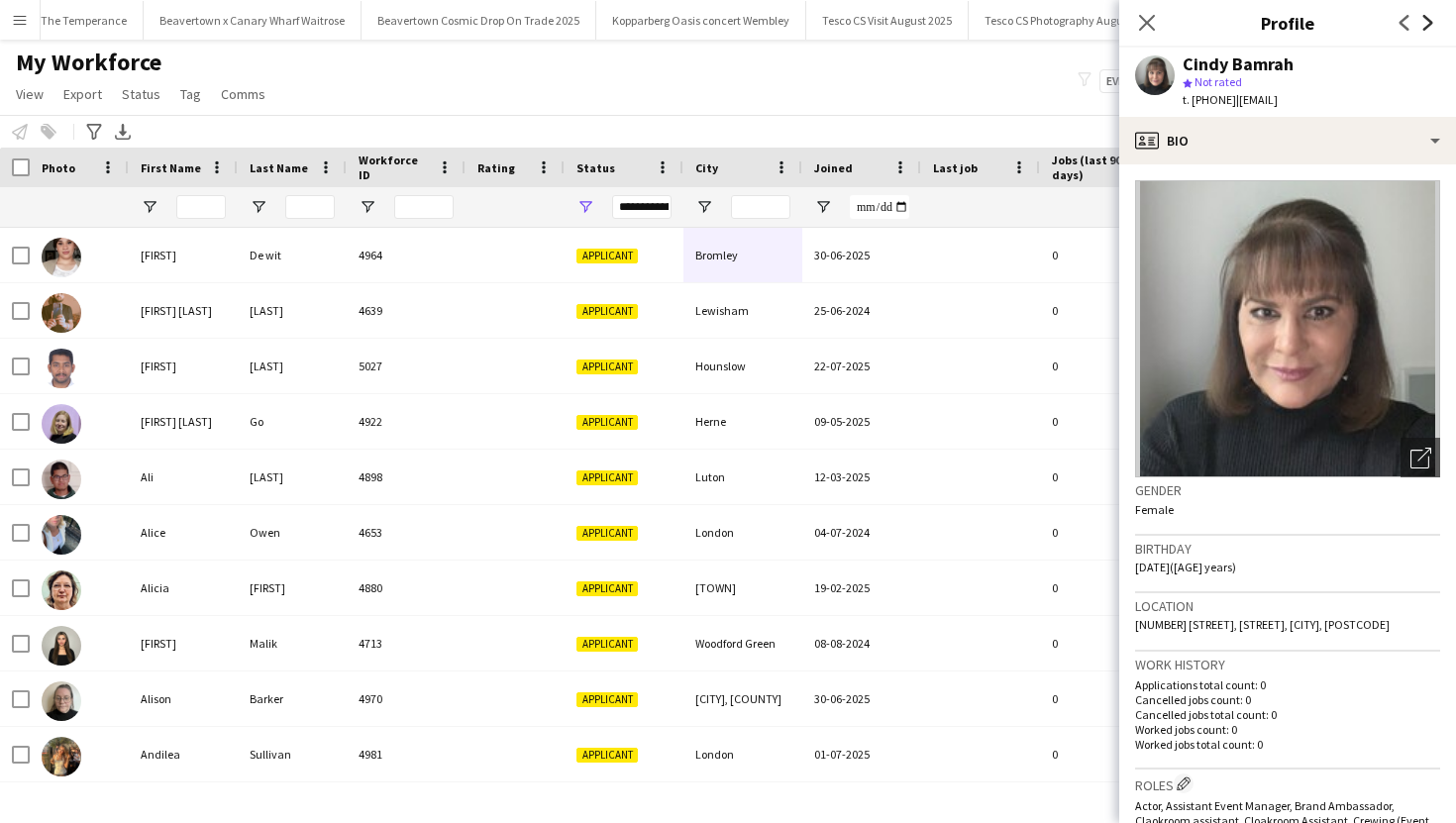 click on "Next" 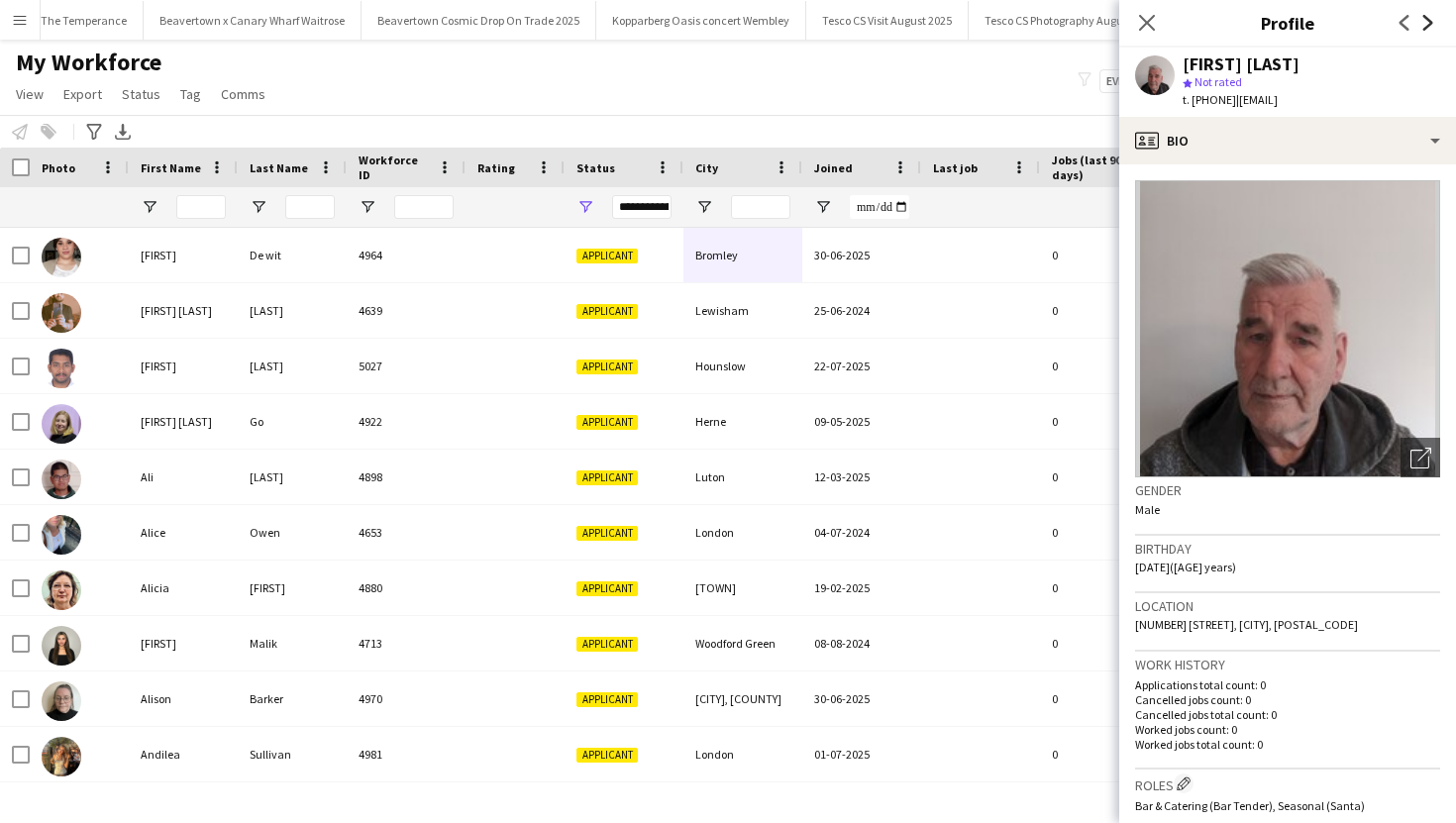 click 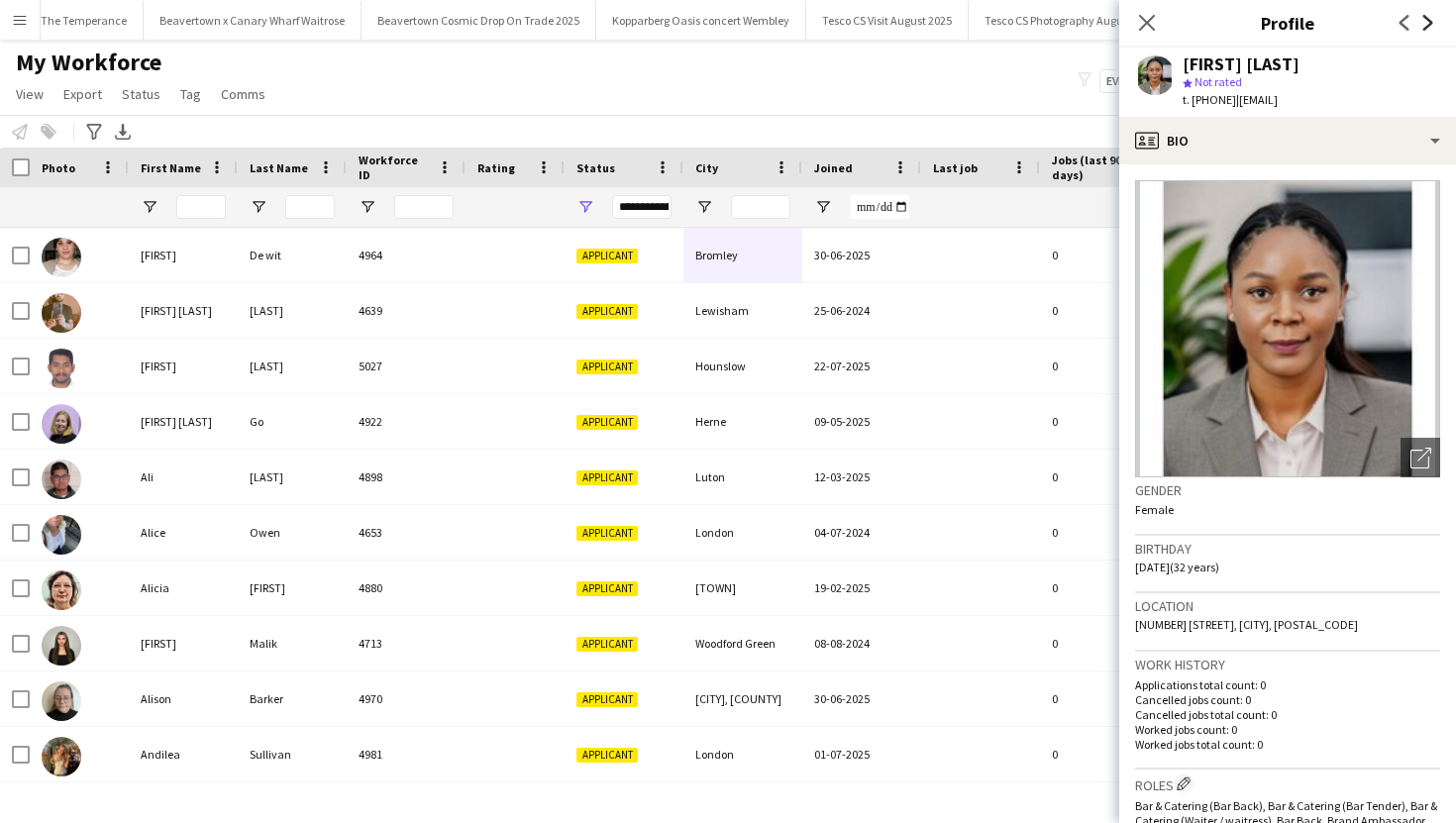 click 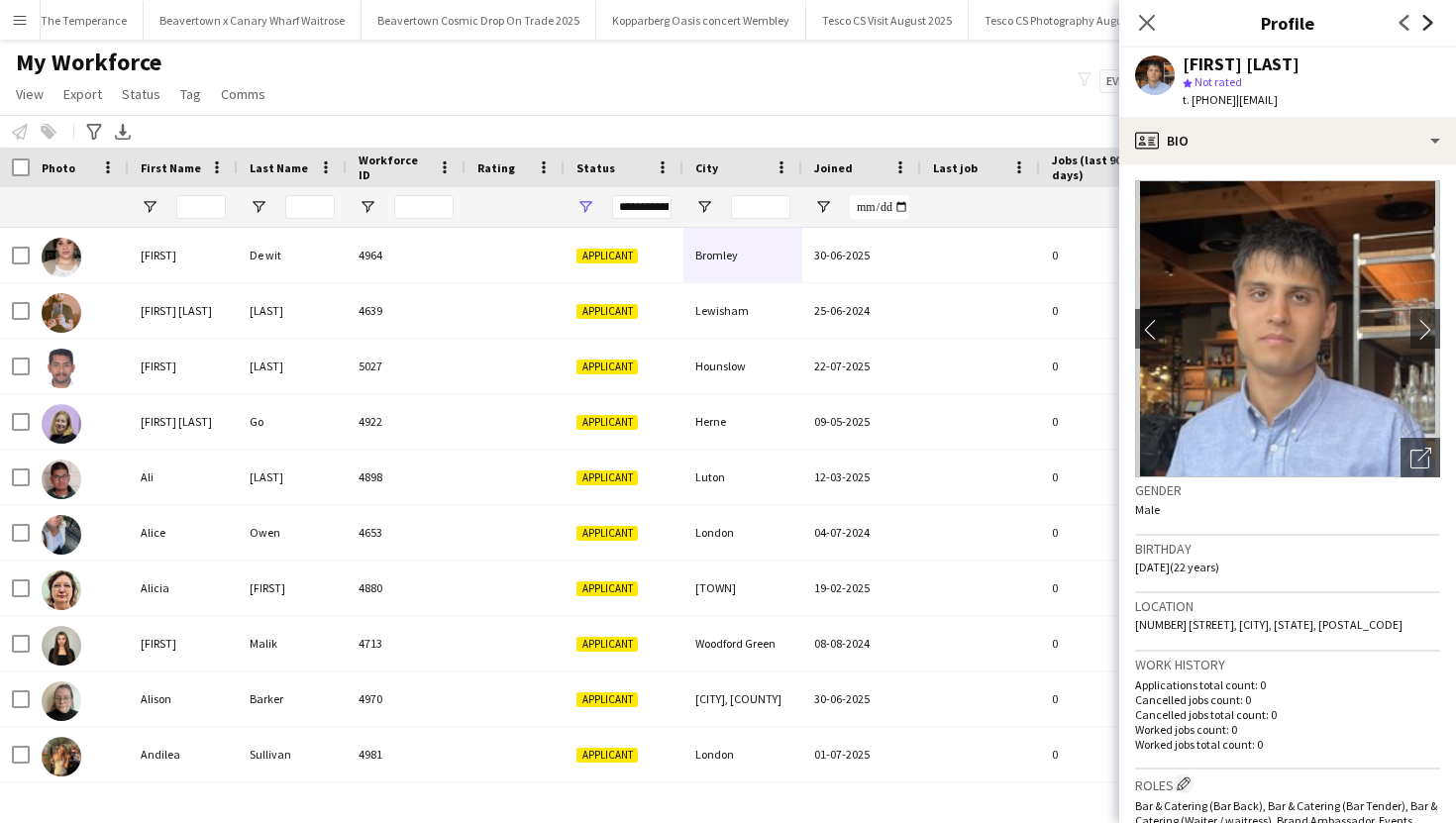 click on "Next" 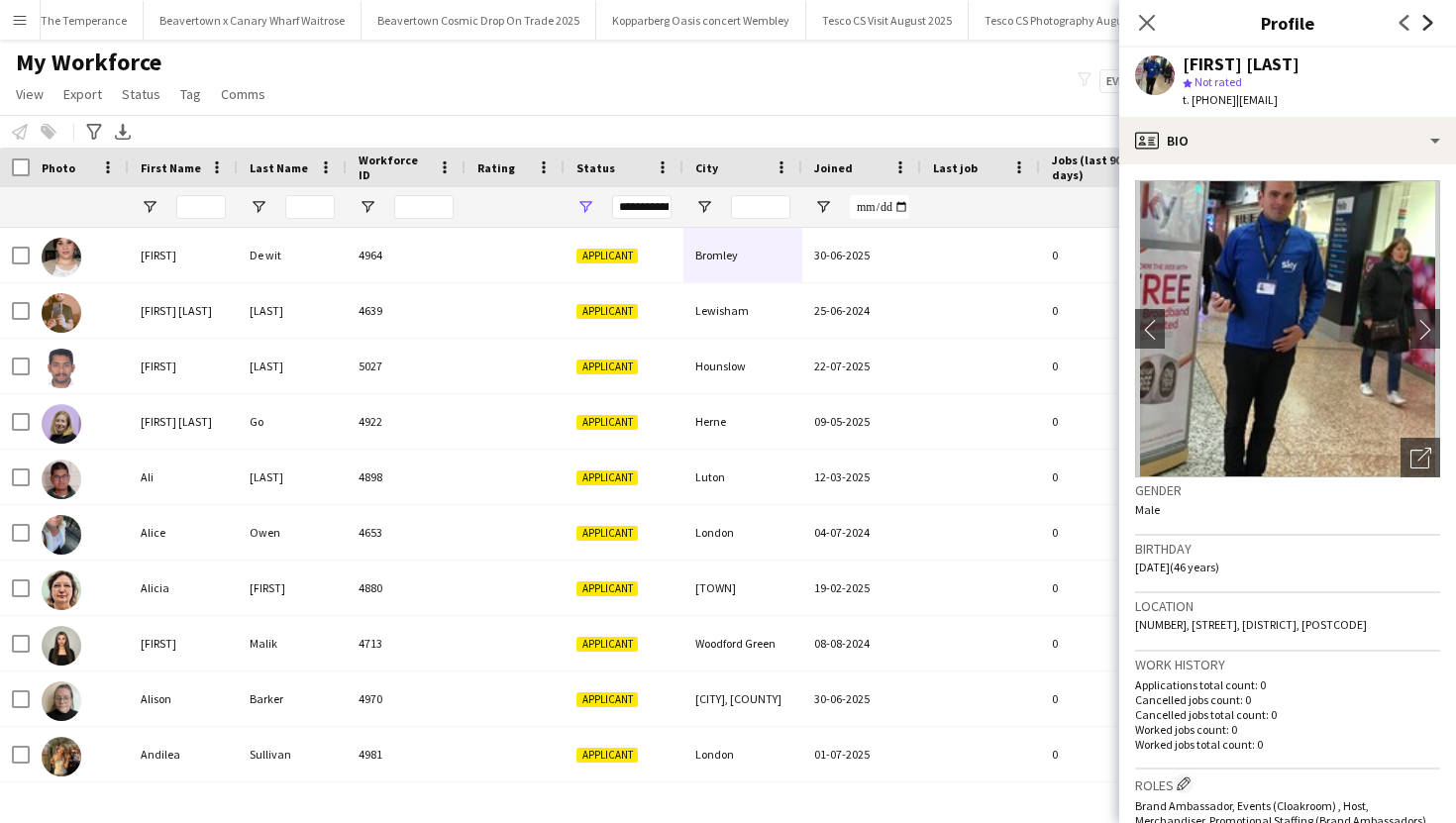 click 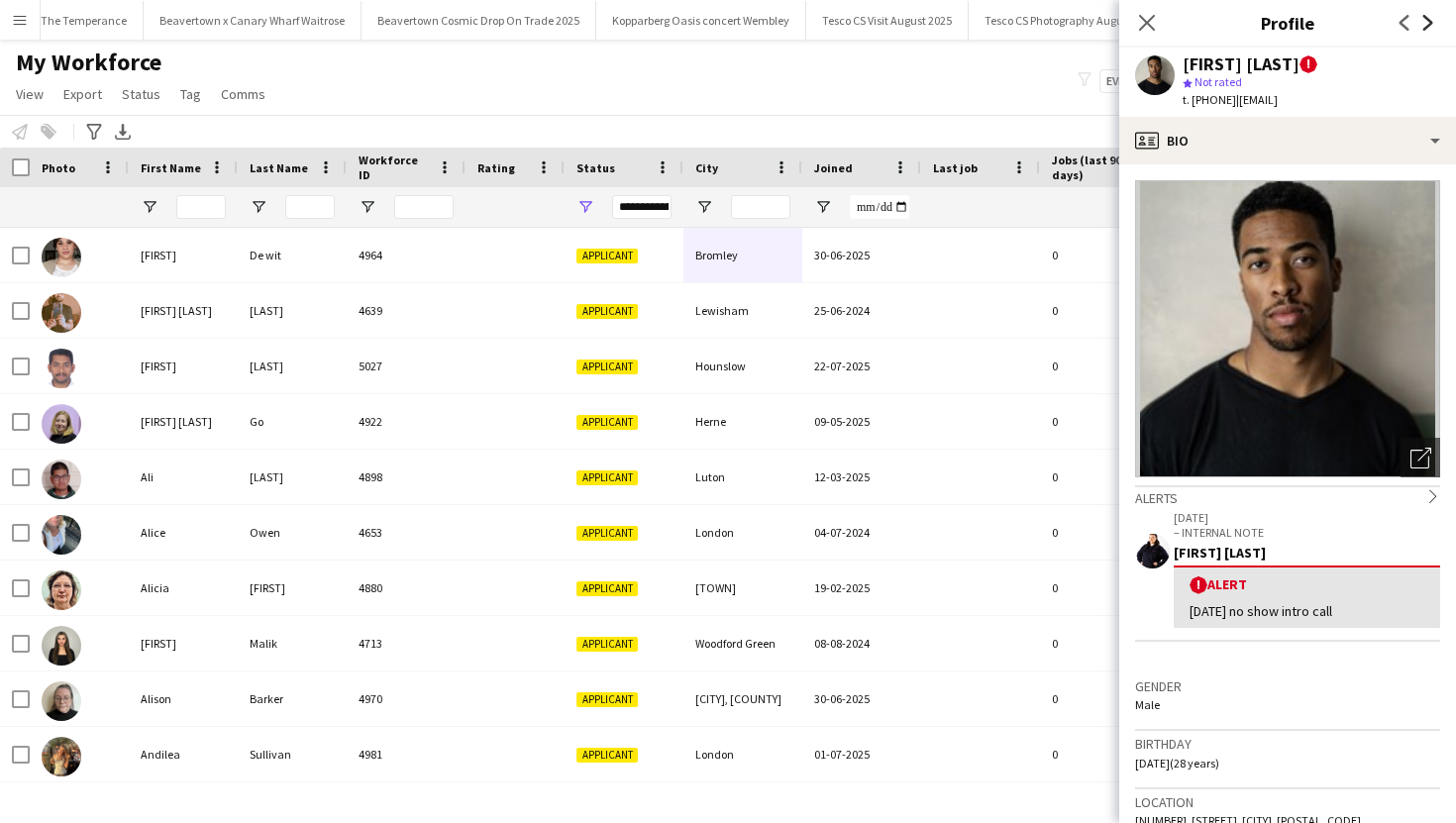 click on "Next" 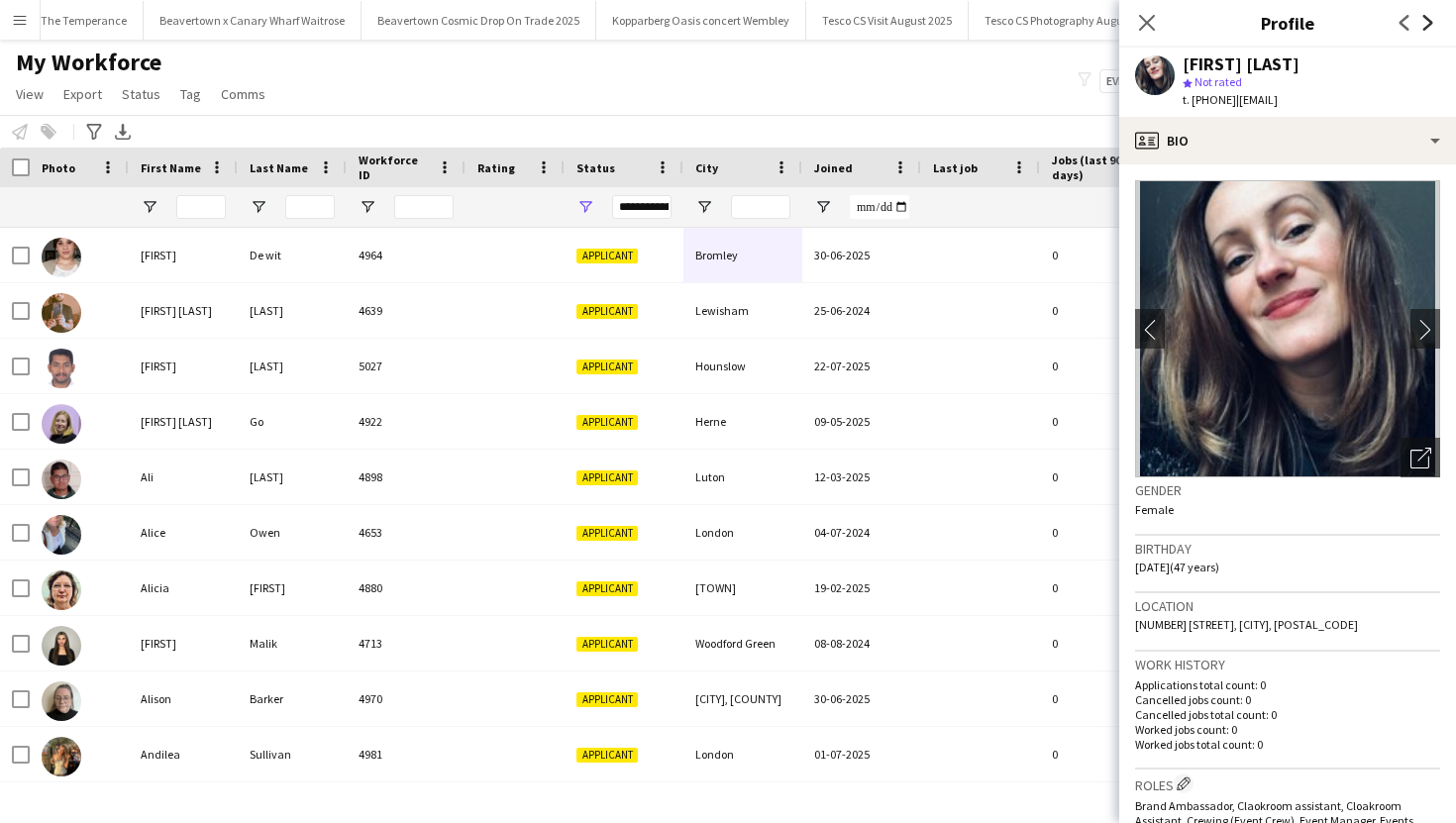 click on "Next" 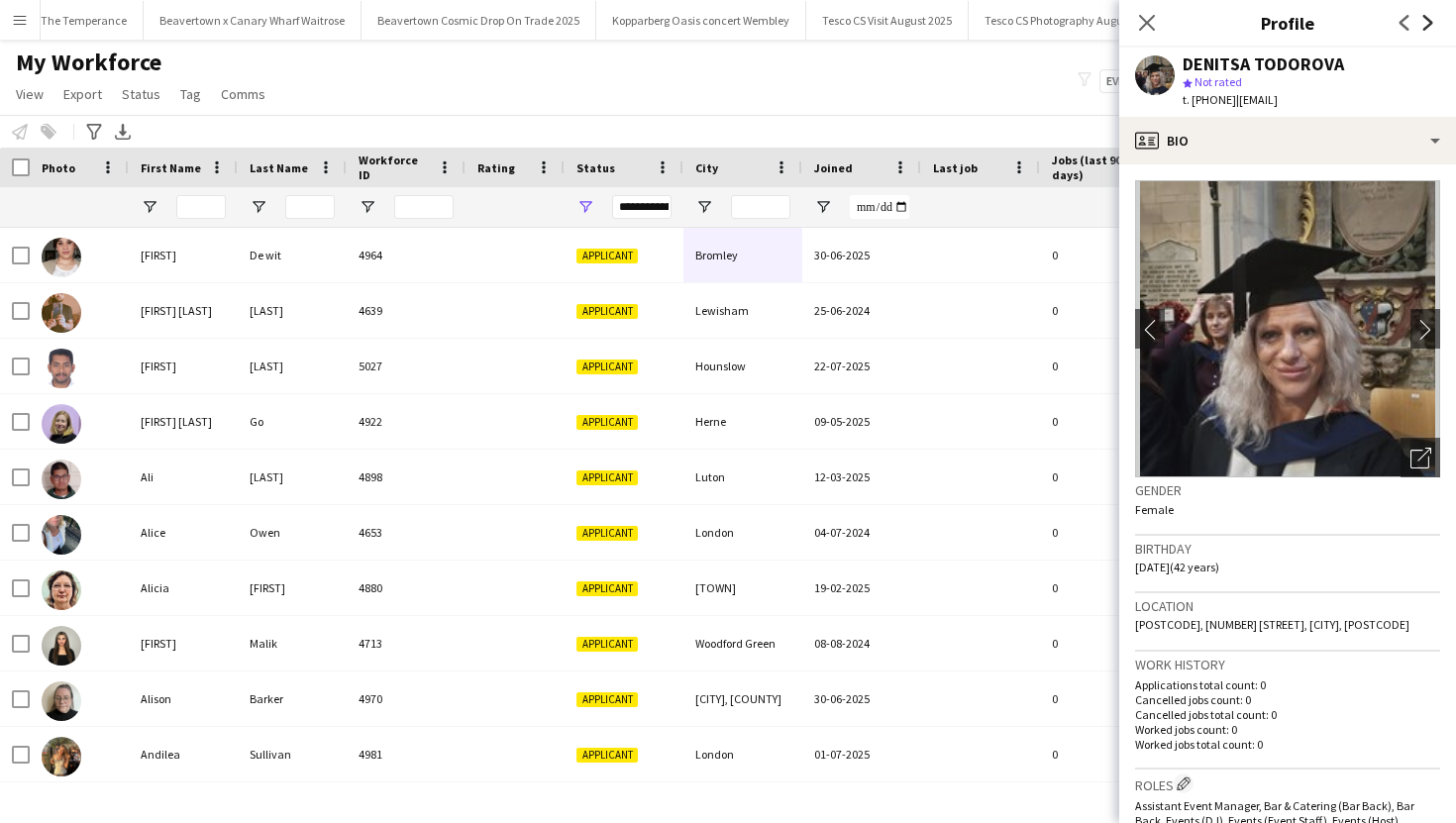 click on "Next" 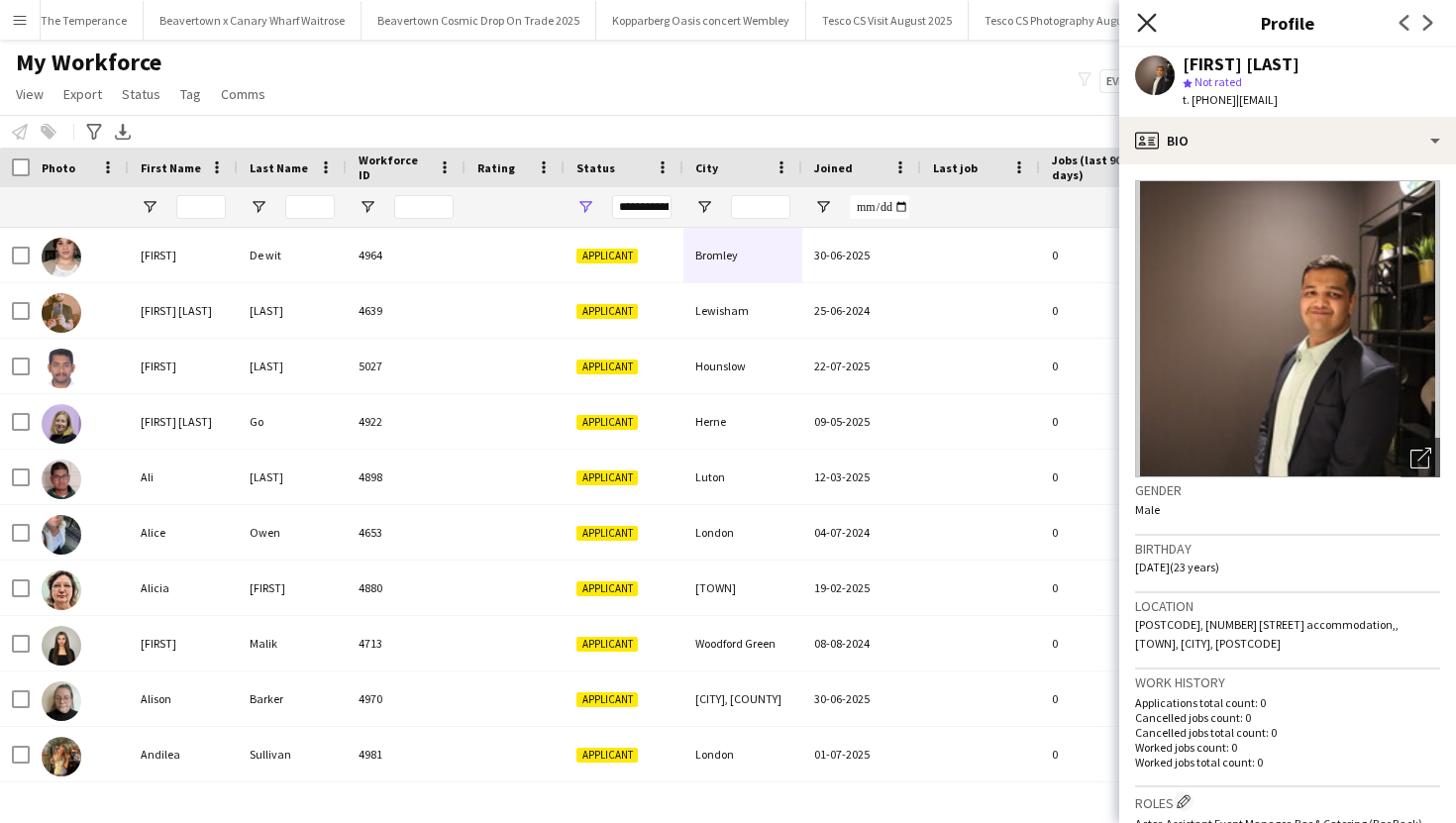 click 